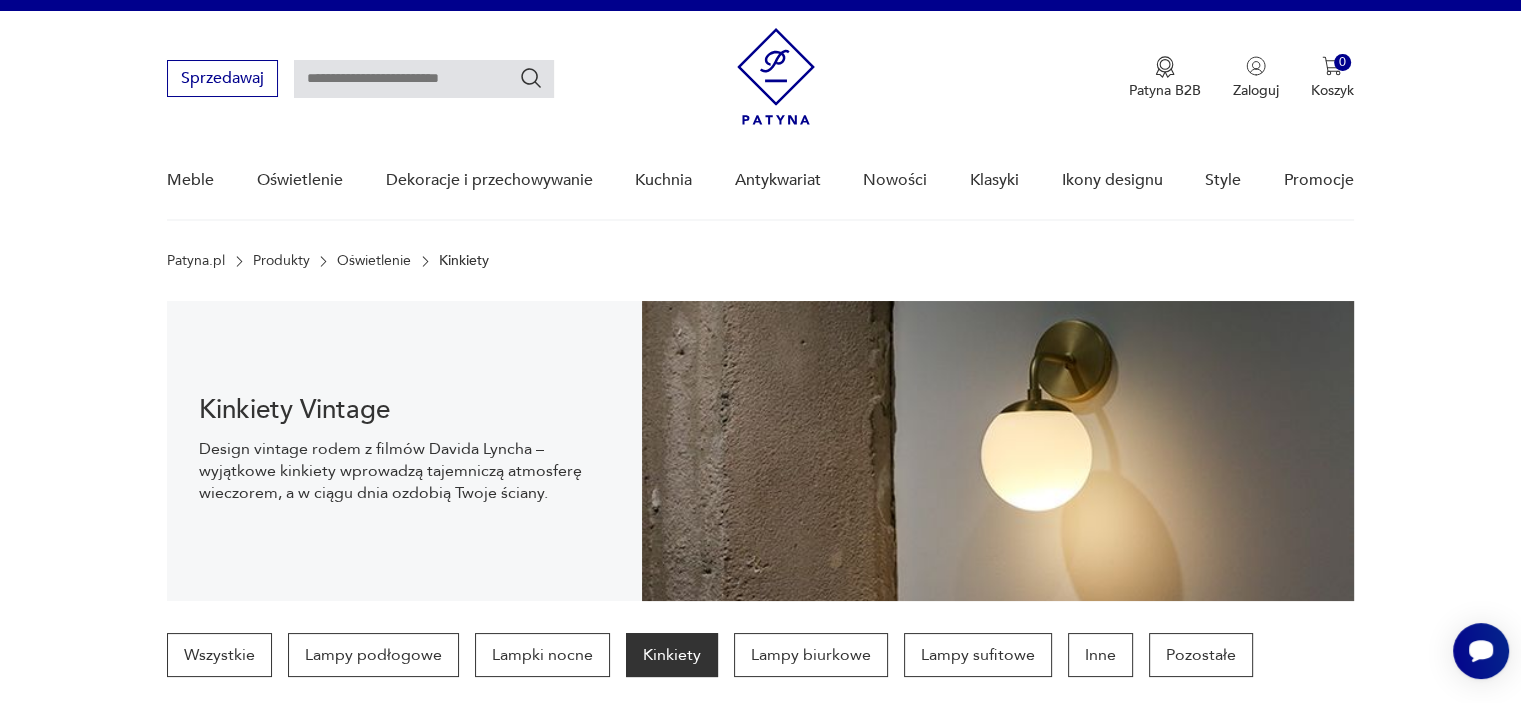 scroll, scrollTop: 29, scrollLeft: 0, axis: vertical 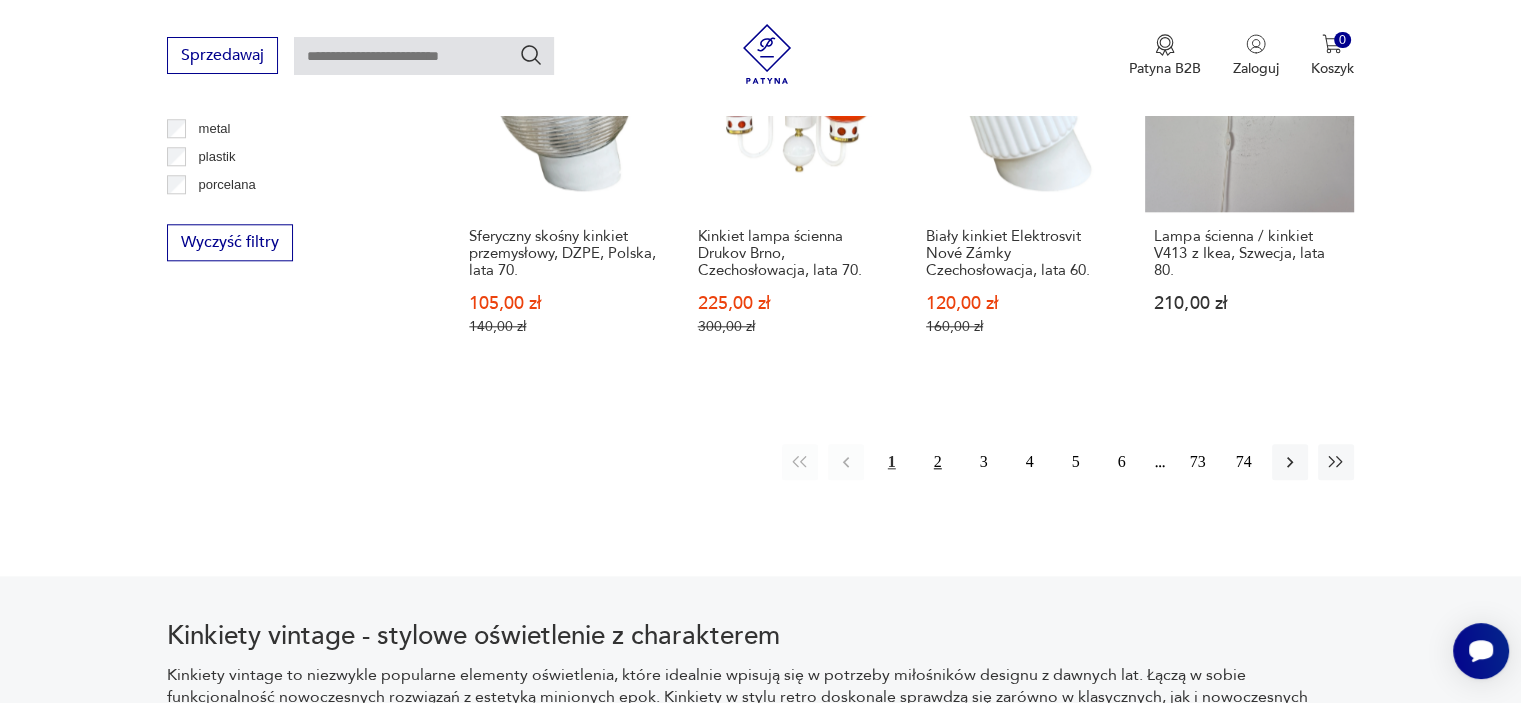 click on "2" at bounding box center [938, 462] 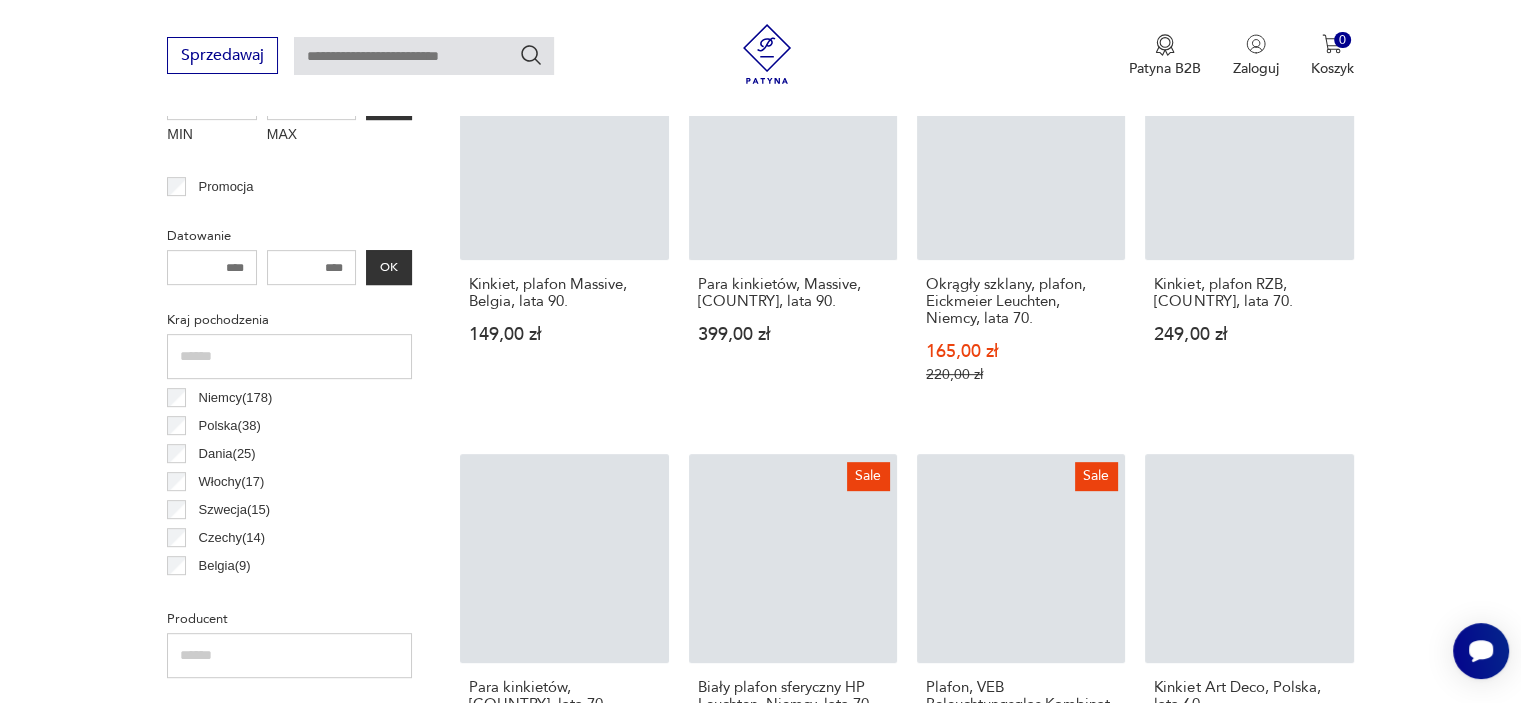 scroll, scrollTop: 470, scrollLeft: 0, axis: vertical 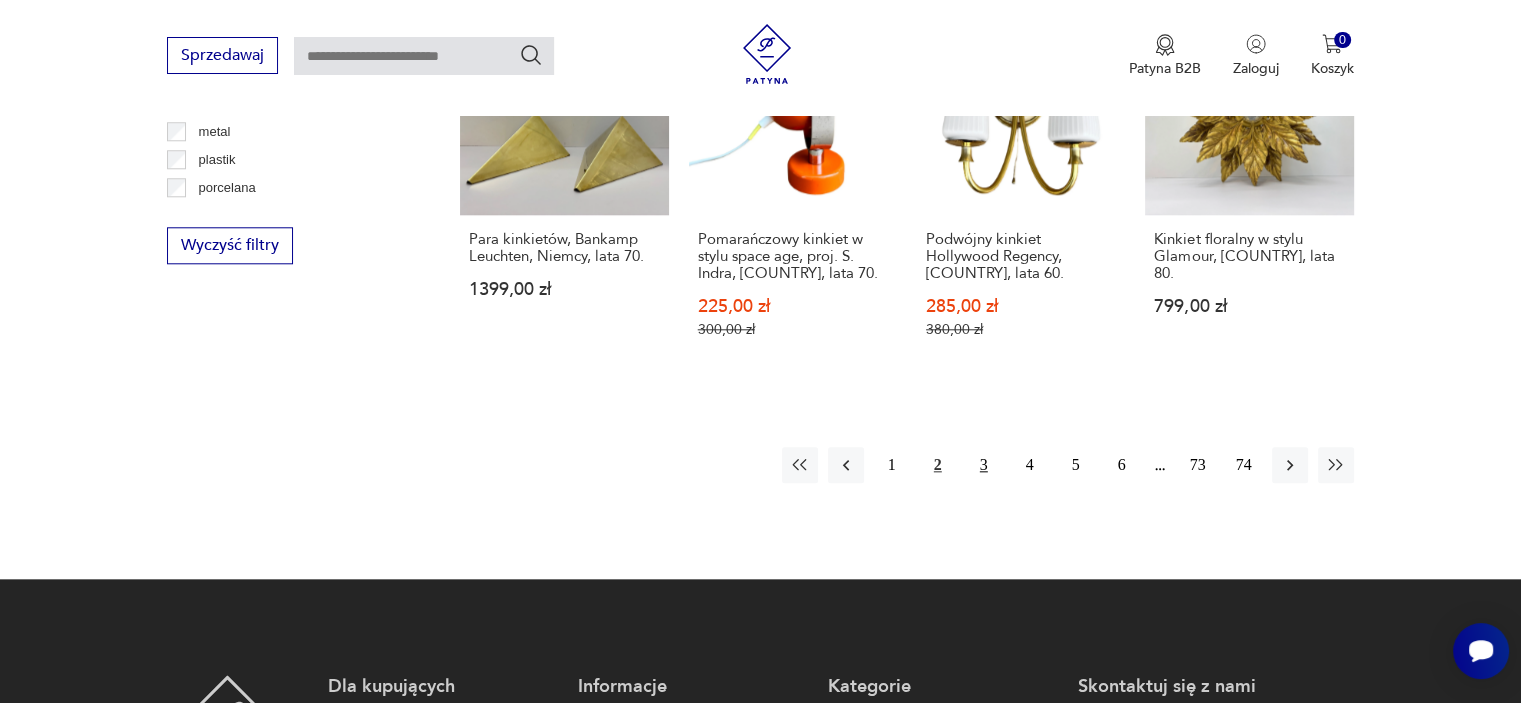 click on "3" at bounding box center [984, 465] 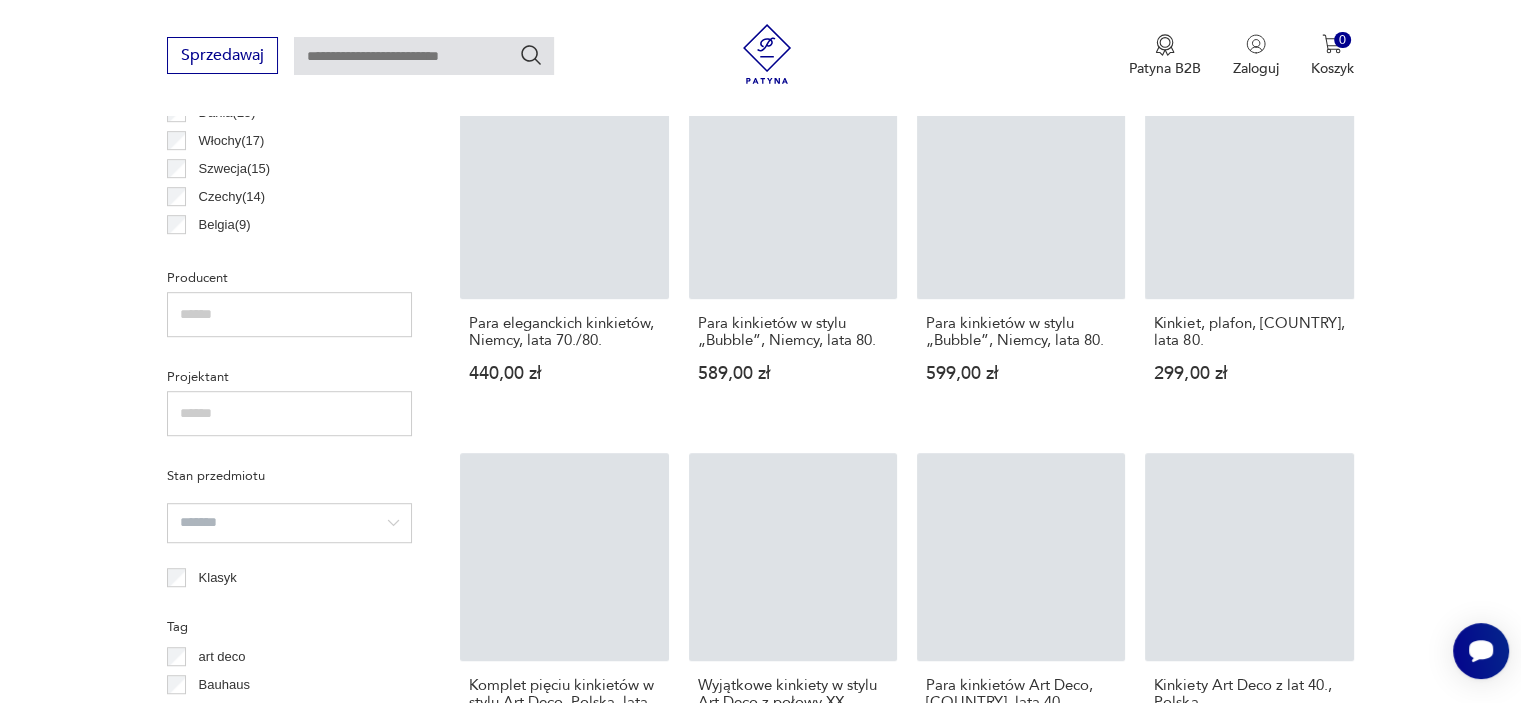scroll, scrollTop: 470, scrollLeft: 0, axis: vertical 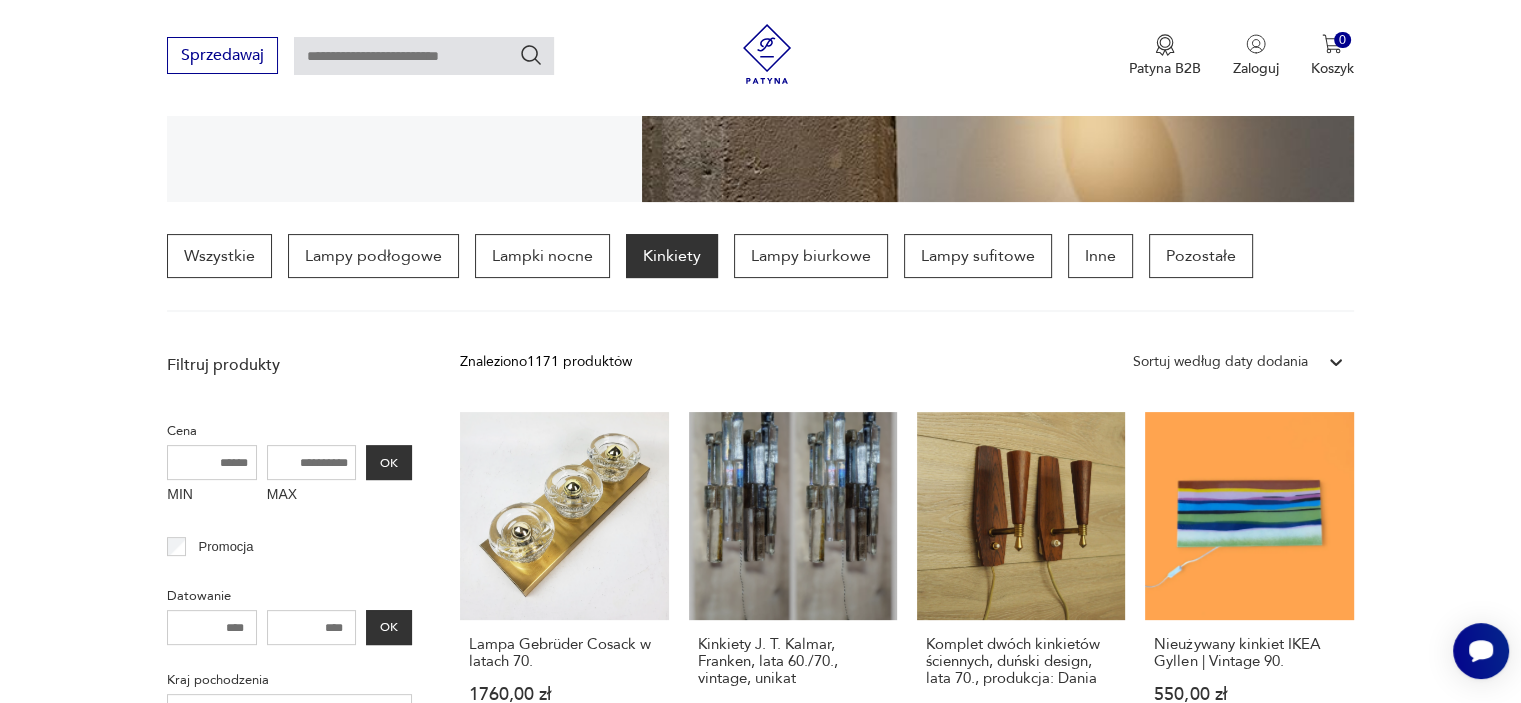 click at bounding box center [424, 56] 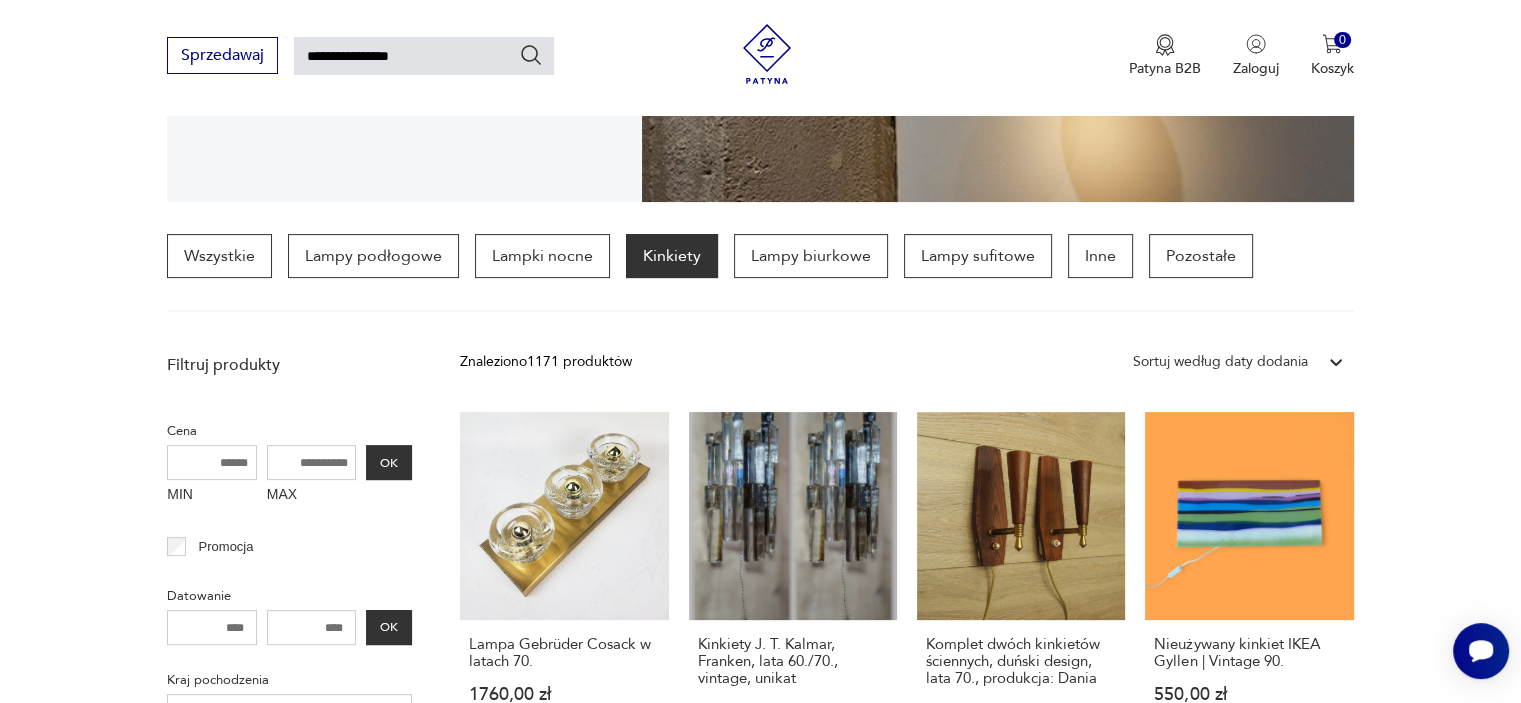 type on "**********" 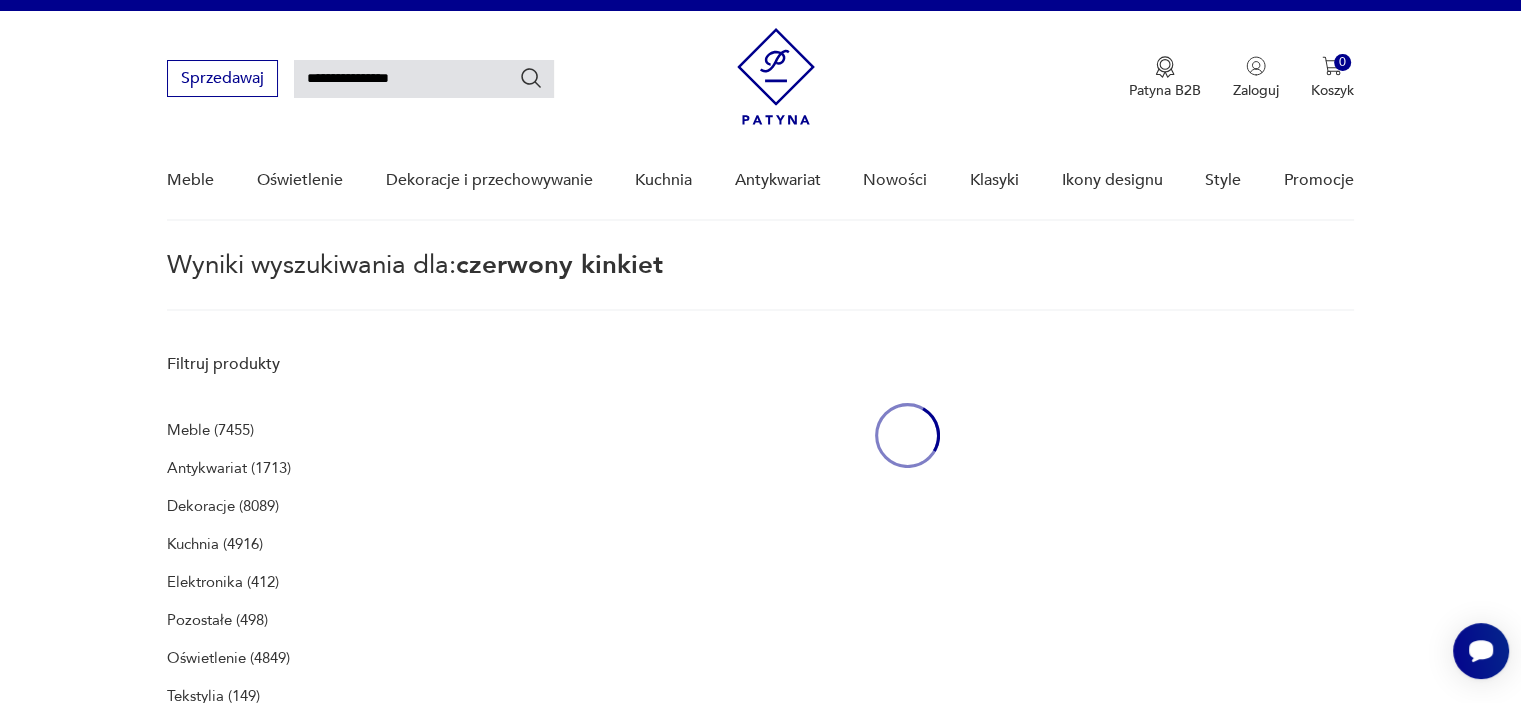 scroll, scrollTop: 71, scrollLeft: 0, axis: vertical 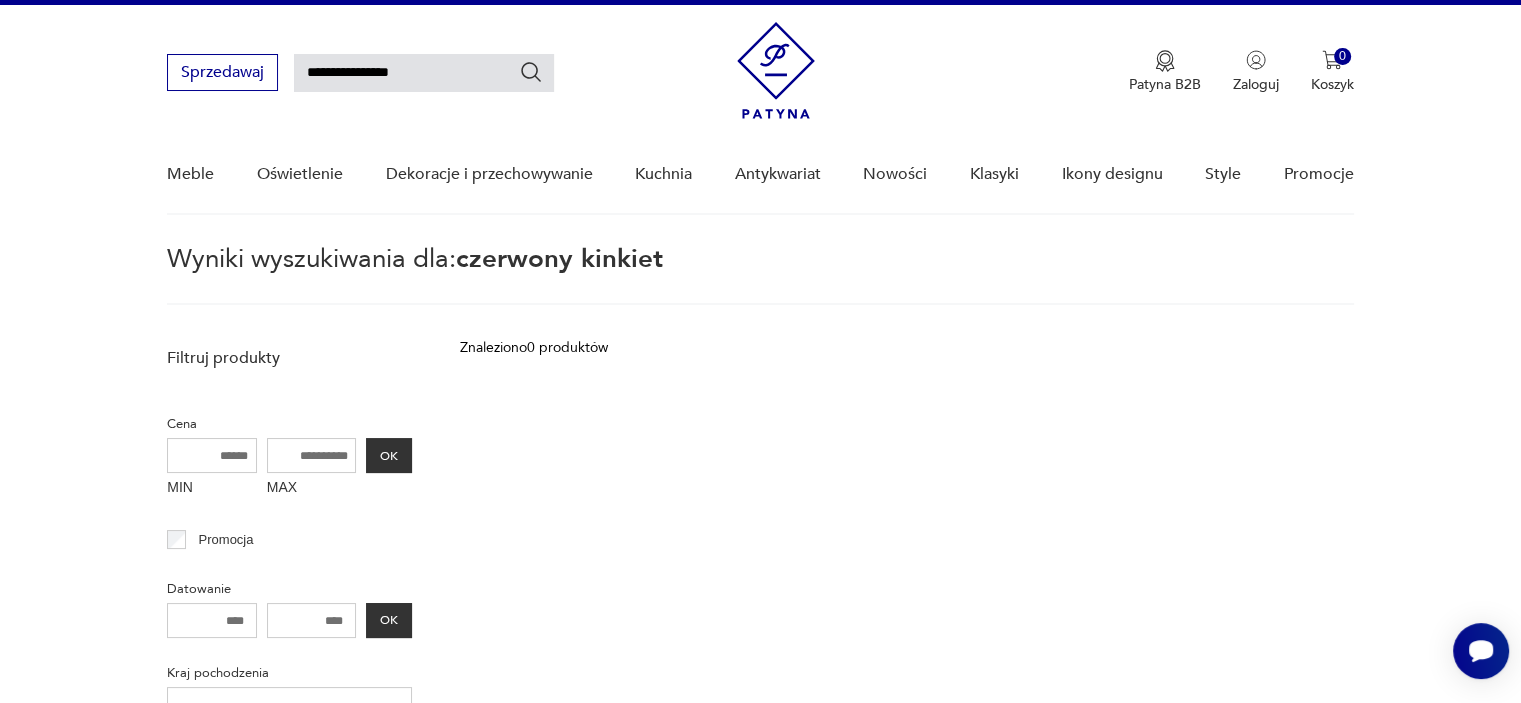 drag, startPoint x: 423, startPoint y: 66, endPoint x: 367, endPoint y: 64, distance: 56.0357 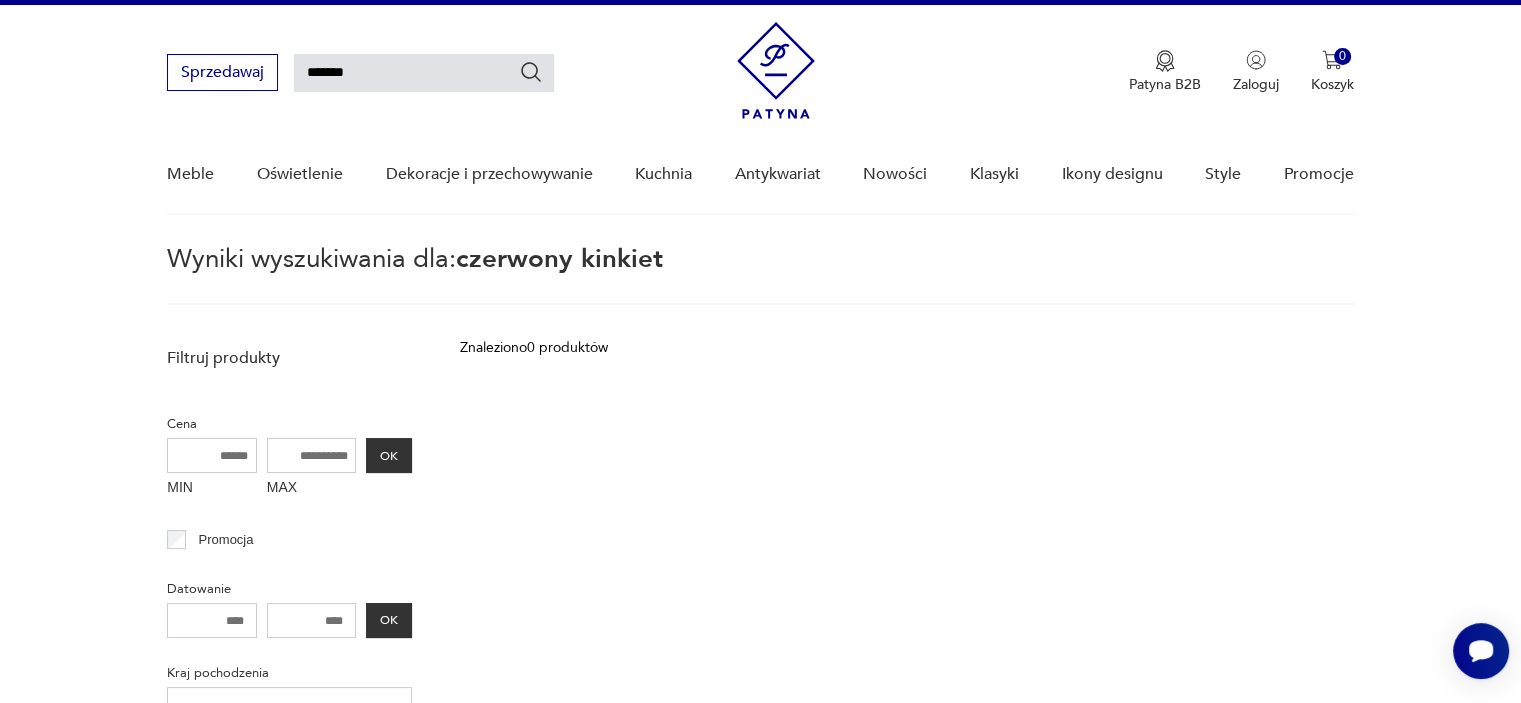 type on "*******" 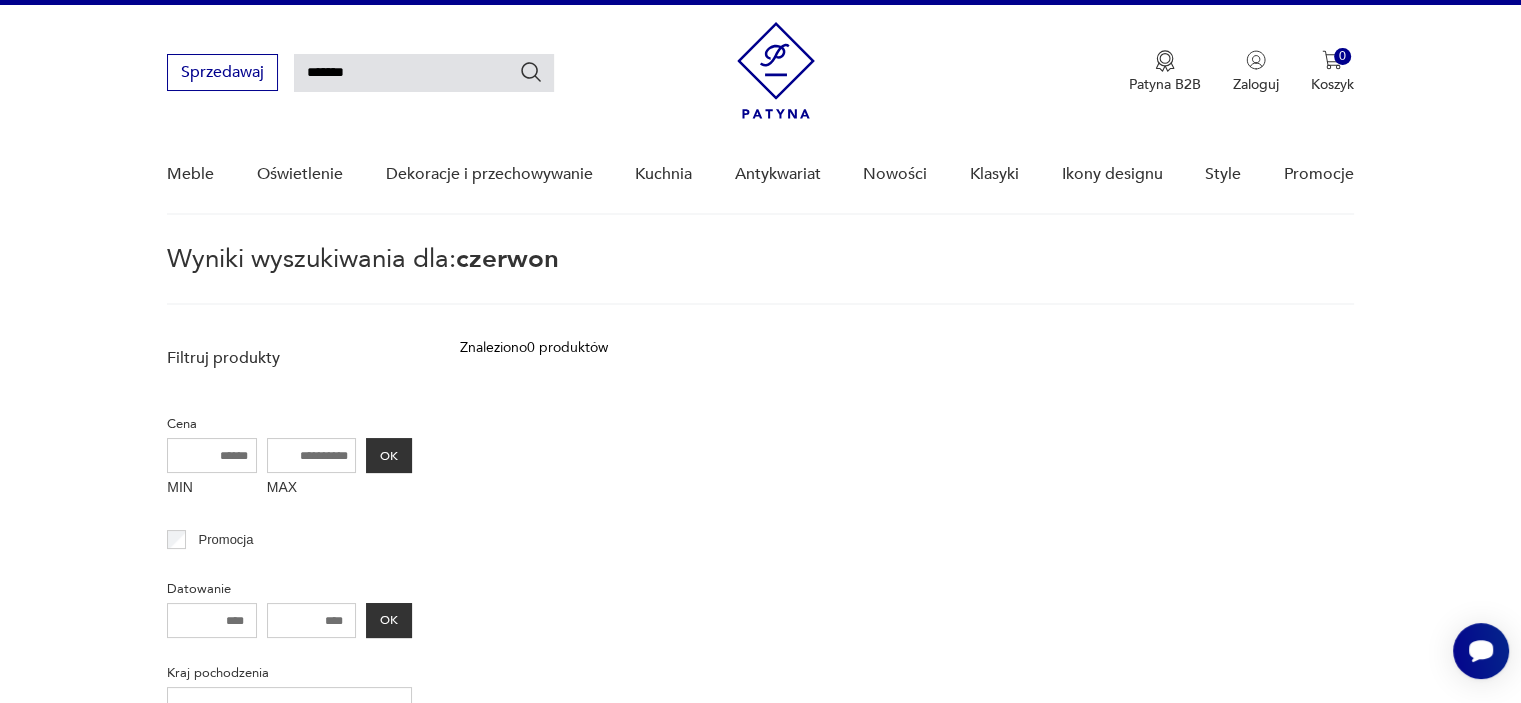 scroll, scrollTop: 71, scrollLeft: 0, axis: vertical 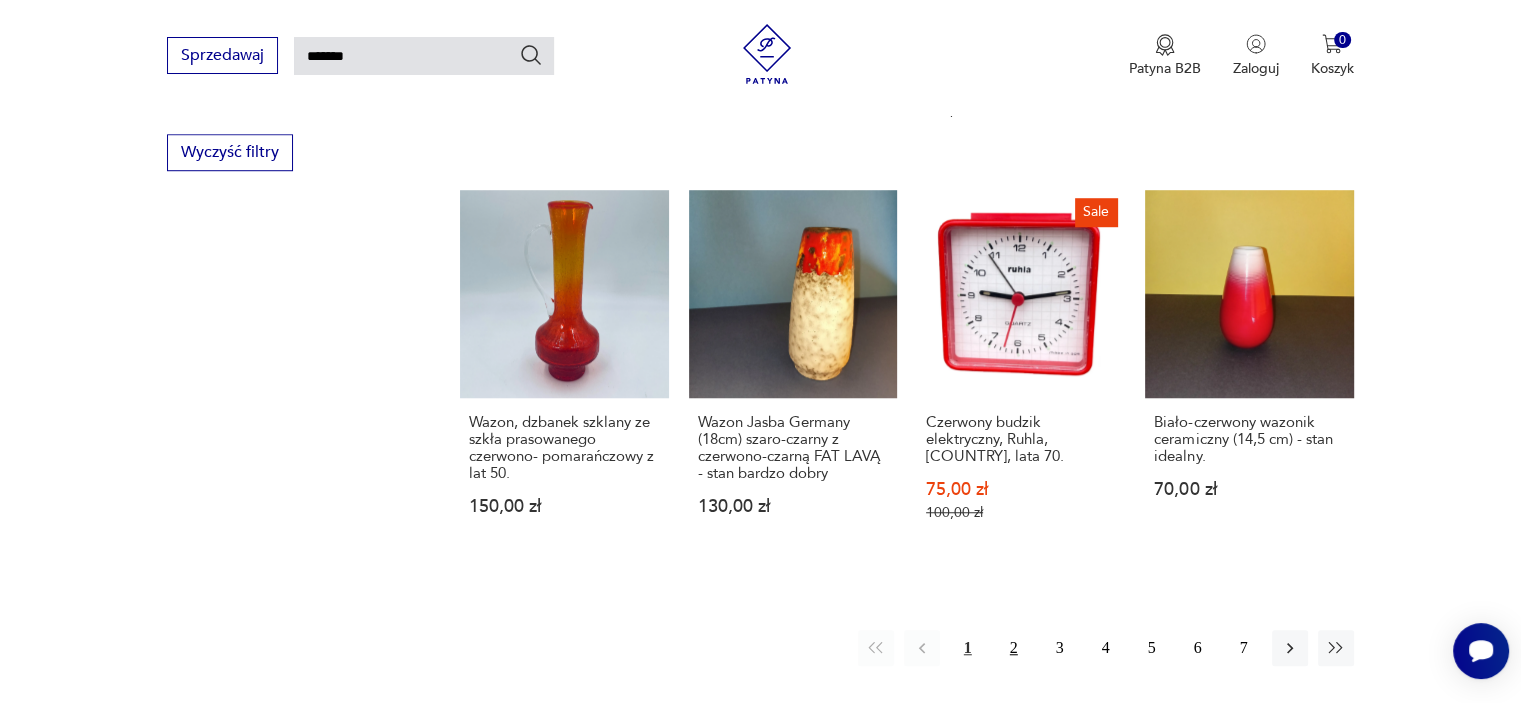 click on "2" at bounding box center [1014, 648] 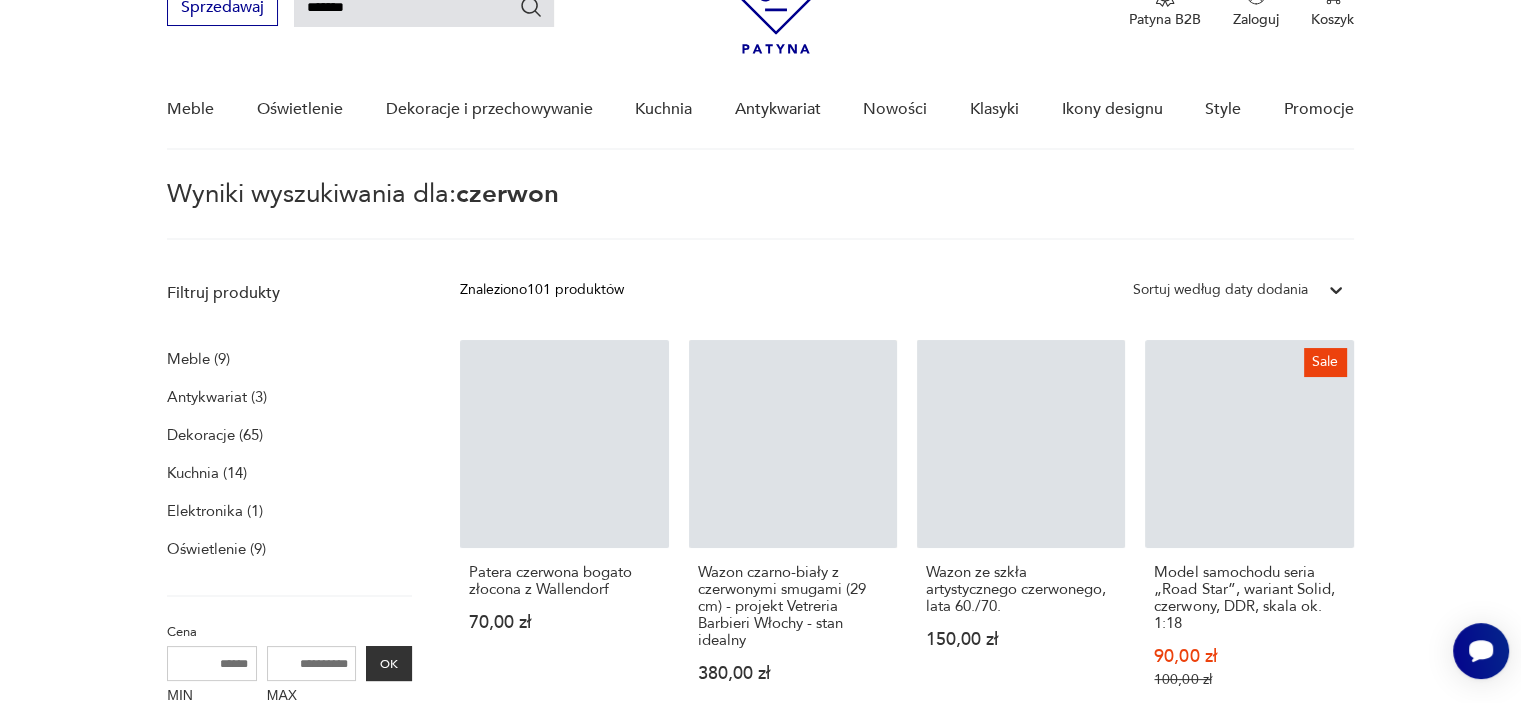 scroll, scrollTop: 71, scrollLeft: 0, axis: vertical 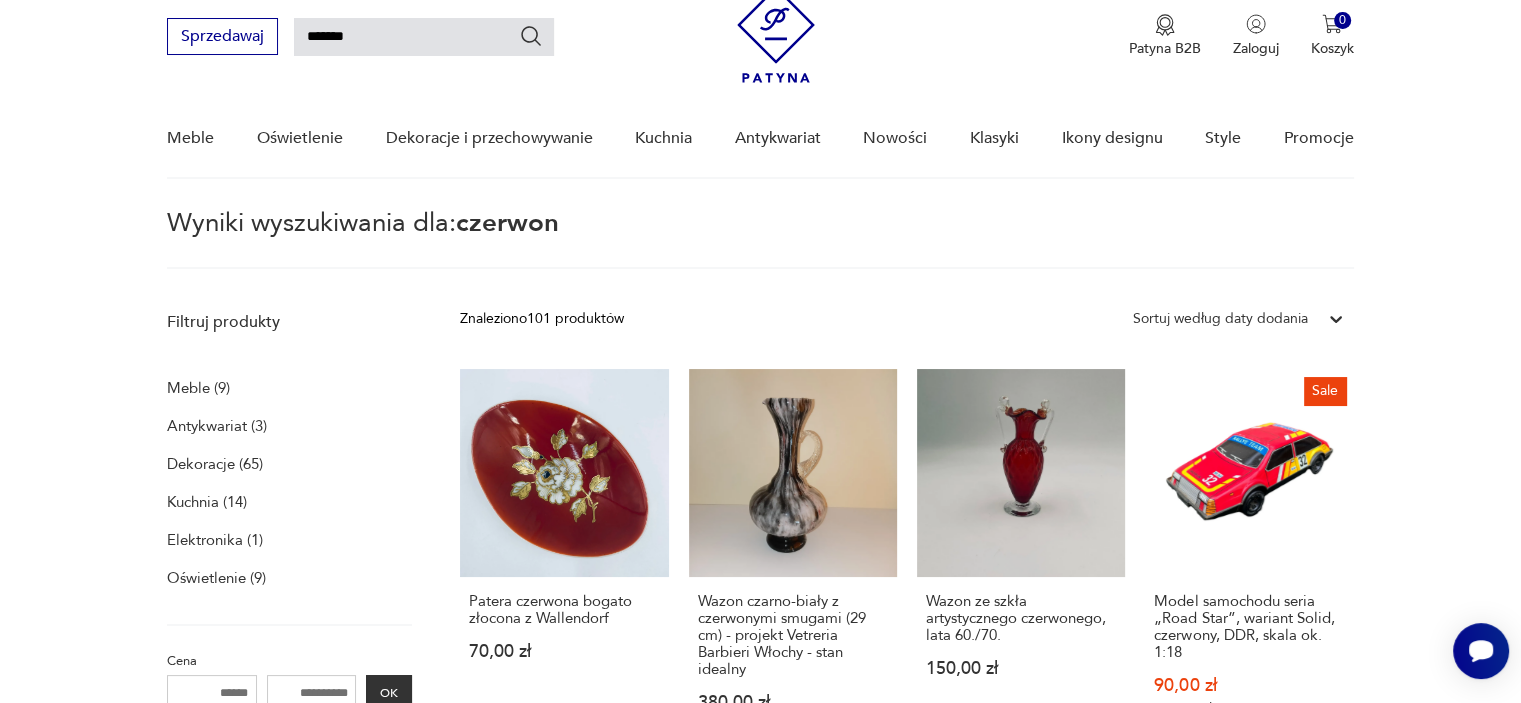 click on "Oświetlenie (9)" at bounding box center (216, 578) 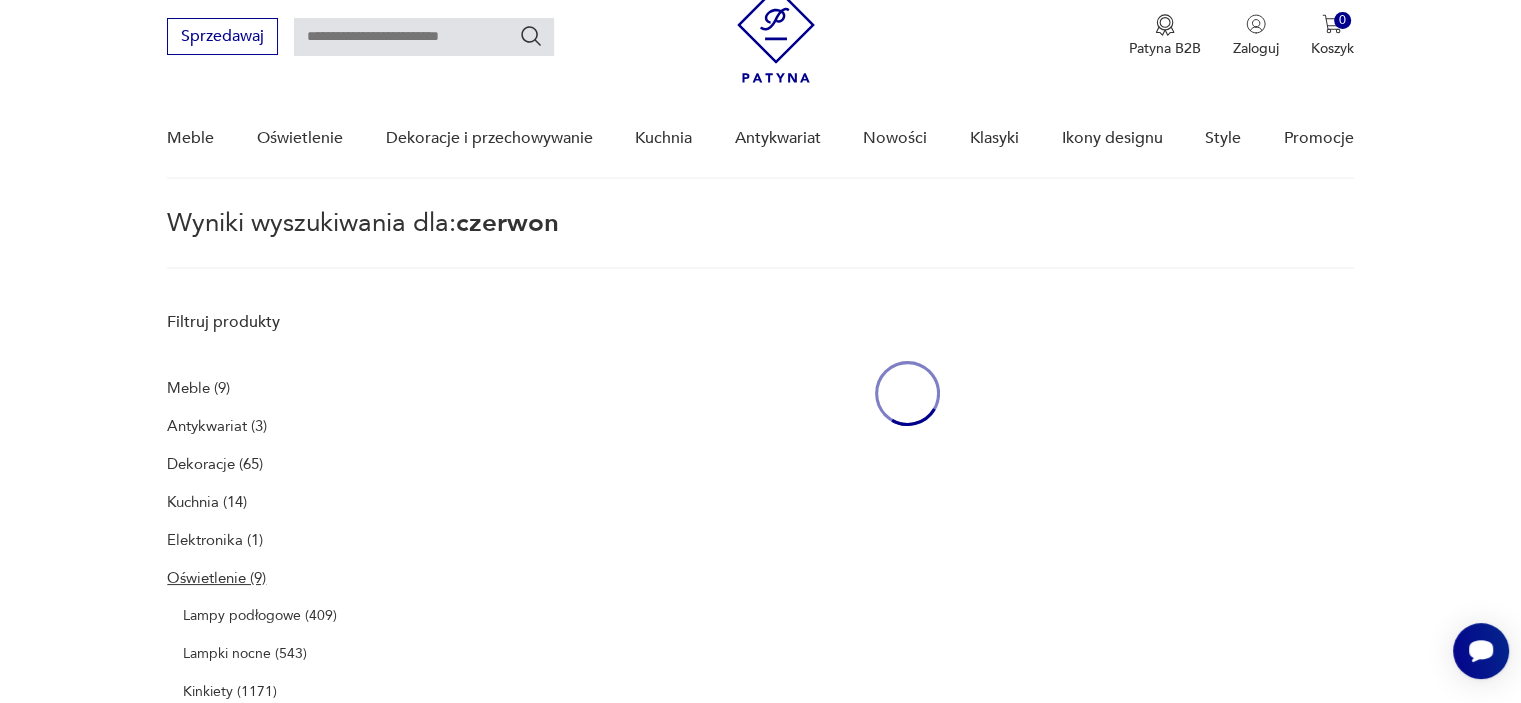 type on "*******" 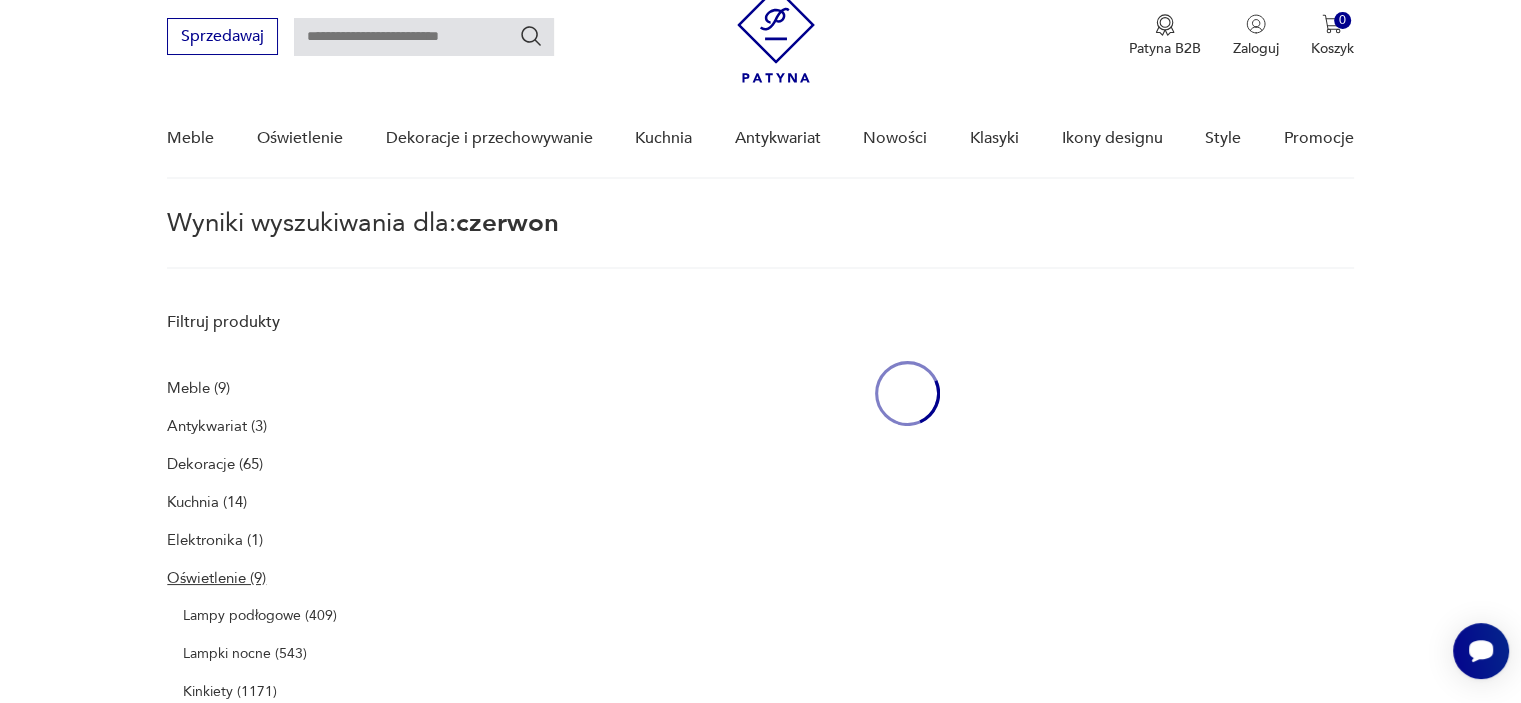 type on "*******" 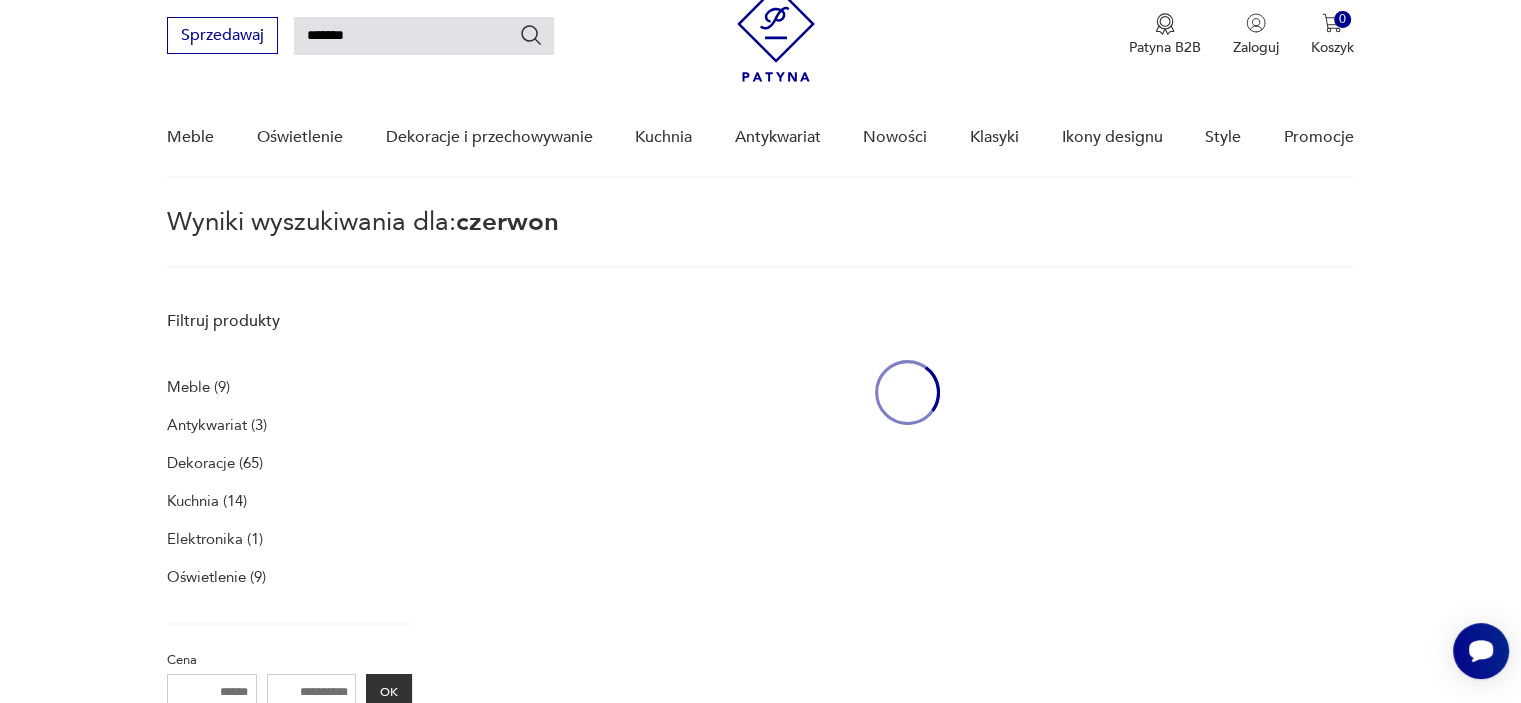 scroll, scrollTop: 71, scrollLeft: 0, axis: vertical 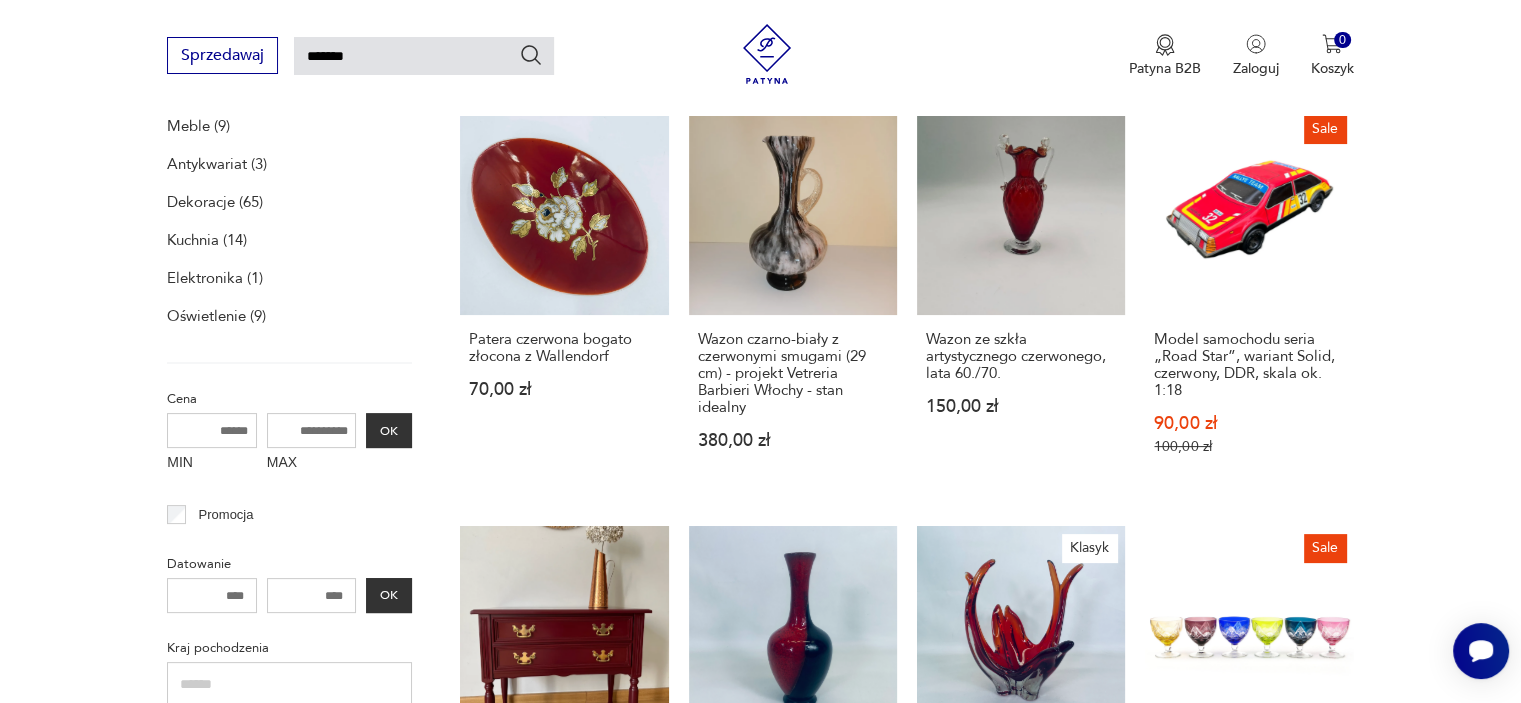 click on "Oświetlenie (9)" at bounding box center [216, 316] 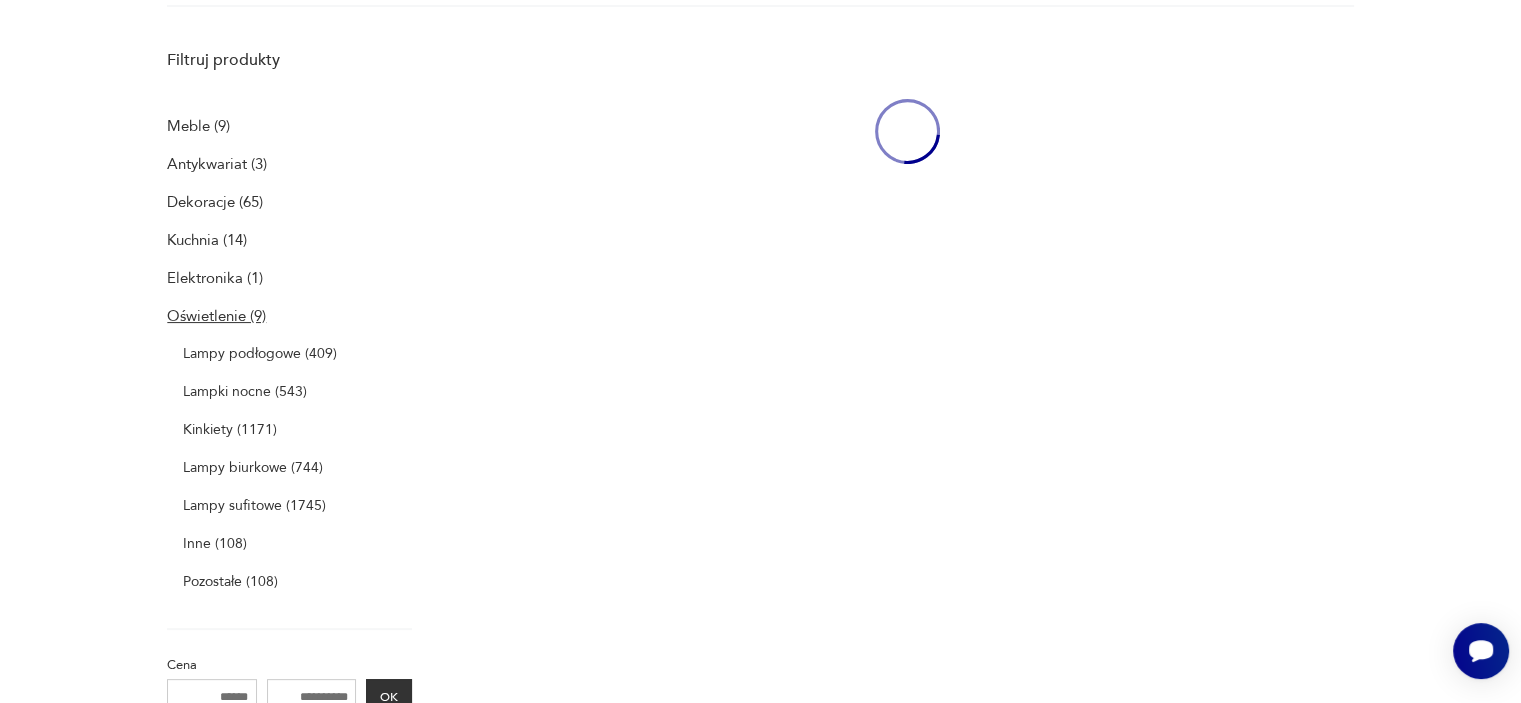 scroll, scrollTop: 71, scrollLeft: 0, axis: vertical 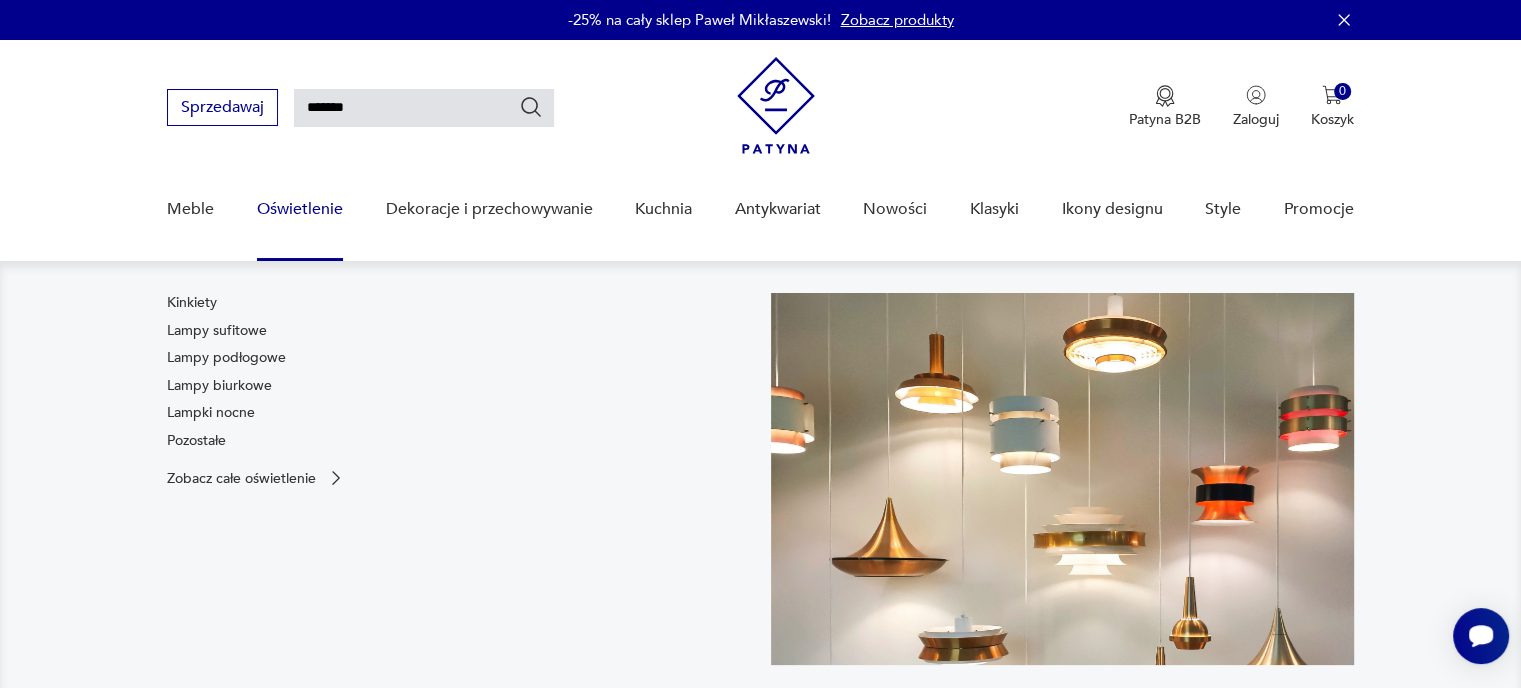 click on "Kinkiety" at bounding box center (192, 303) 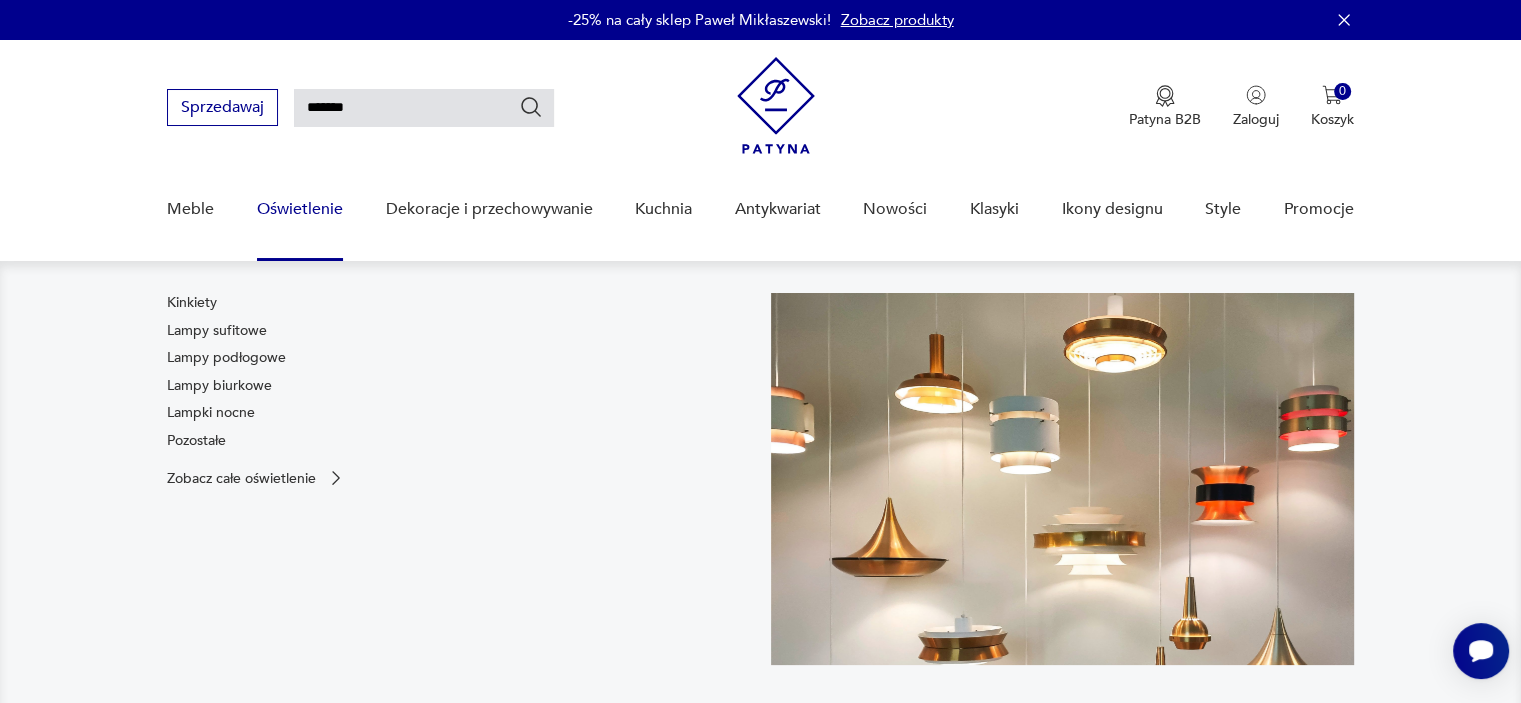 type 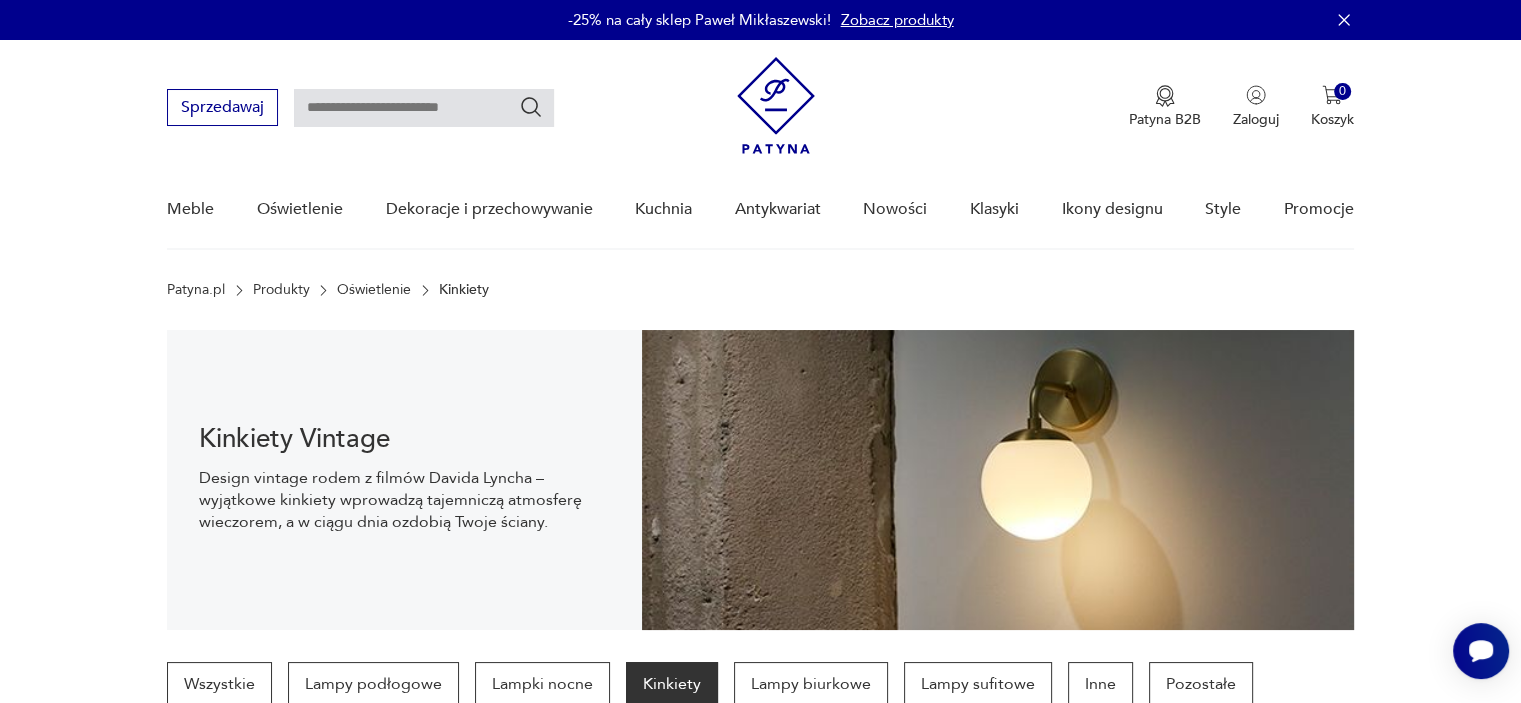 scroll, scrollTop: 139, scrollLeft: 0, axis: vertical 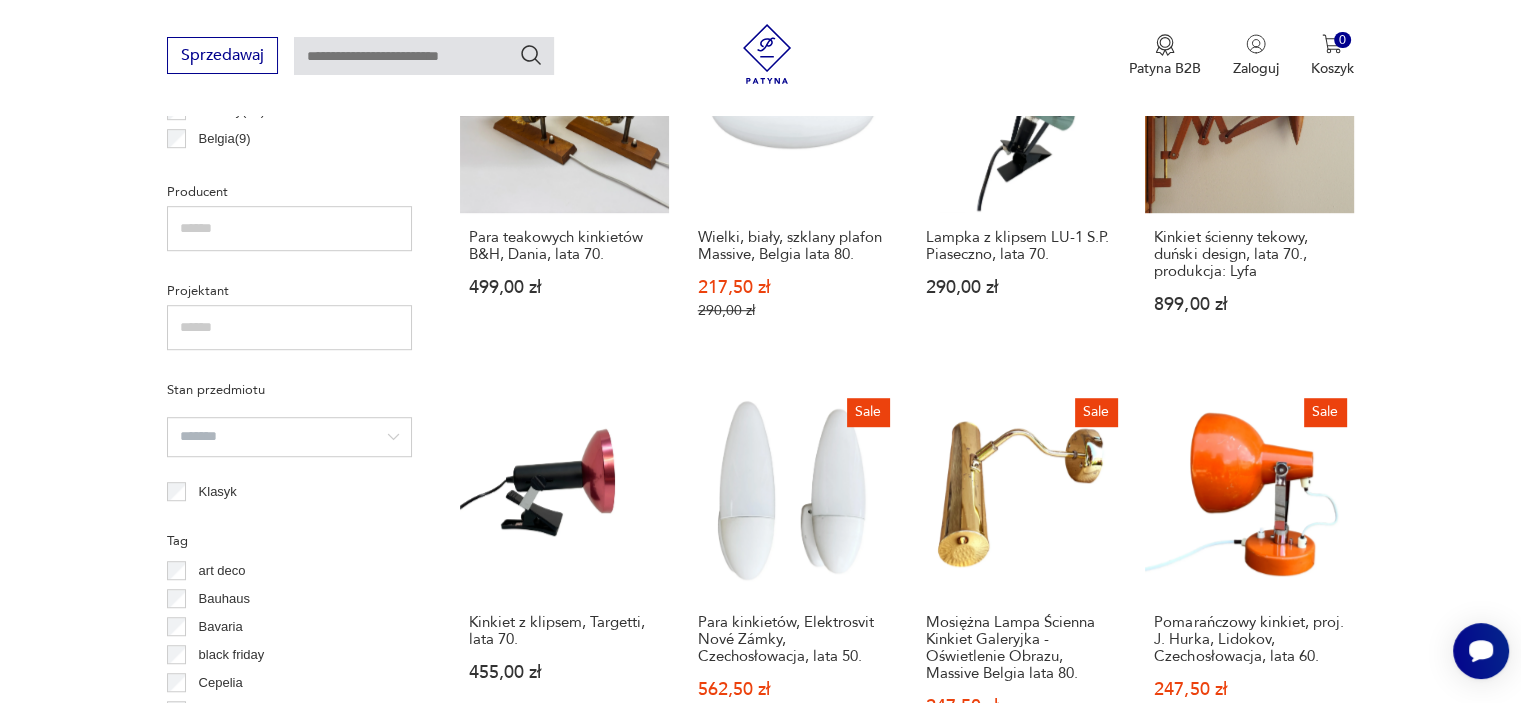 click at bounding box center [289, 327] 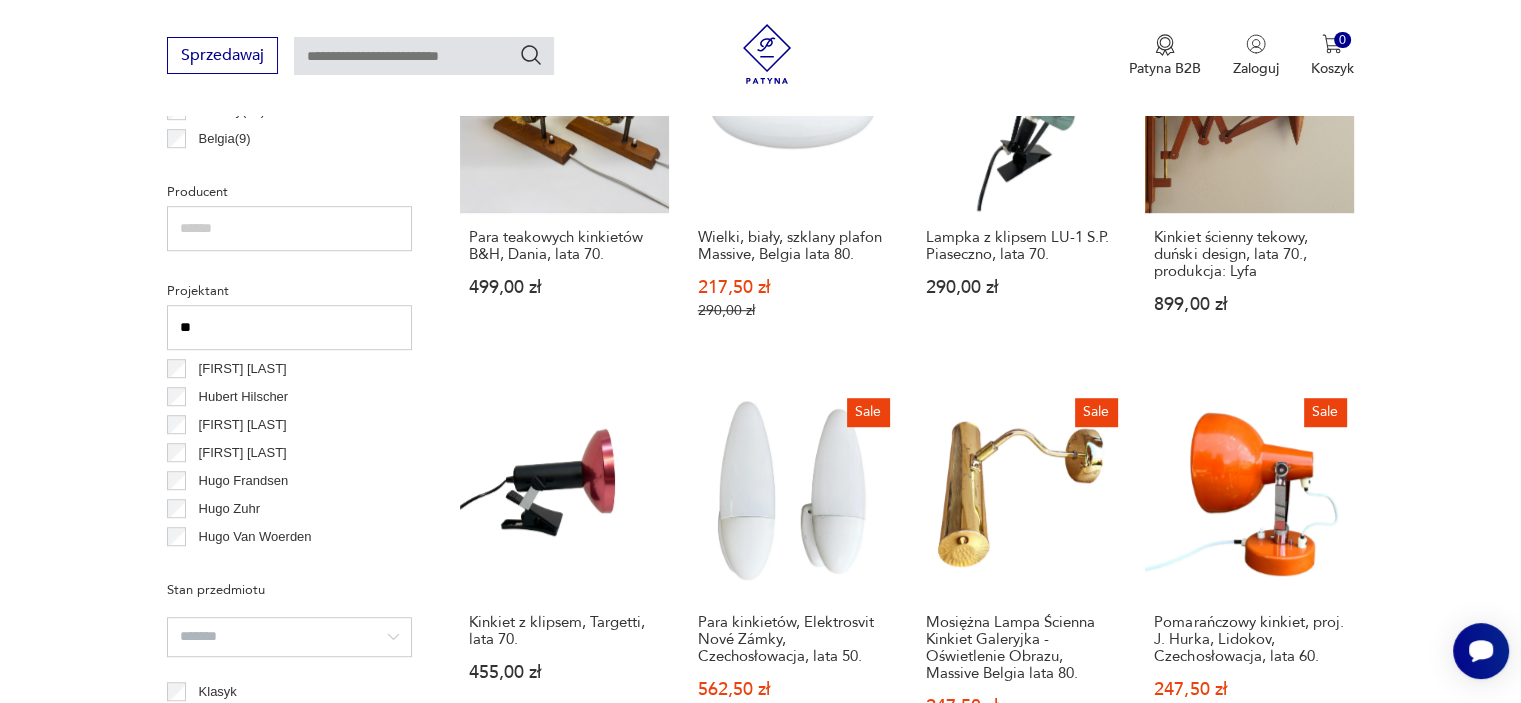 type on "*" 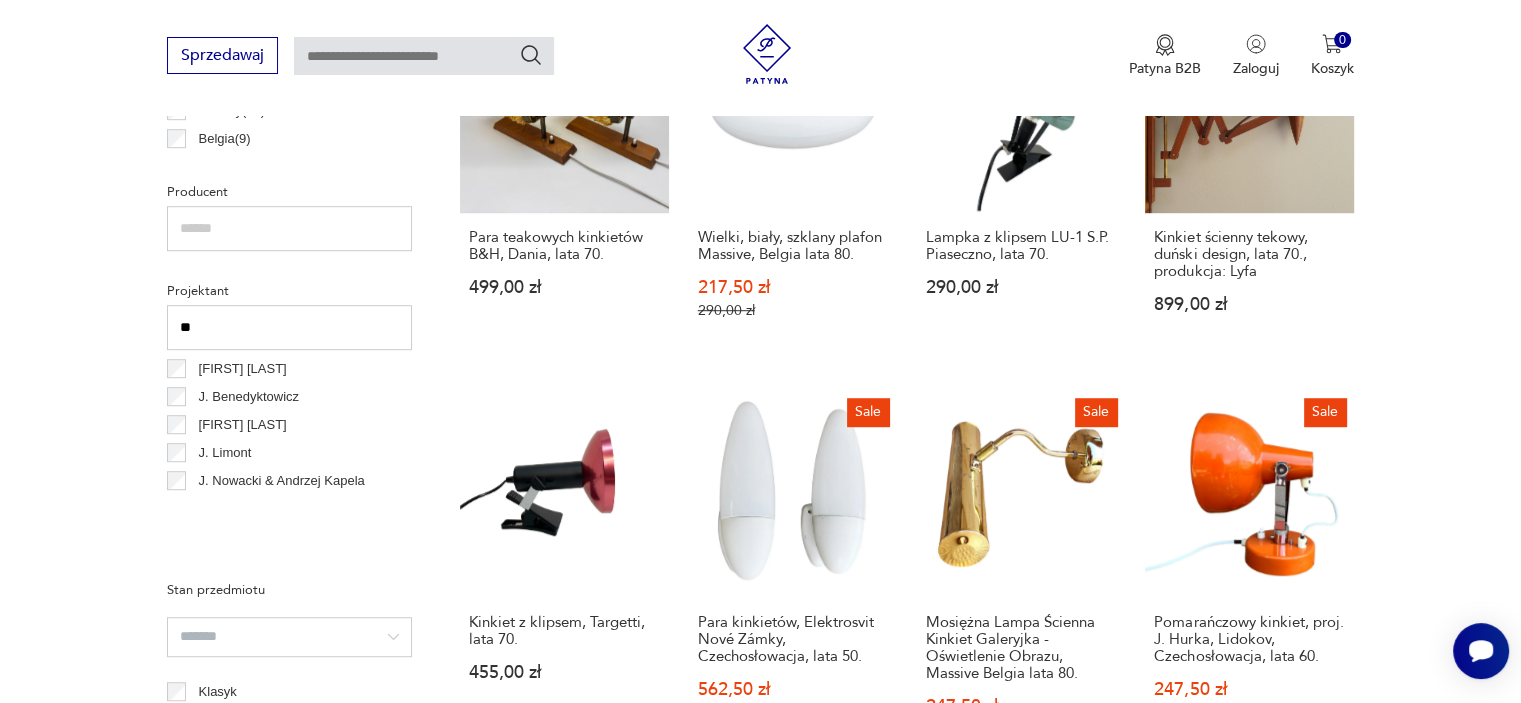 type on "*" 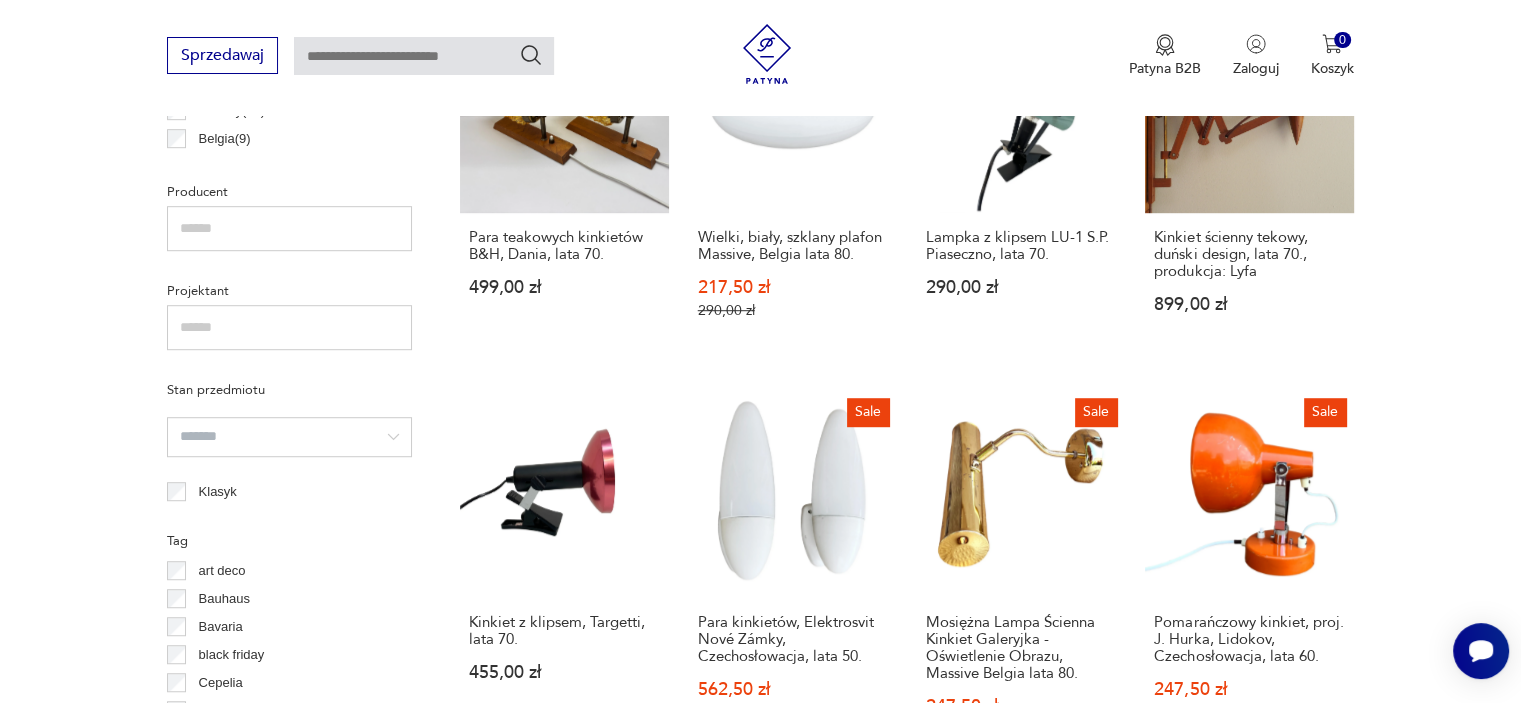 click at bounding box center (289, 327) 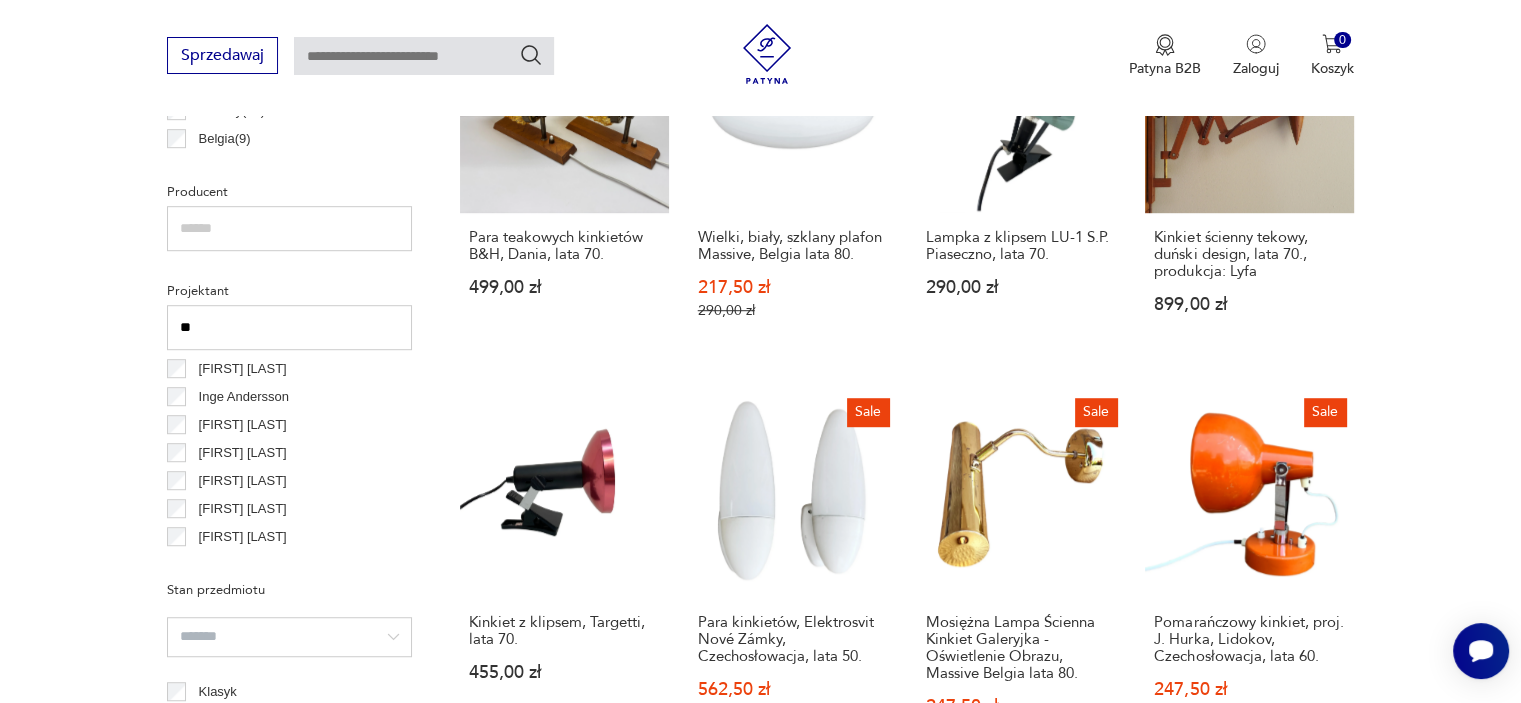 type on "*" 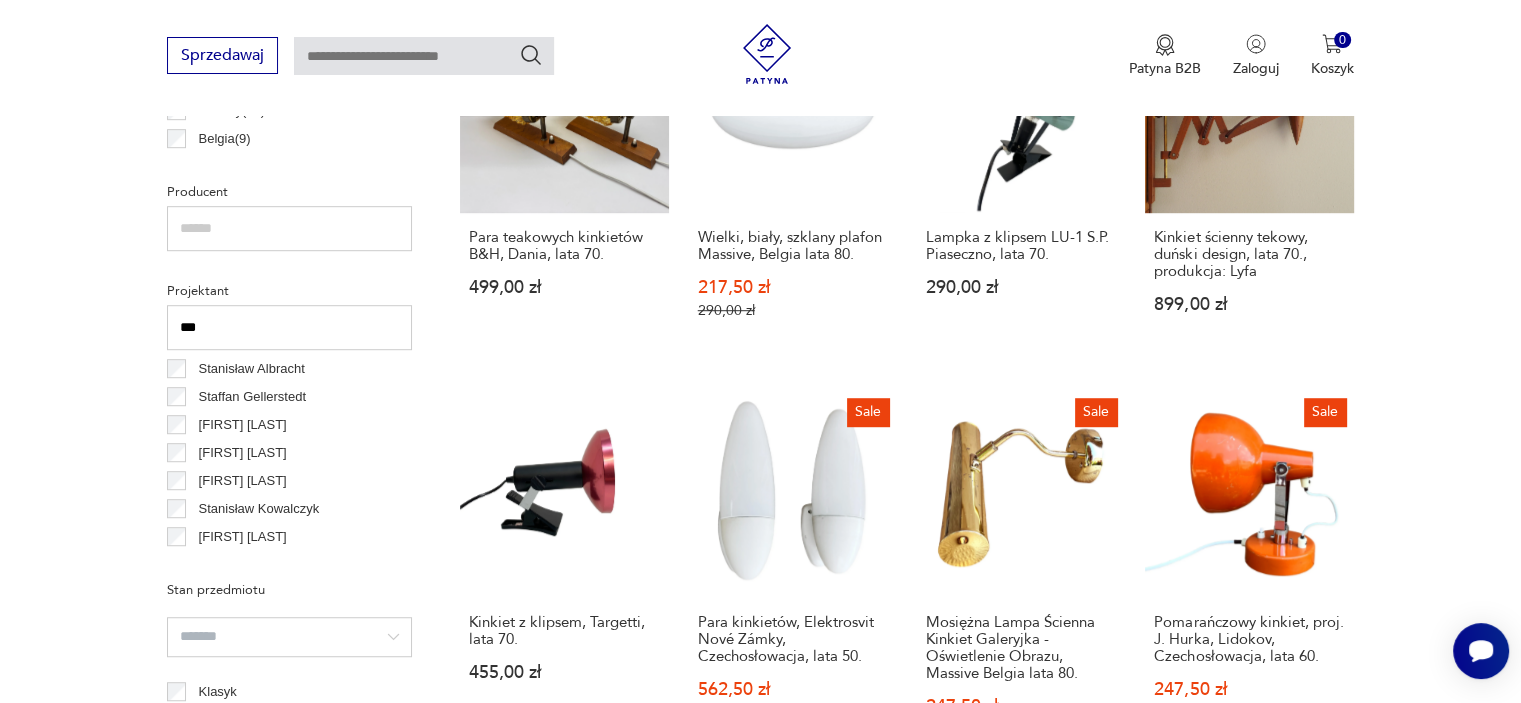 type on "***" 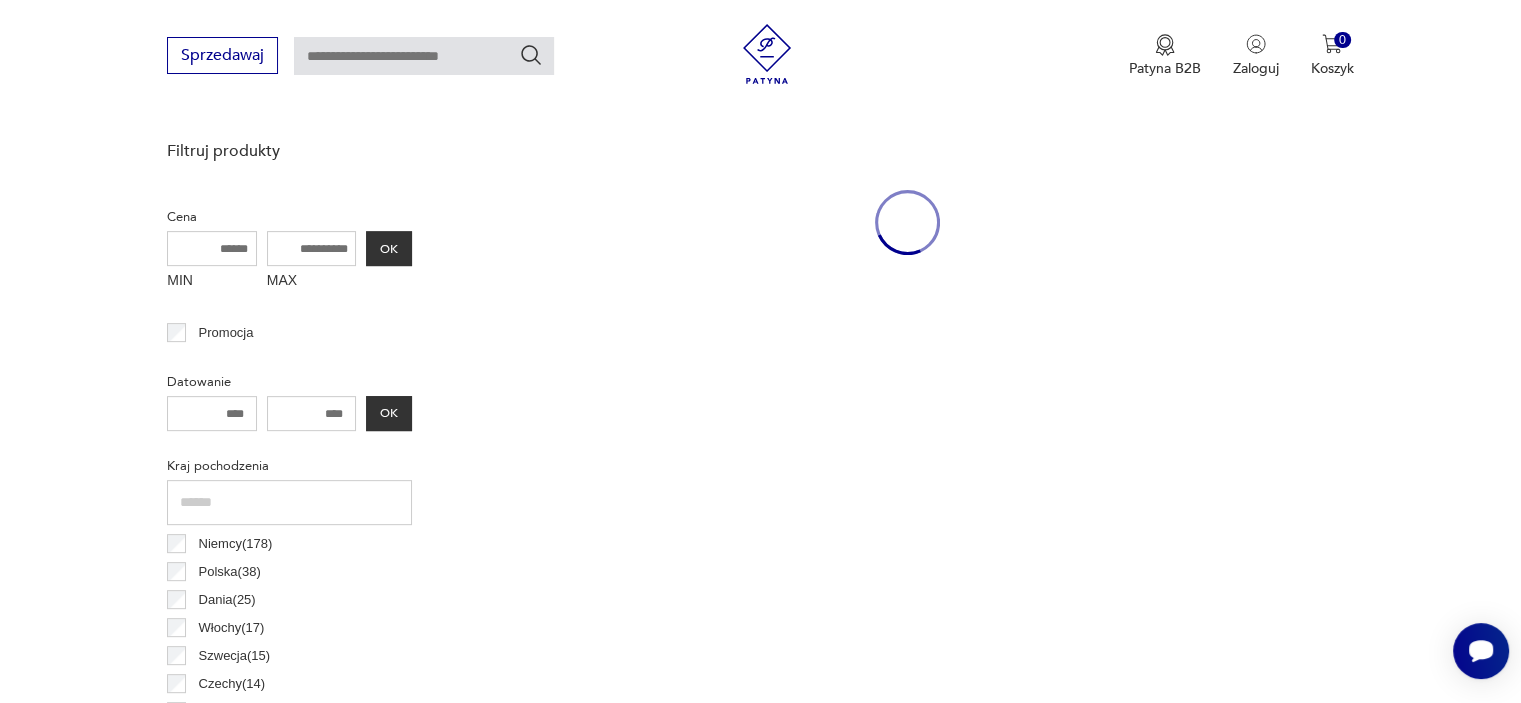scroll, scrollTop: 470, scrollLeft: 0, axis: vertical 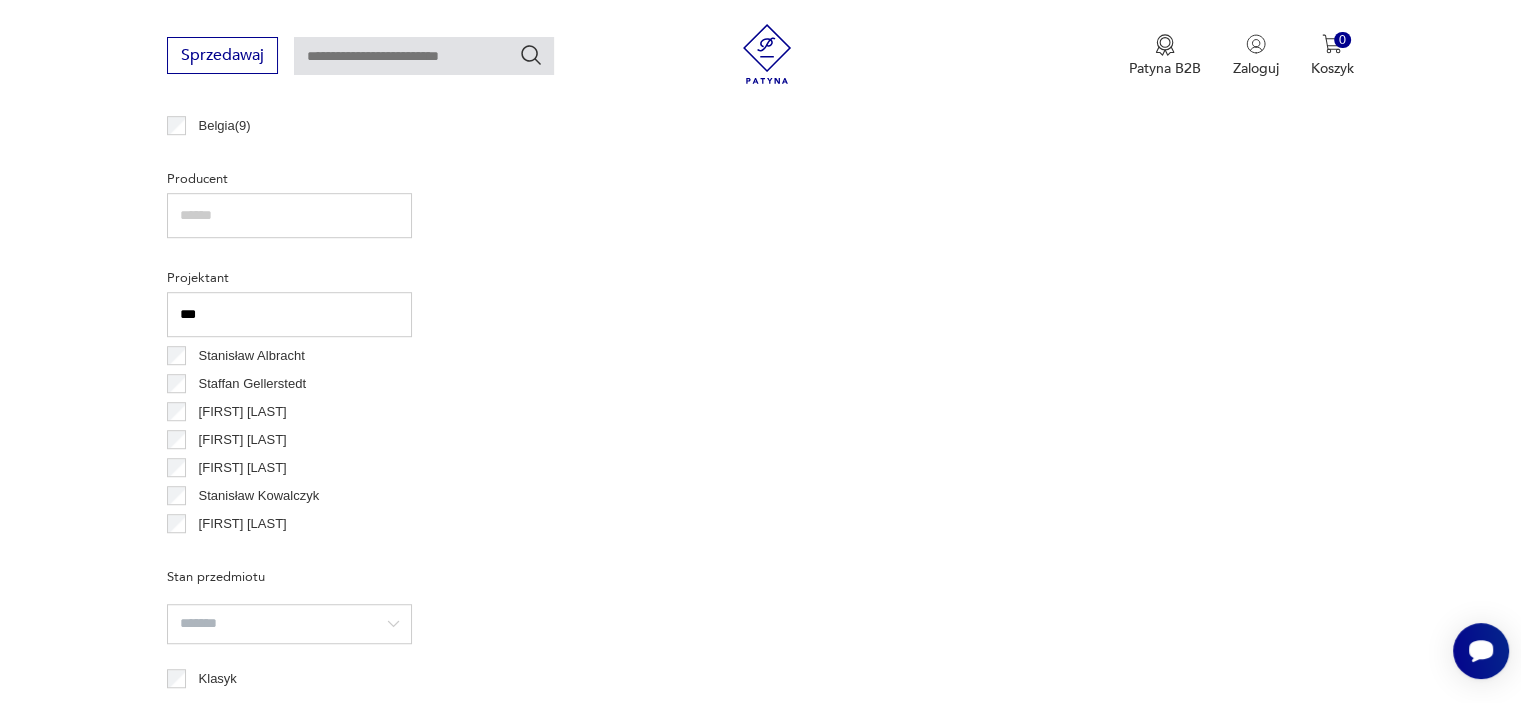drag, startPoint x: 204, startPoint y: 309, endPoint x: 152, endPoint y: 303, distance: 52.34501 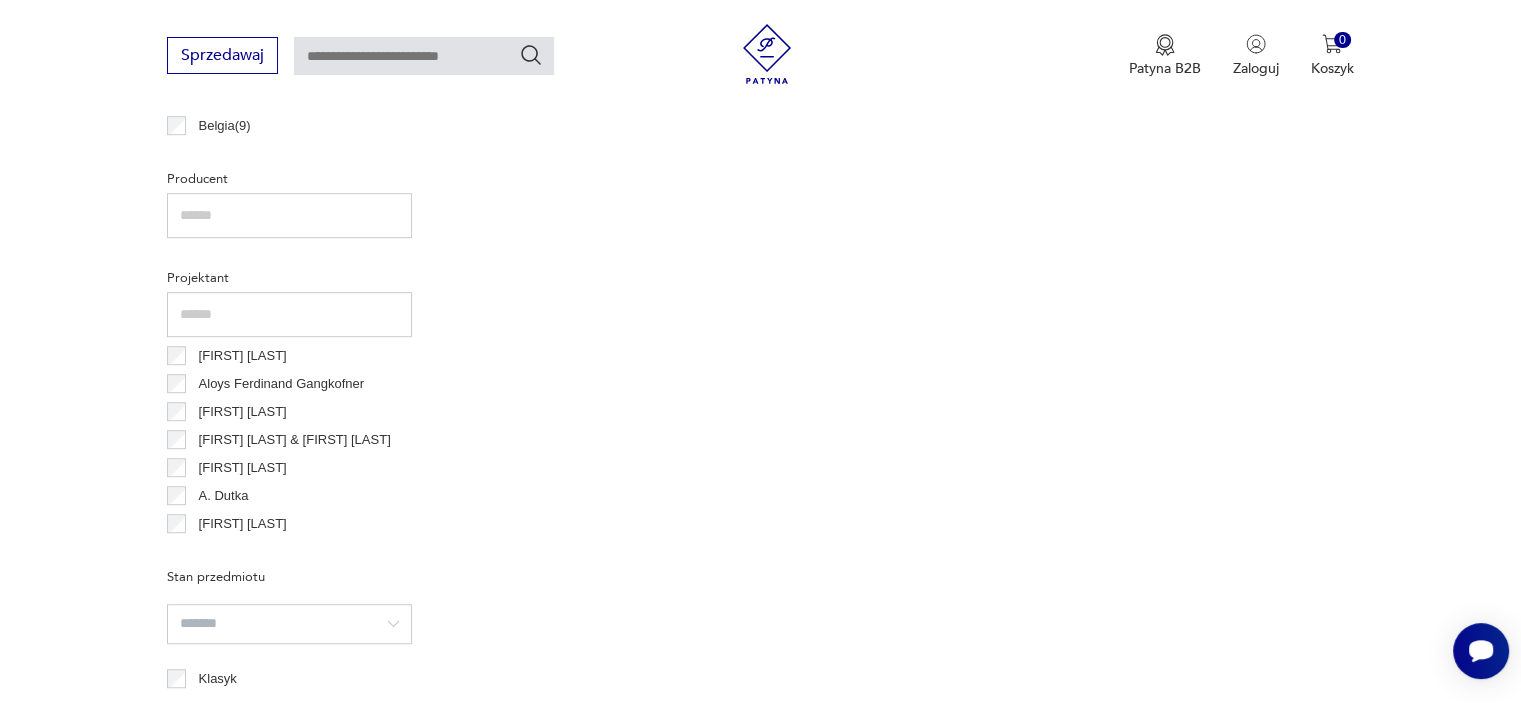 type 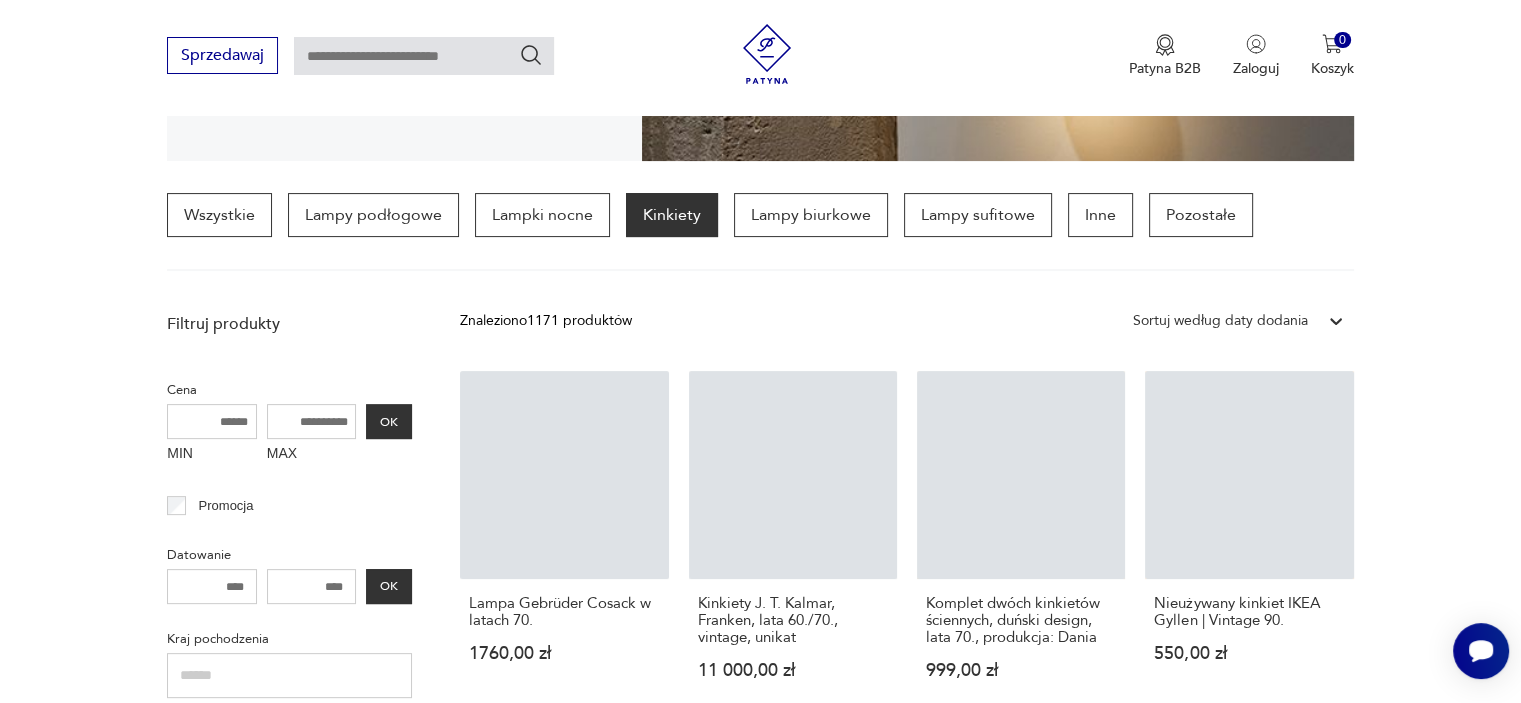 scroll, scrollTop: 524, scrollLeft: 0, axis: vertical 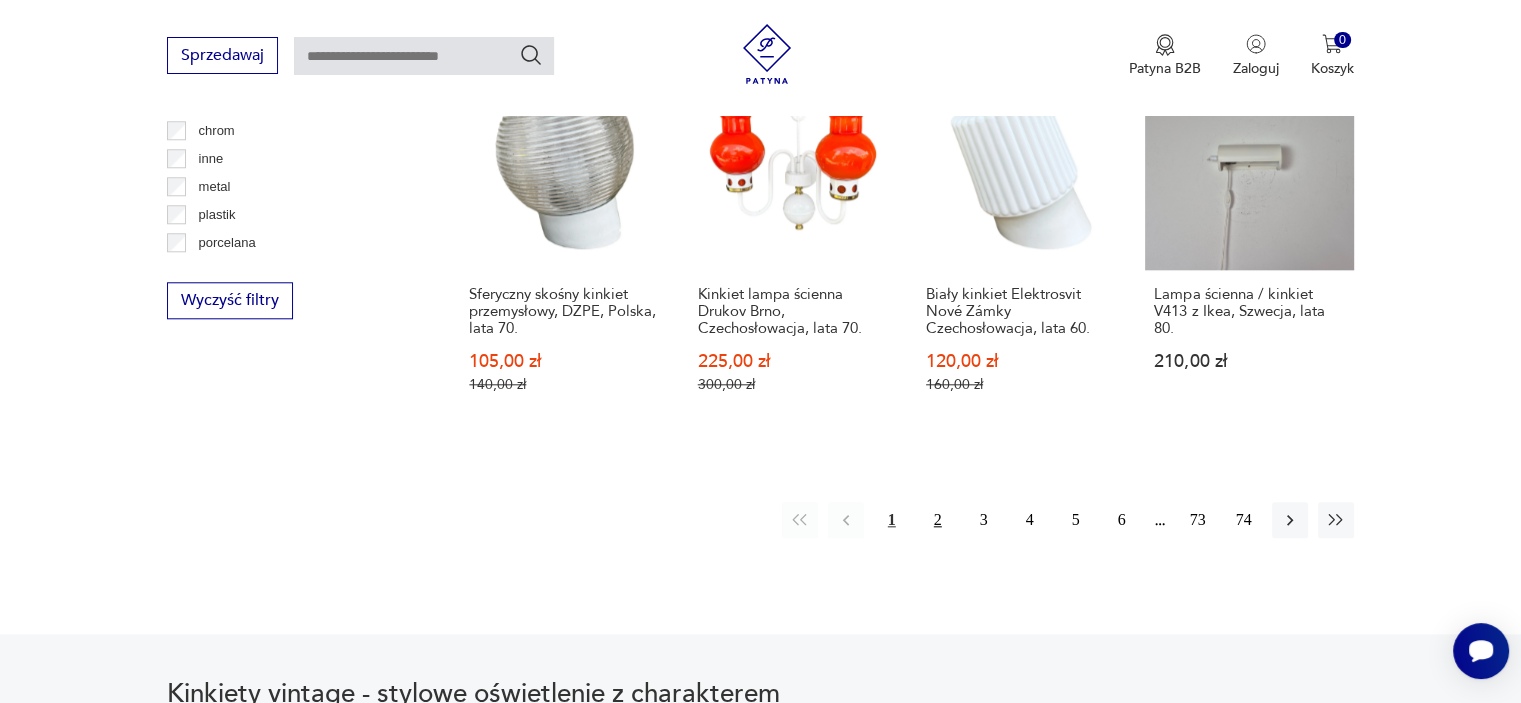 click on "2" at bounding box center (938, 520) 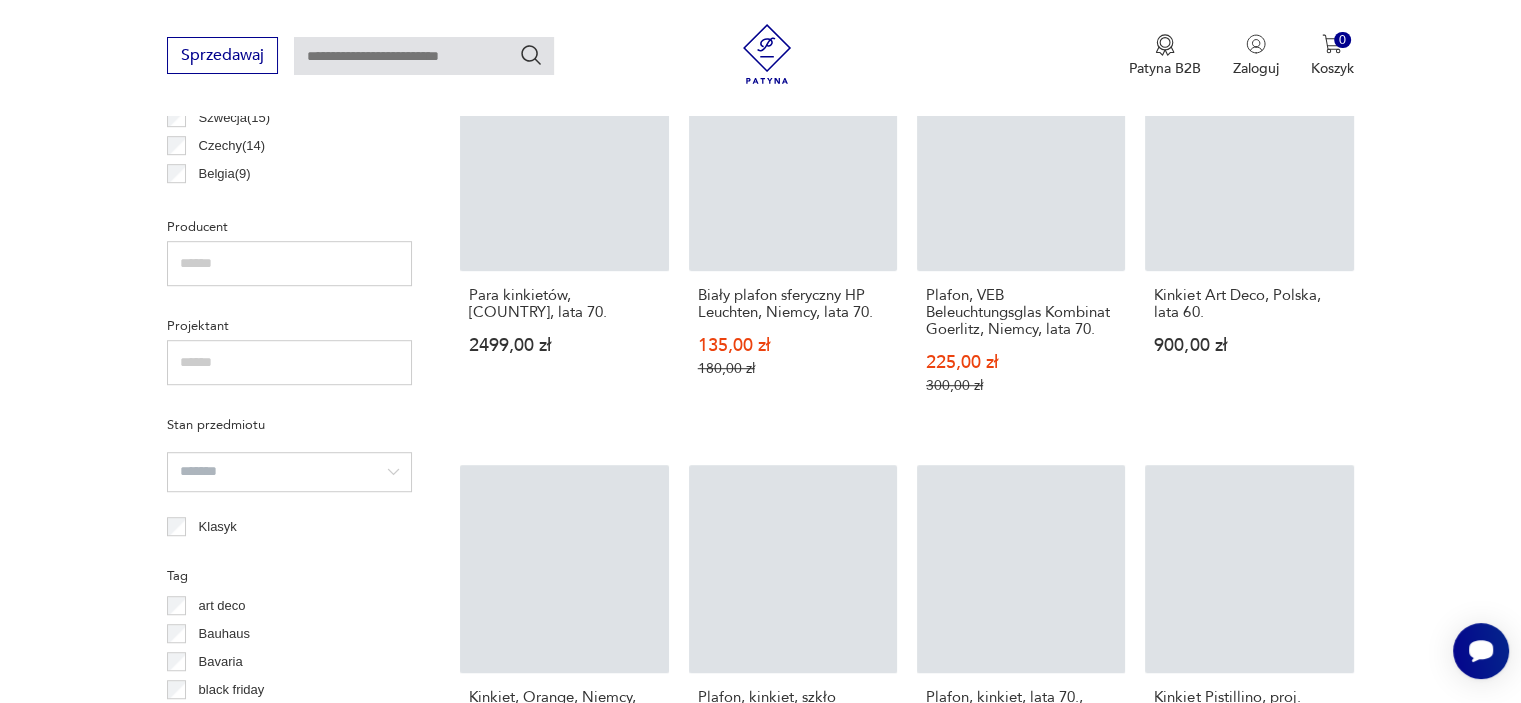 scroll, scrollTop: 471, scrollLeft: 0, axis: vertical 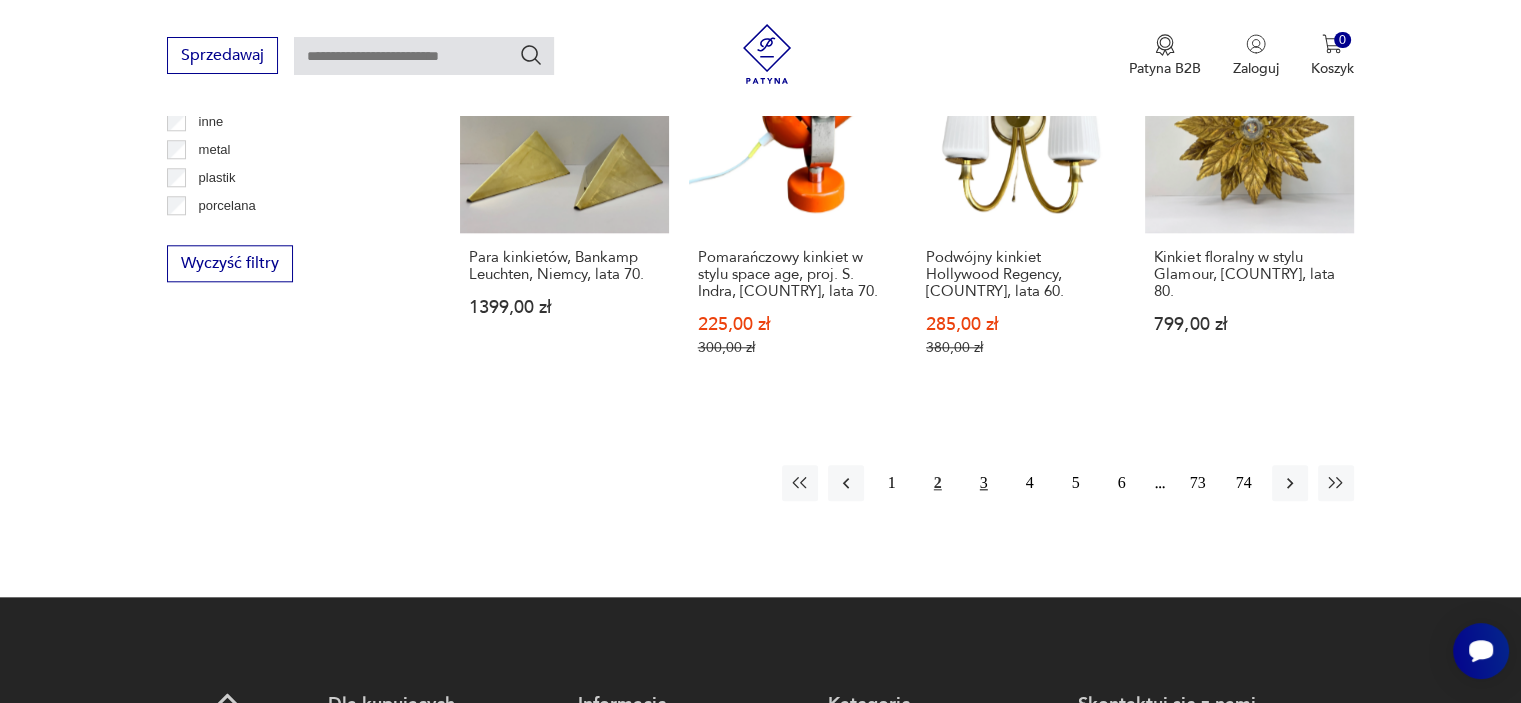 click on "3" at bounding box center [984, 483] 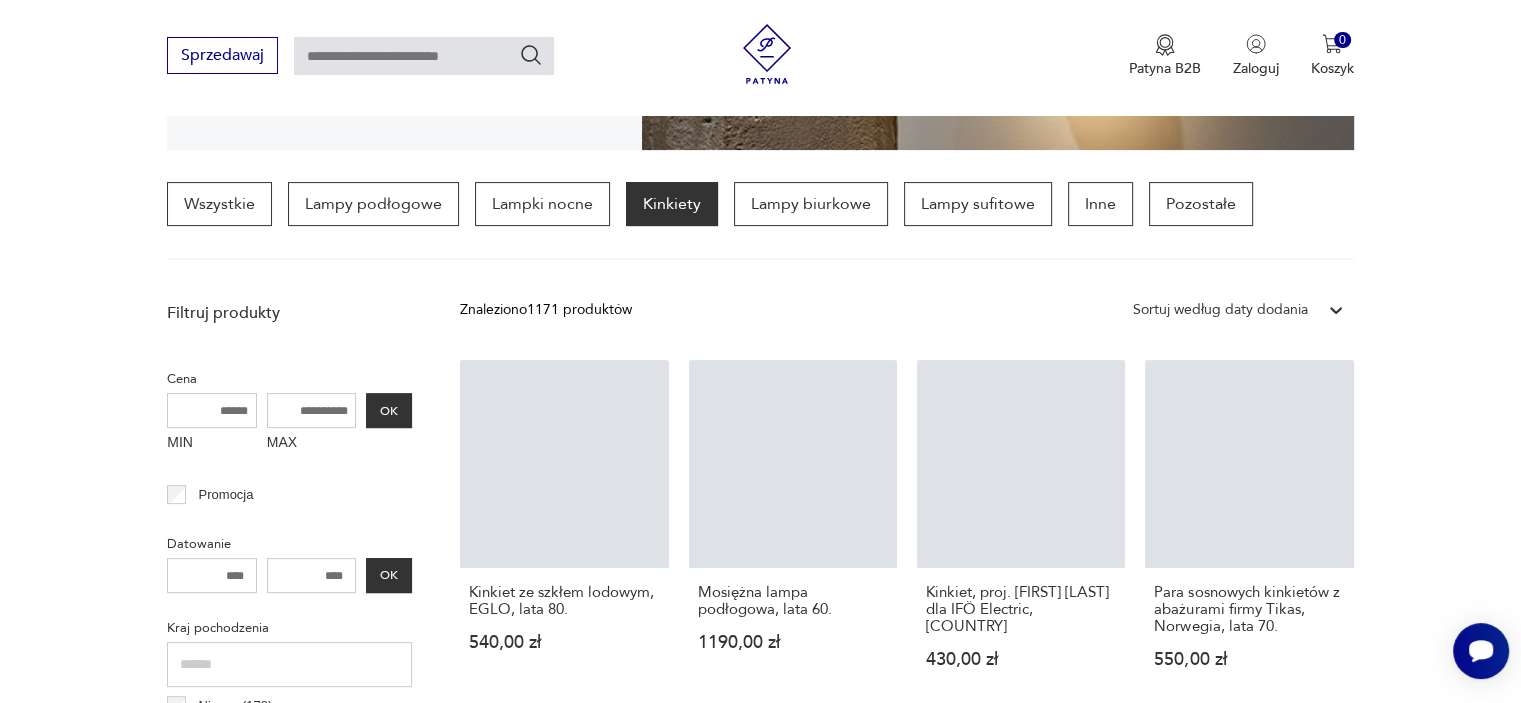 scroll, scrollTop: 470, scrollLeft: 0, axis: vertical 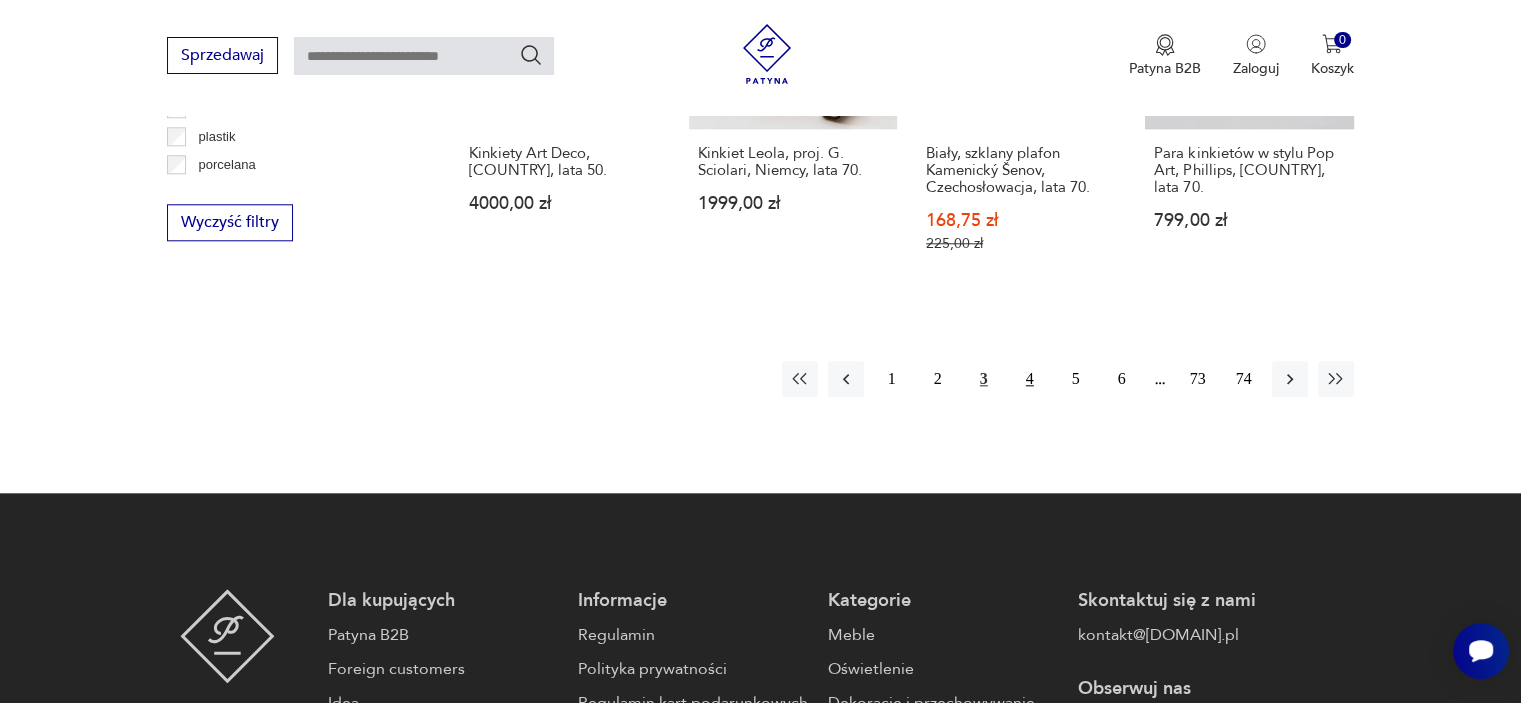 click on "4" at bounding box center [1030, 379] 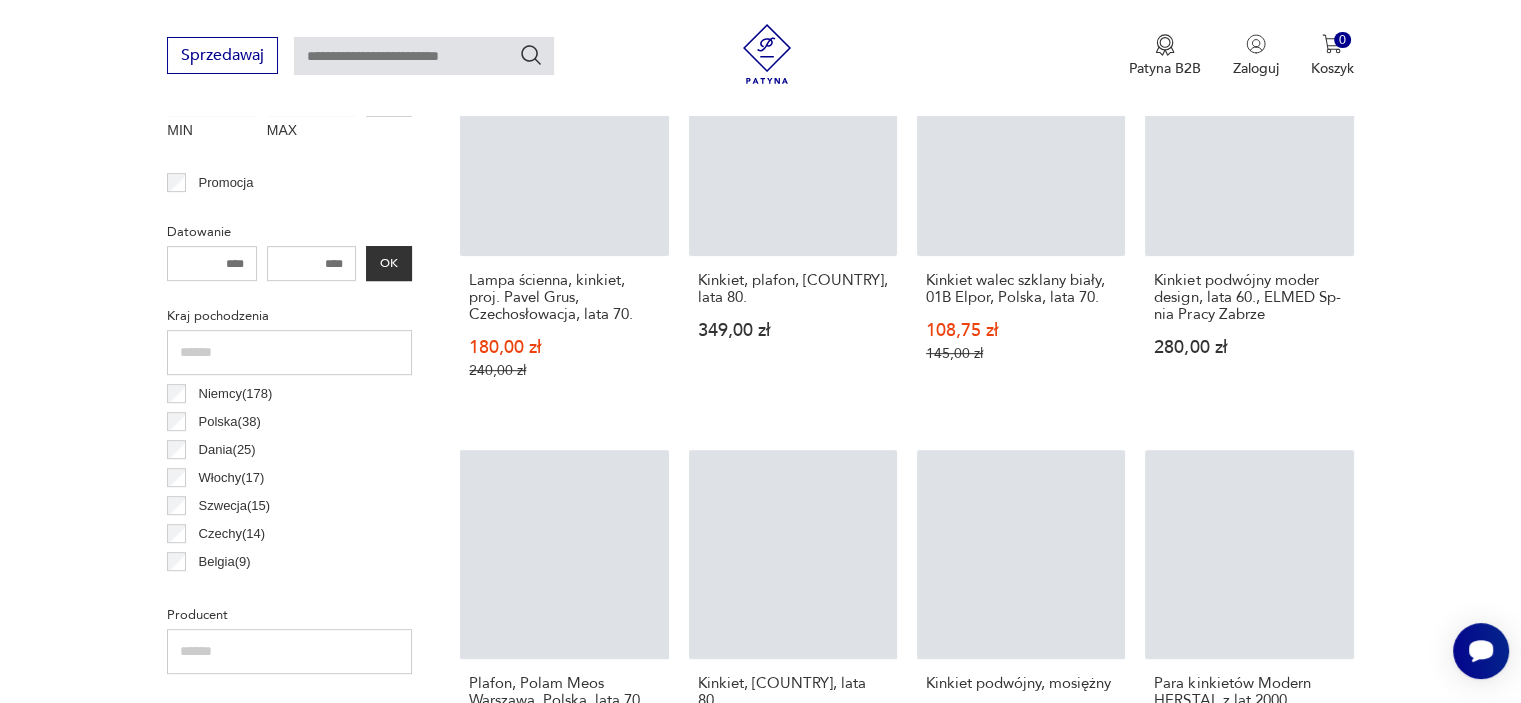 scroll, scrollTop: 470, scrollLeft: 0, axis: vertical 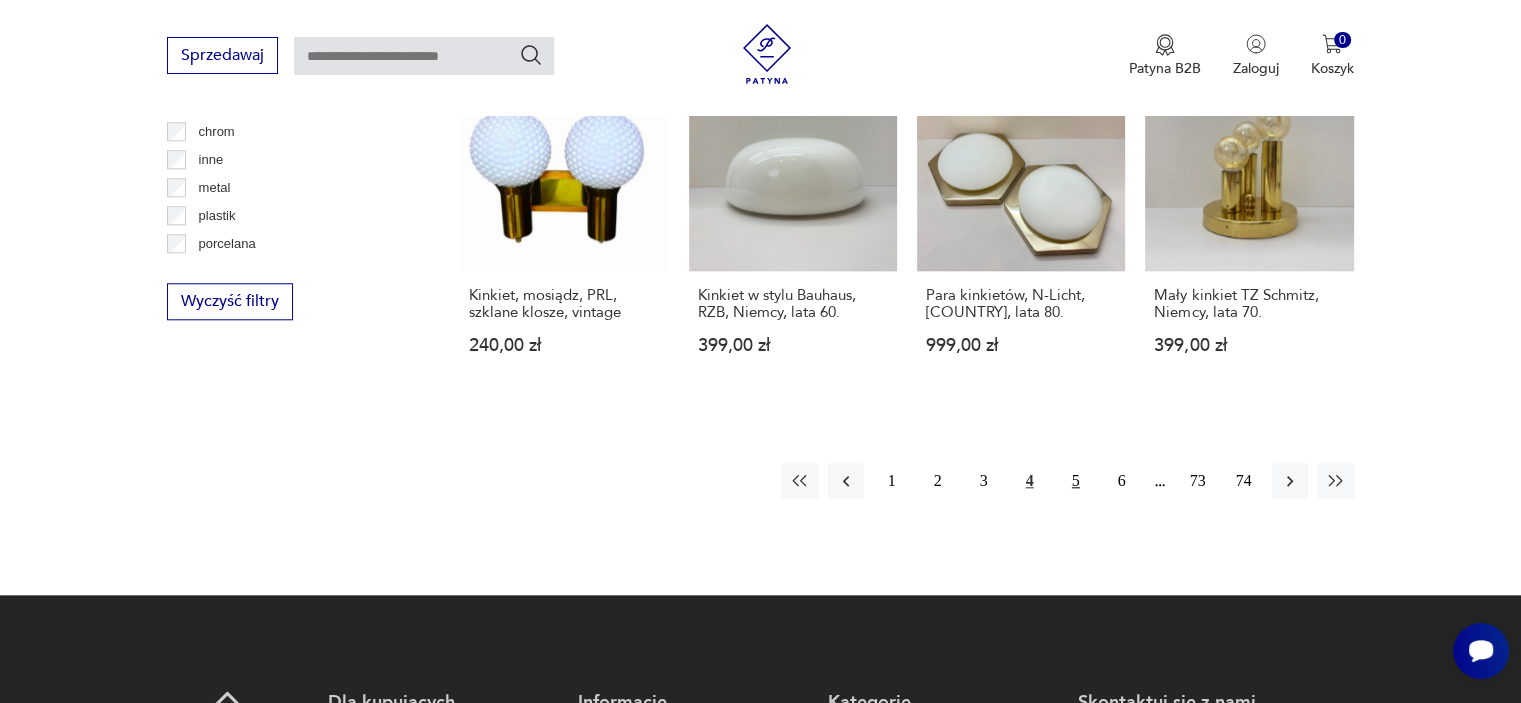 click on "5" at bounding box center (1076, 481) 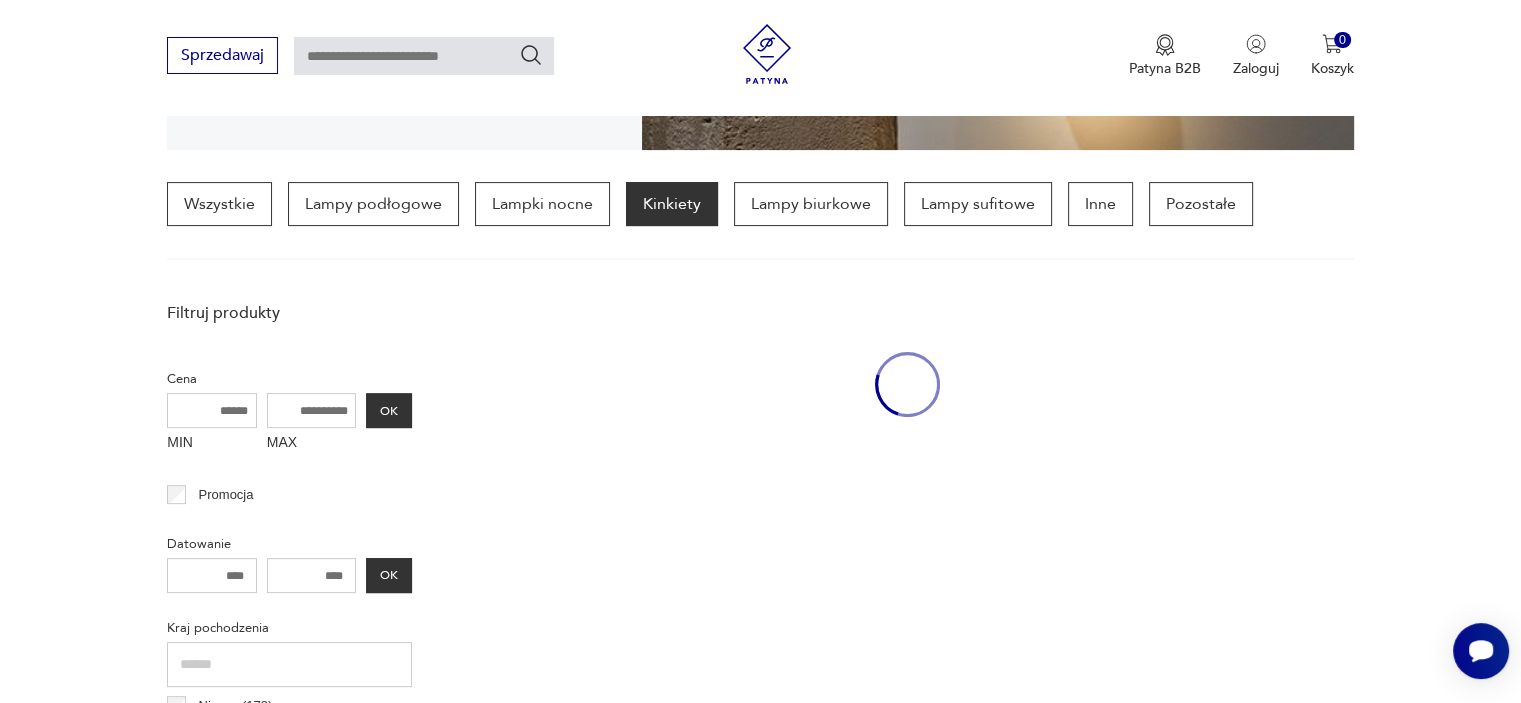 scroll, scrollTop: 470, scrollLeft: 0, axis: vertical 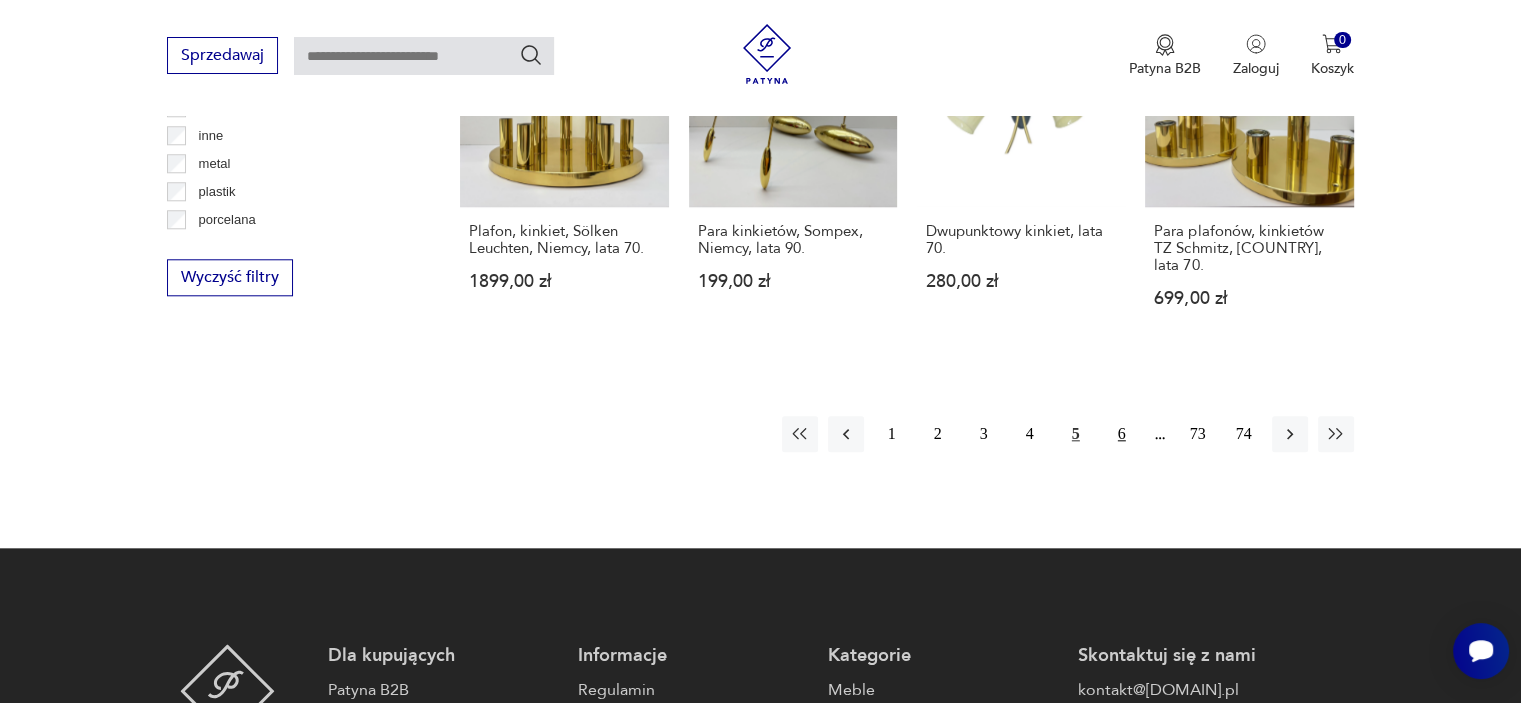 click on "6" at bounding box center (1122, 434) 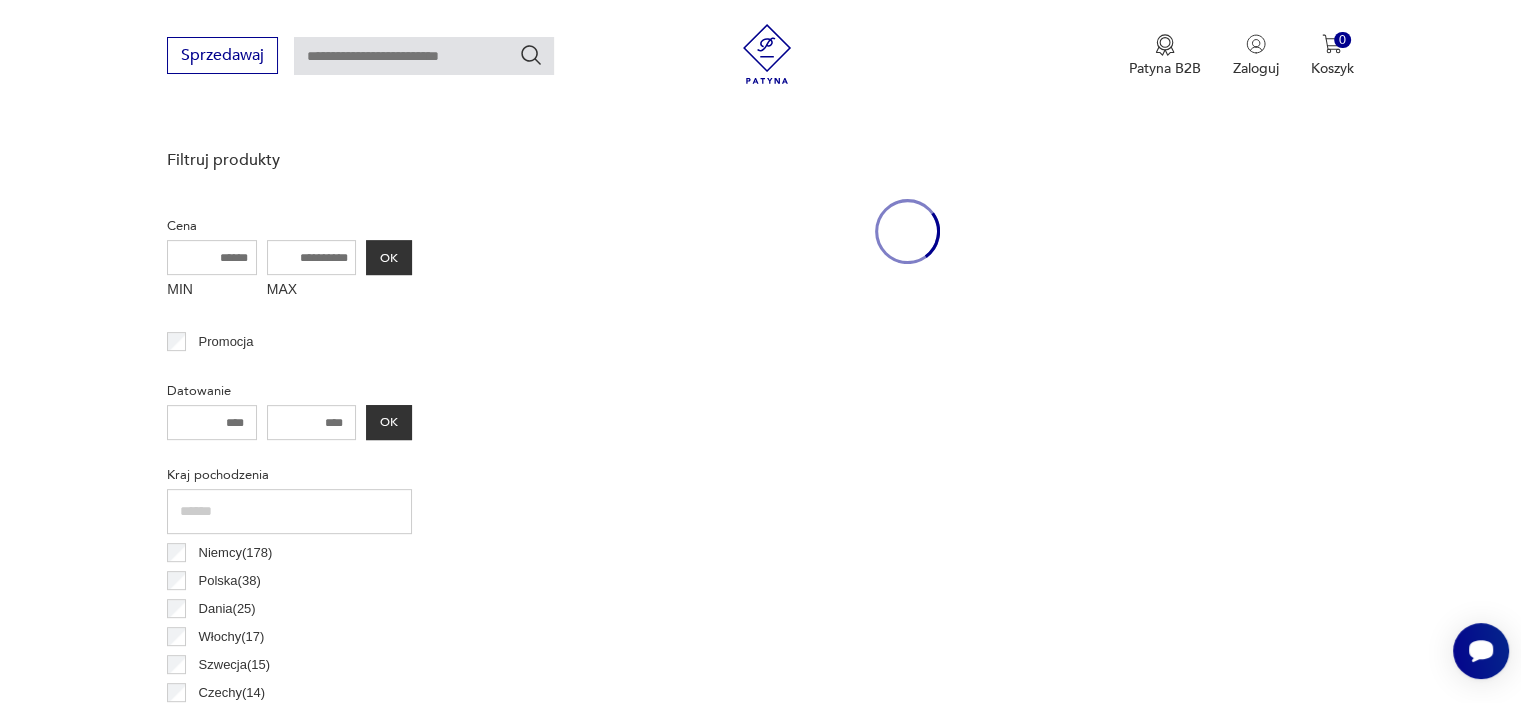 scroll, scrollTop: 470, scrollLeft: 0, axis: vertical 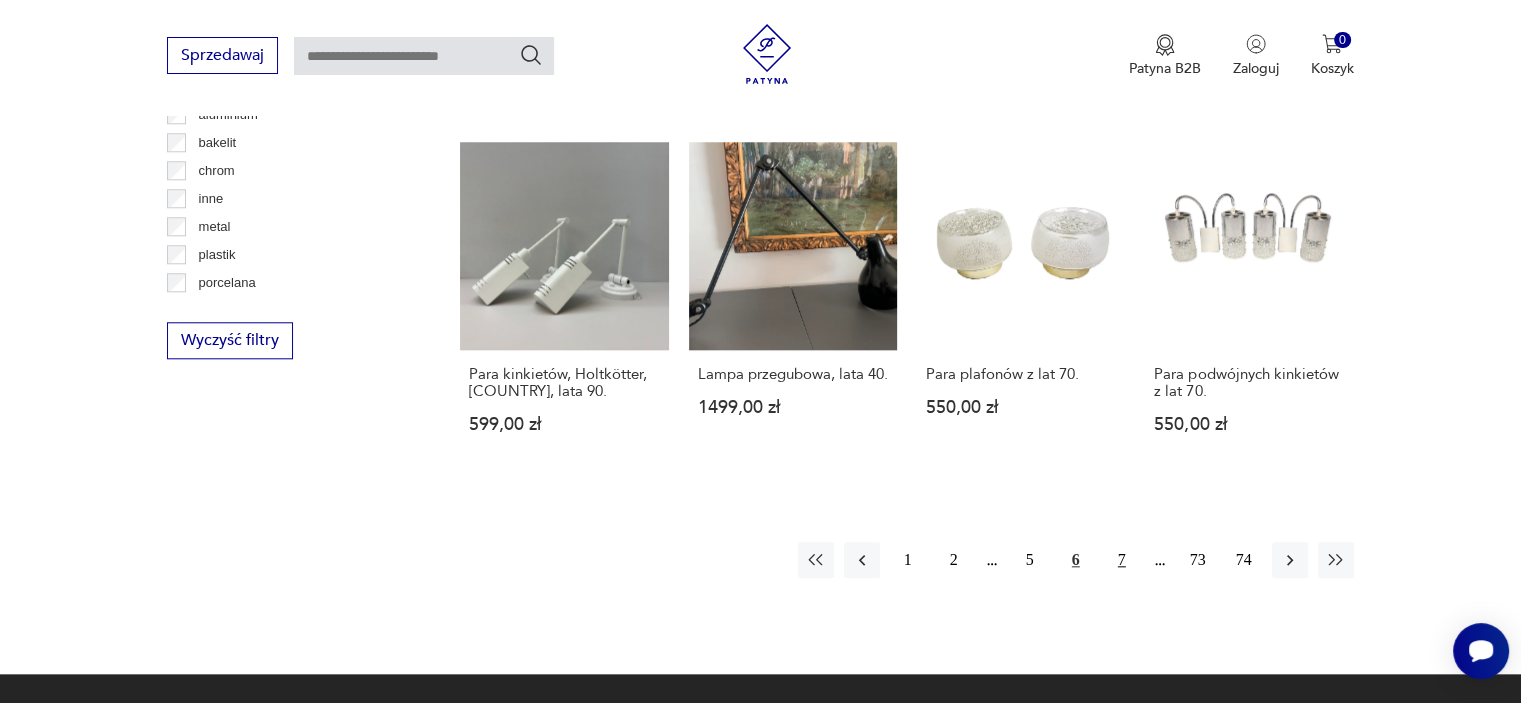 click on "7" at bounding box center [1122, 560] 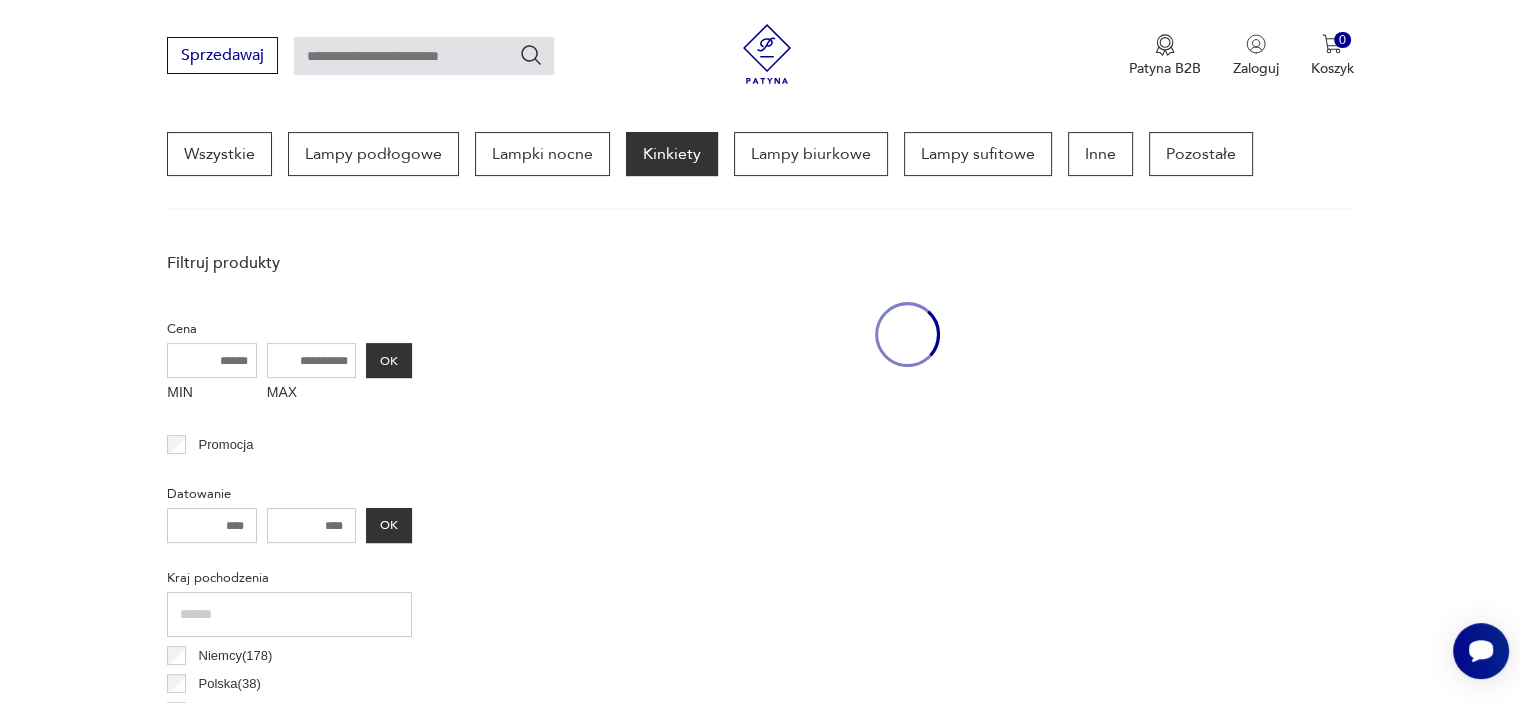 scroll, scrollTop: 471, scrollLeft: 0, axis: vertical 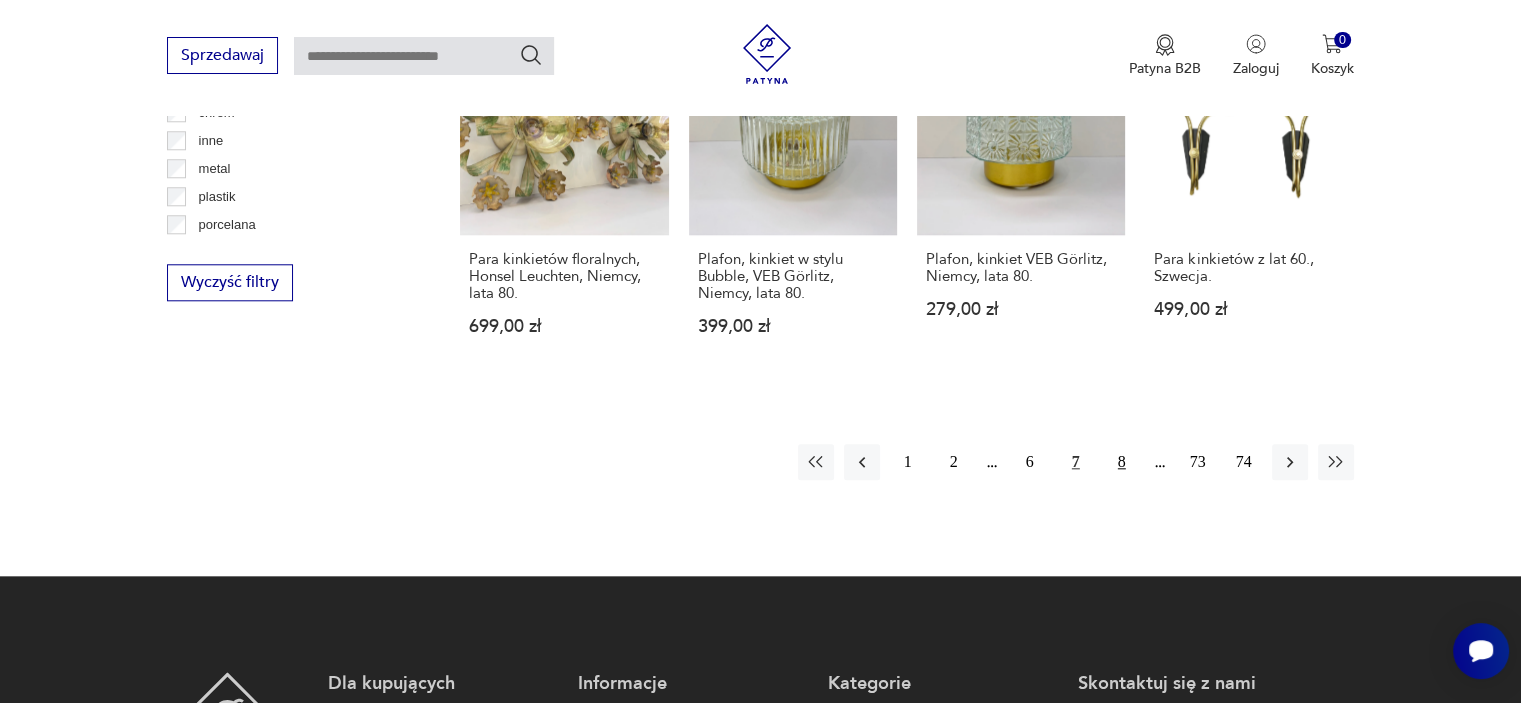 click on "8" at bounding box center [1122, 462] 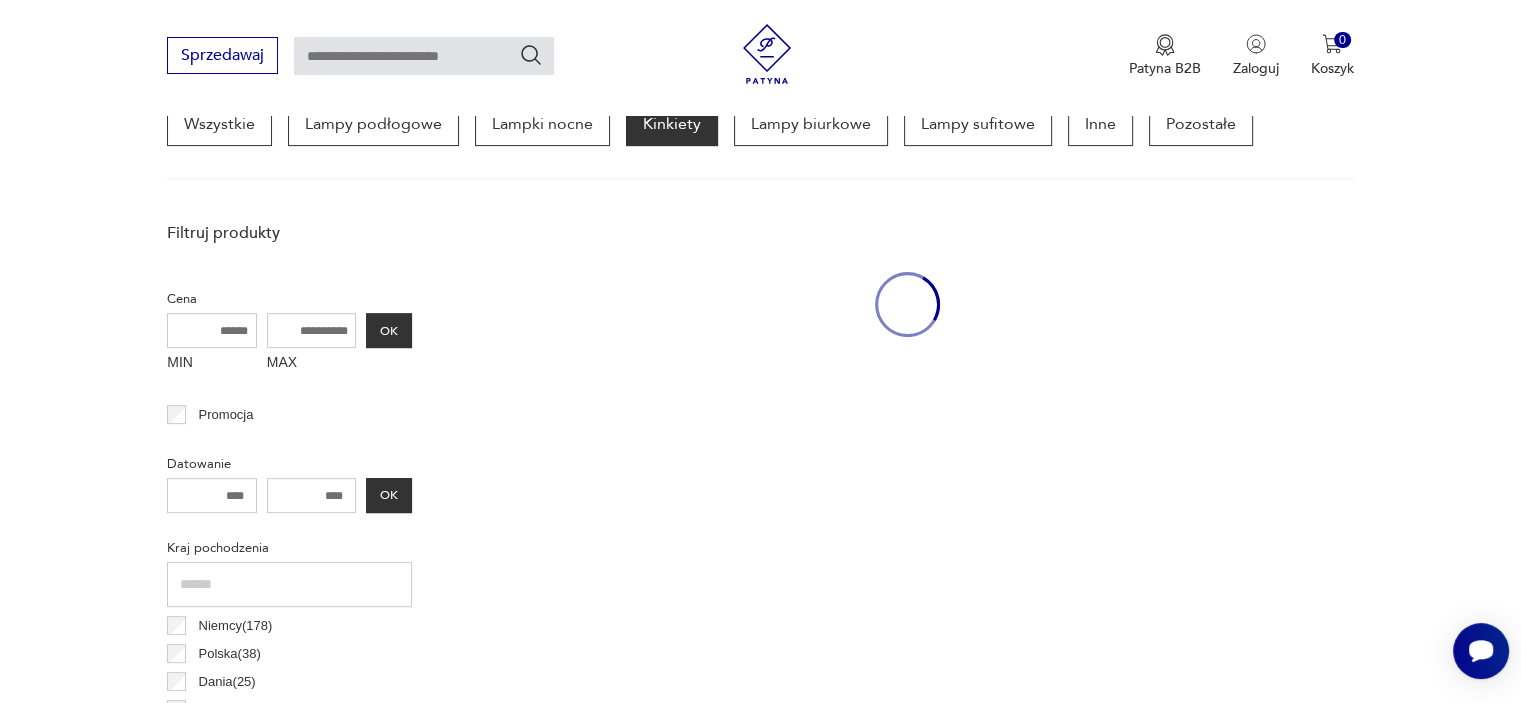 scroll, scrollTop: 470, scrollLeft: 0, axis: vertical 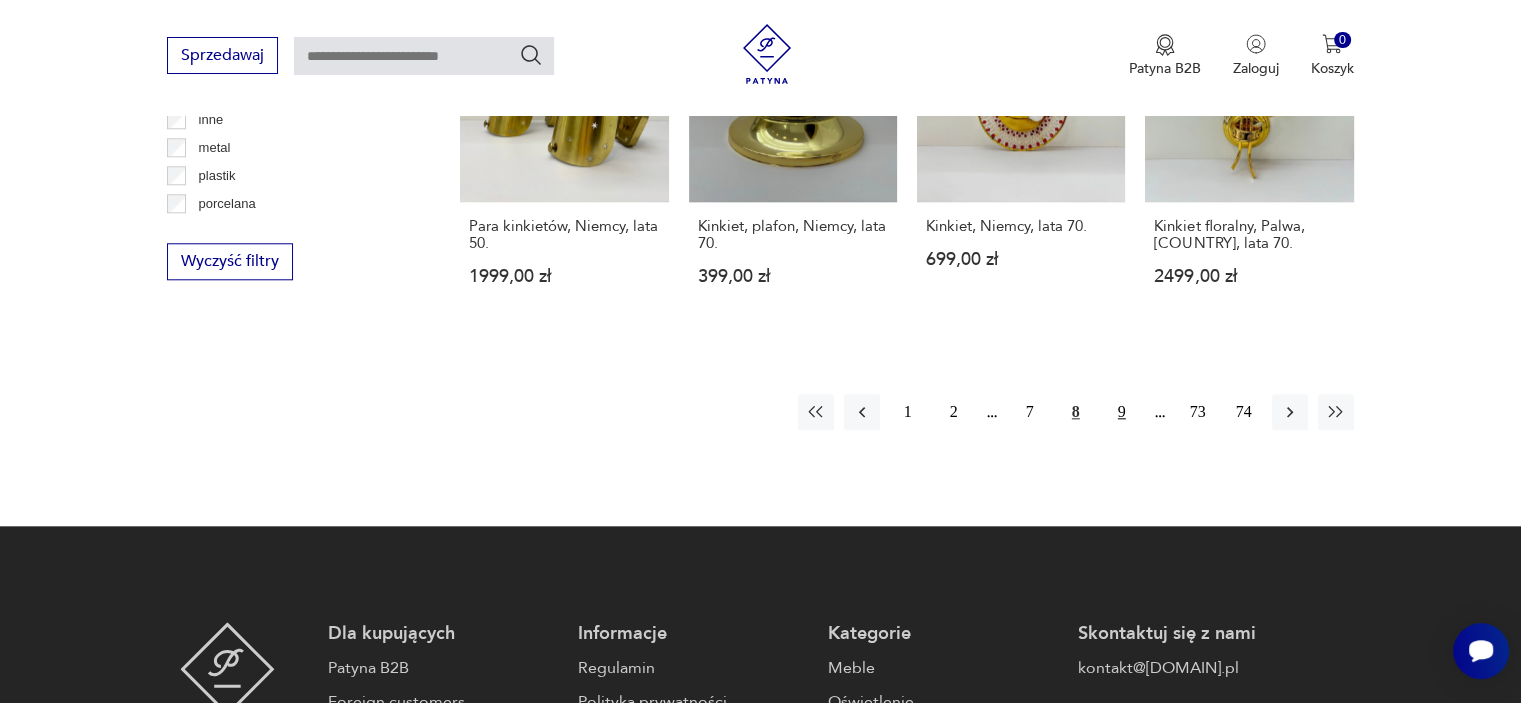 click on "9" at bounding box center (1122, 412) 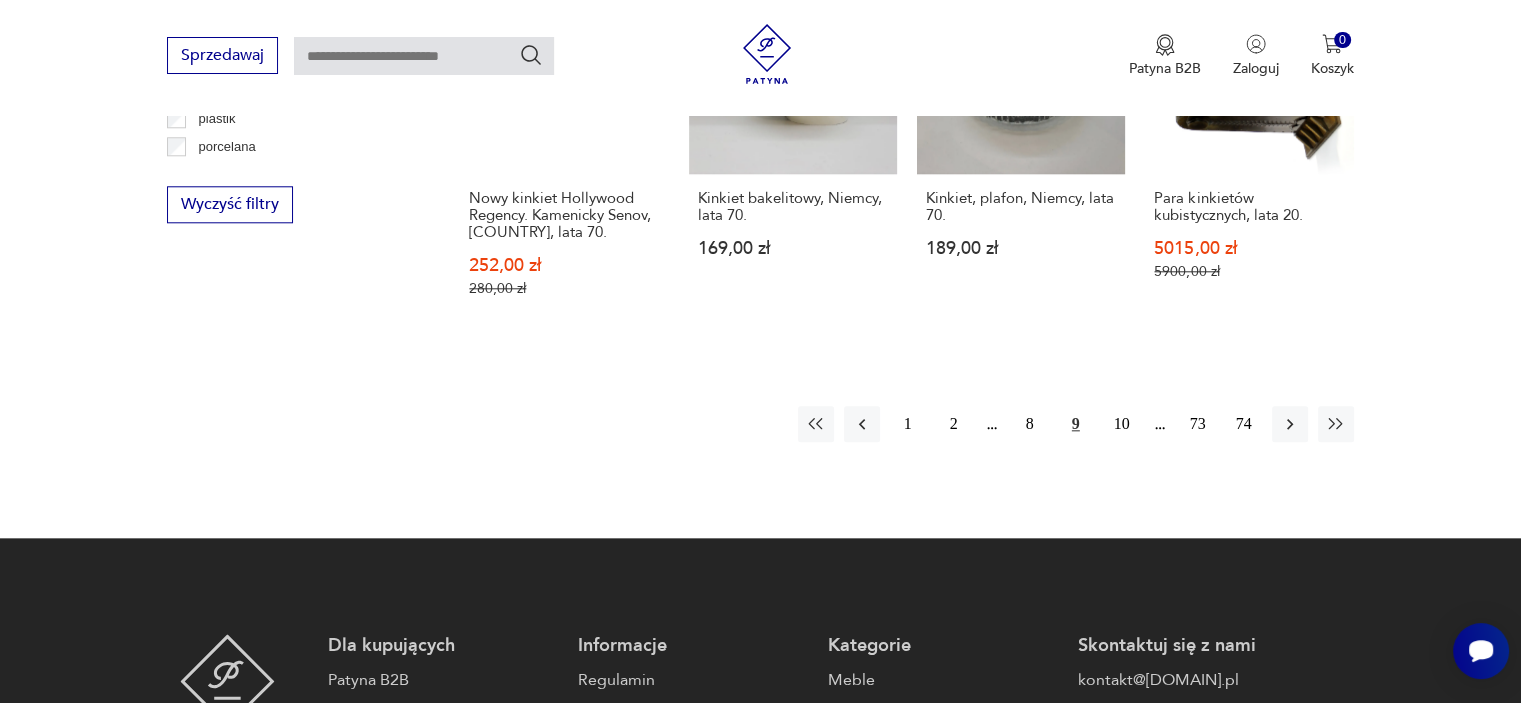 scroll, scrollTop: 2062, scrollLeft: 0, axis: vertical 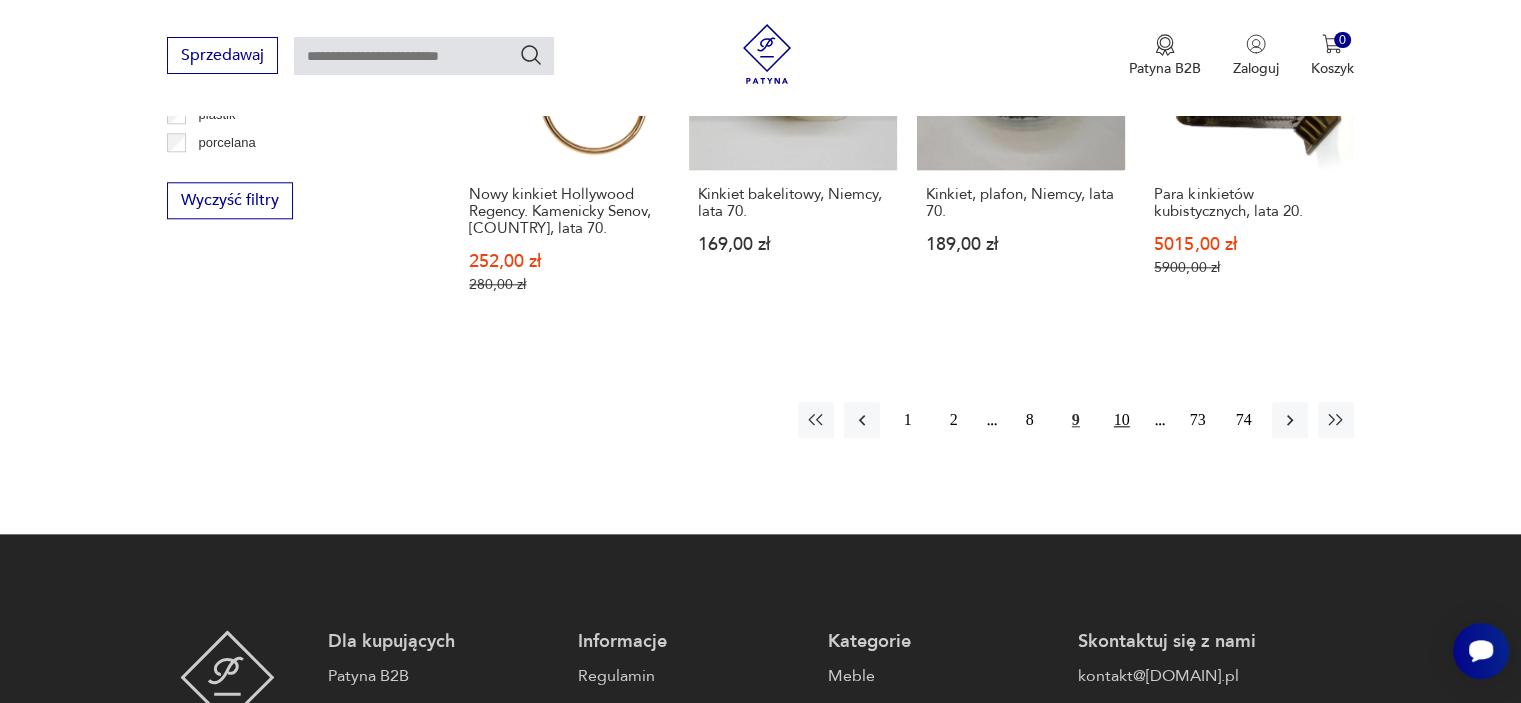 click on "10" at bounding box center (1122, 420) 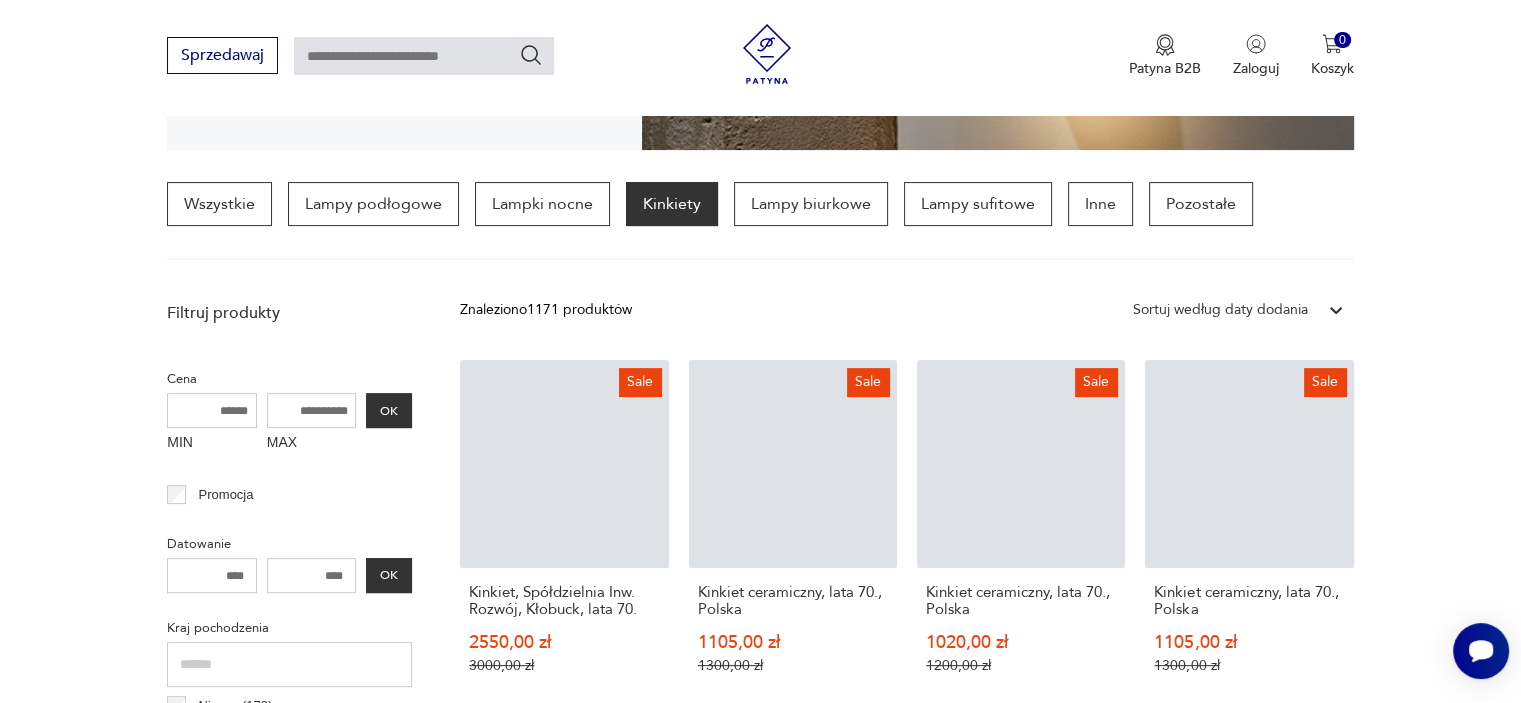 scroll, scrollTop: 470, scrollLeft: 0, axis: vertical 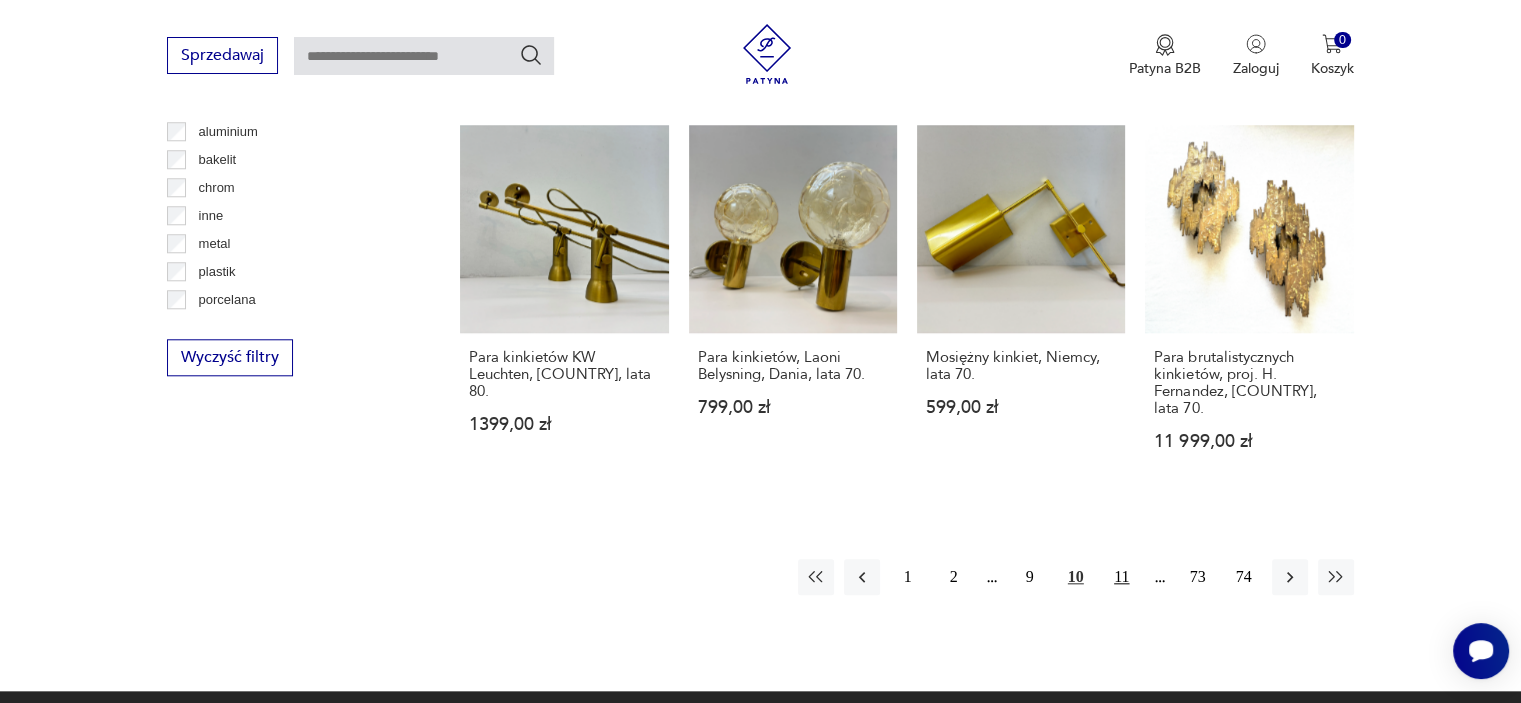 click on "11" at bounding box center (1122, 577) 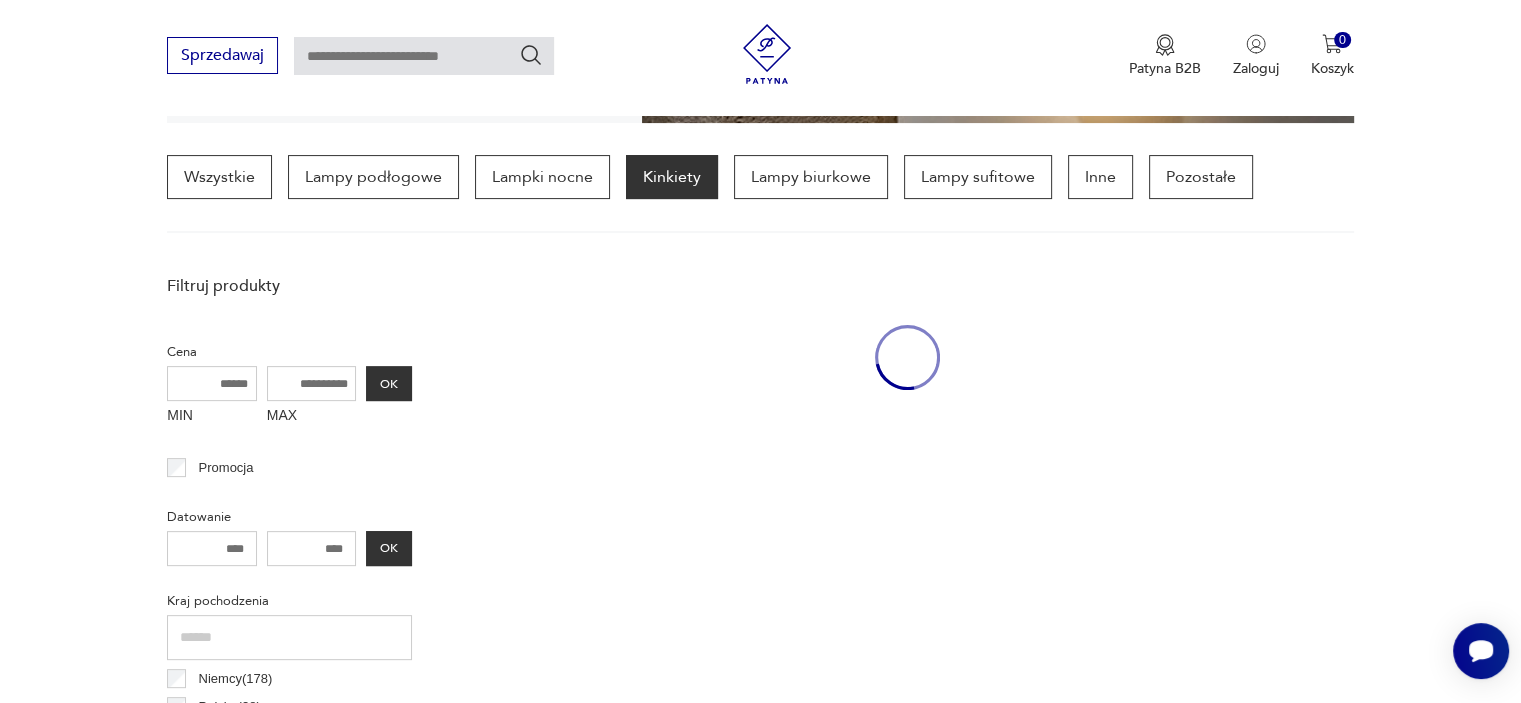 scroll, scrollTop: 470, scrollLeft: 0, axis: vertical 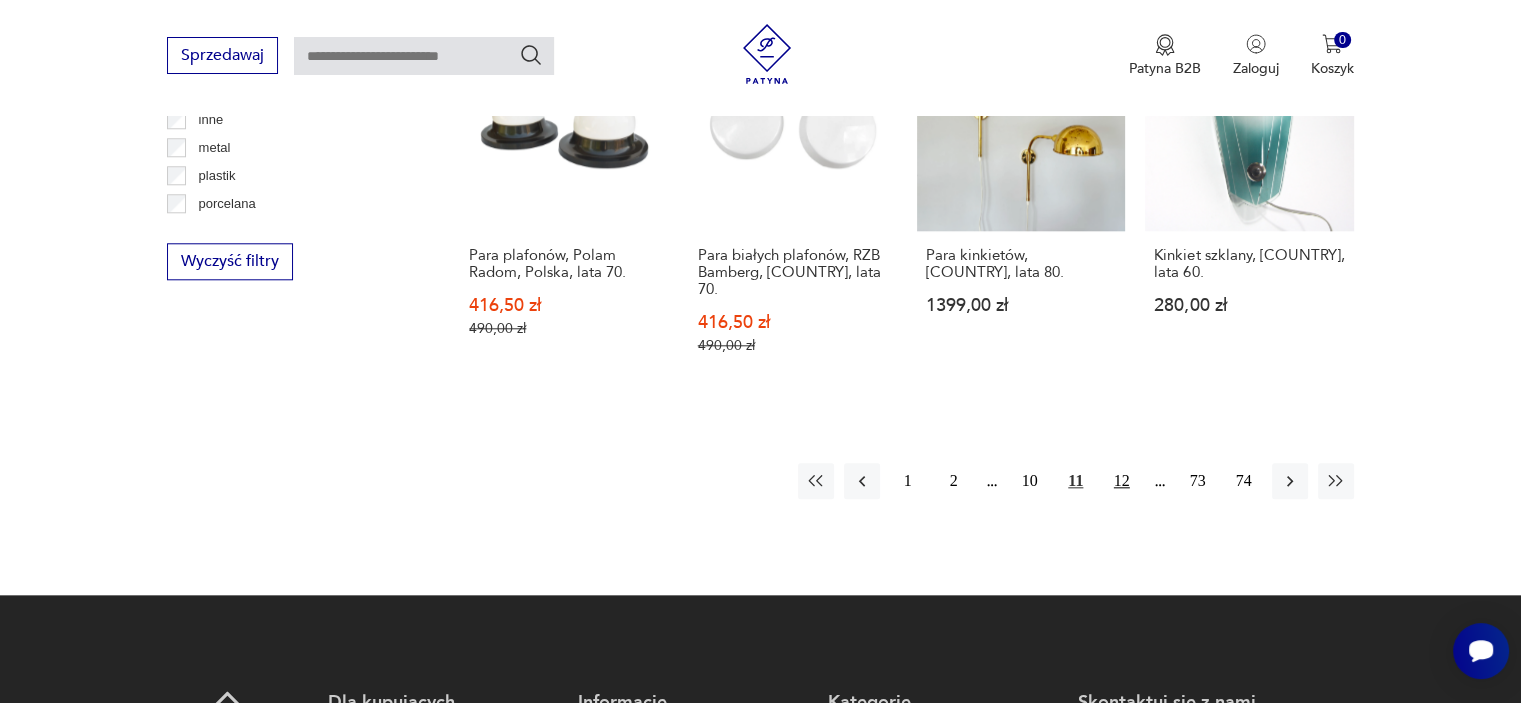 click on "12" at bounding box center [1122, 481] 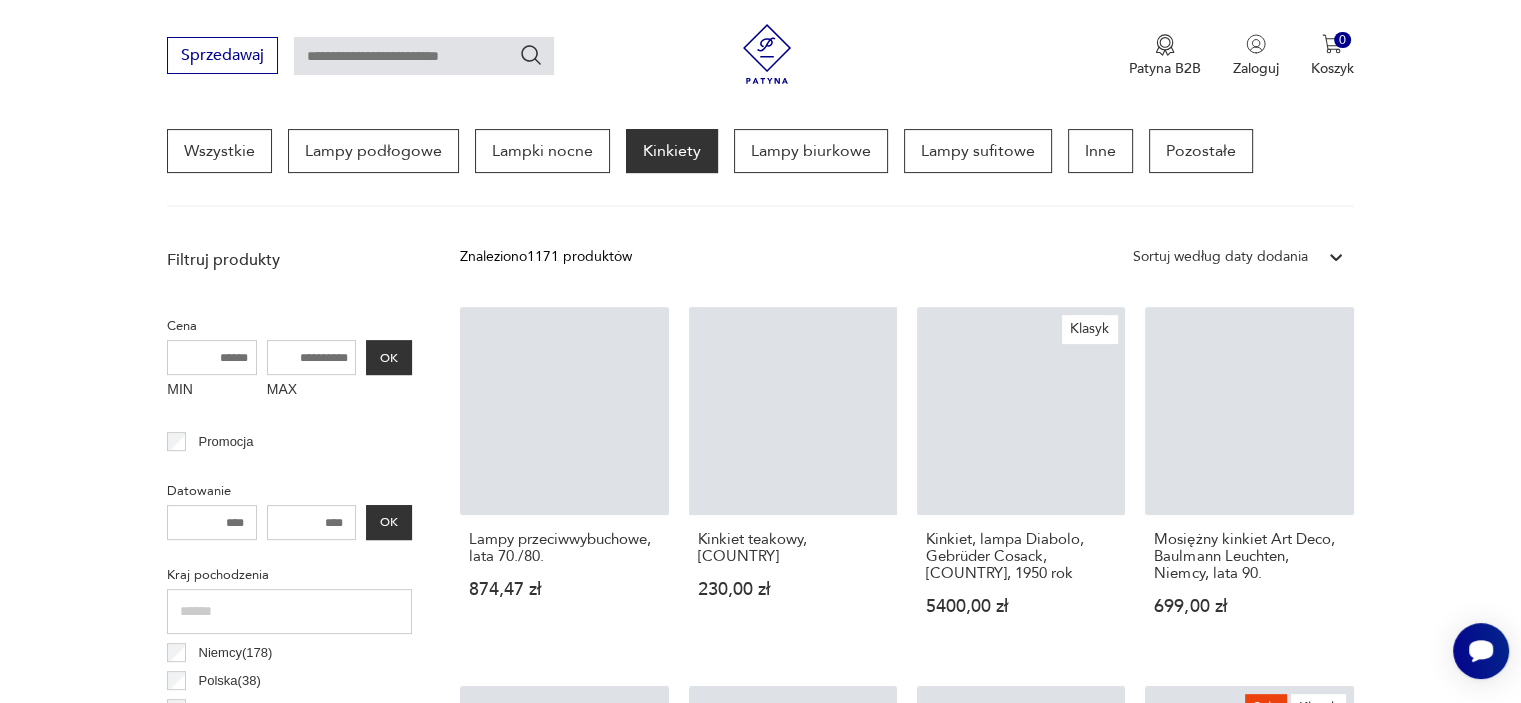 scroll, scrollTop: 470, scrollLeft: 0, axis: vertical 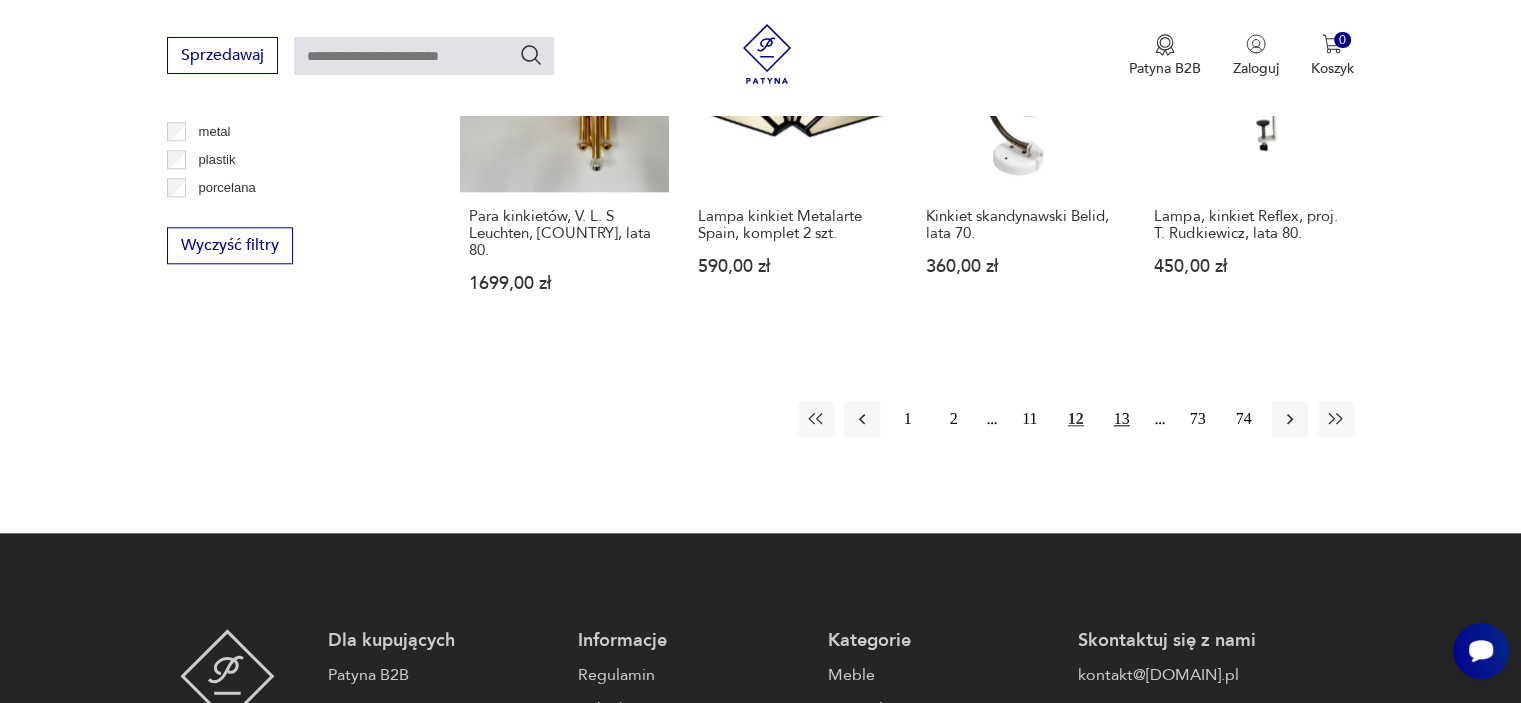 click on "13" at bounding box center (1122, 419) 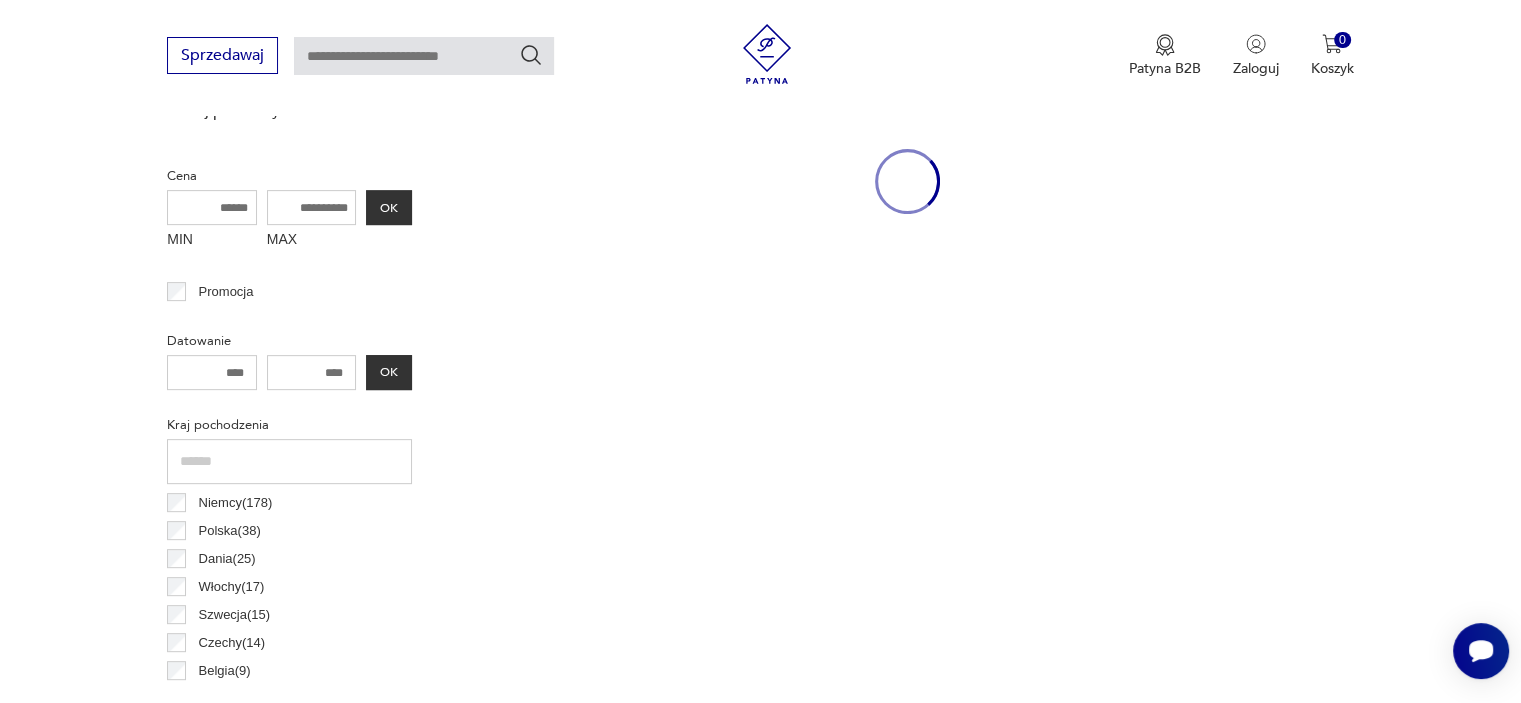 scroll, scrollTop: 470, scrollLeft: 0, axis: vertical 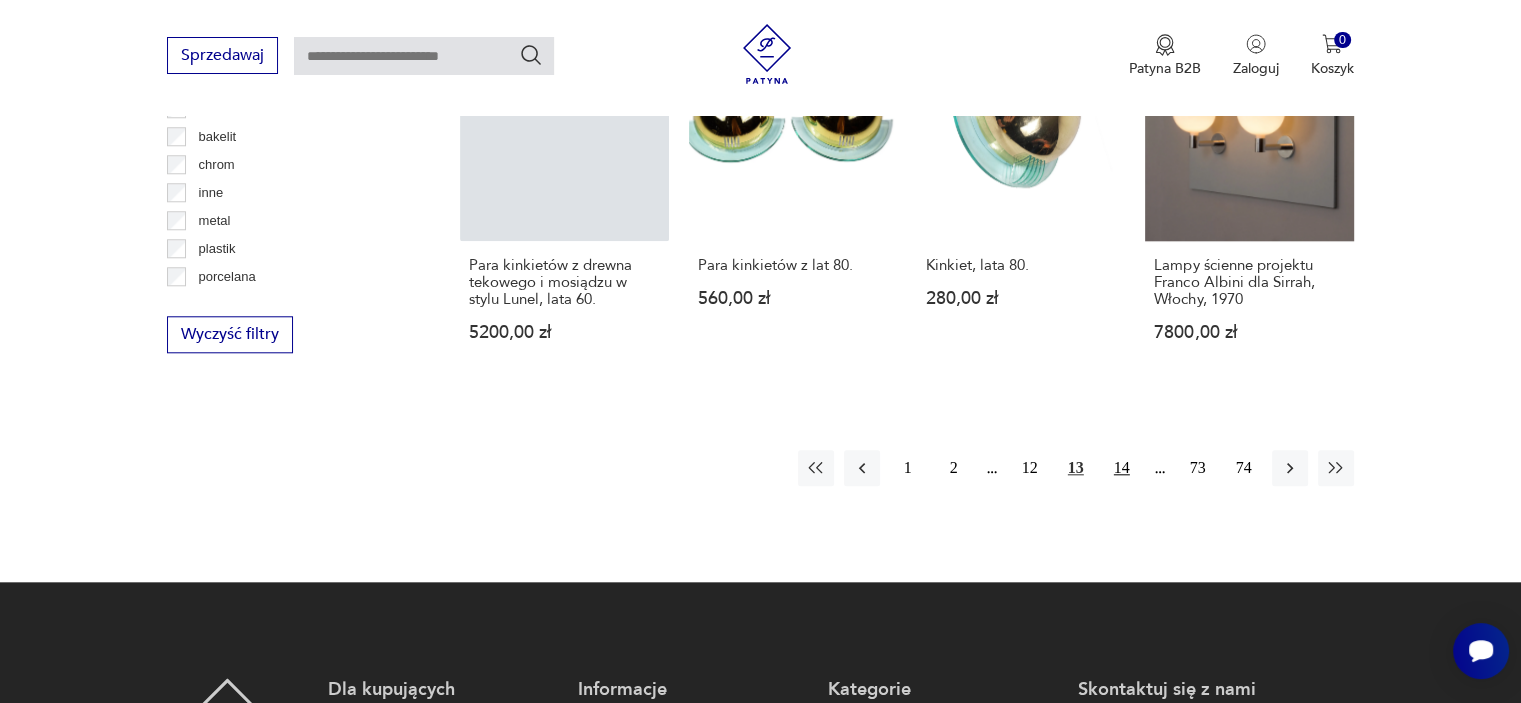 click on "14" at bounding box center [1122, 468] 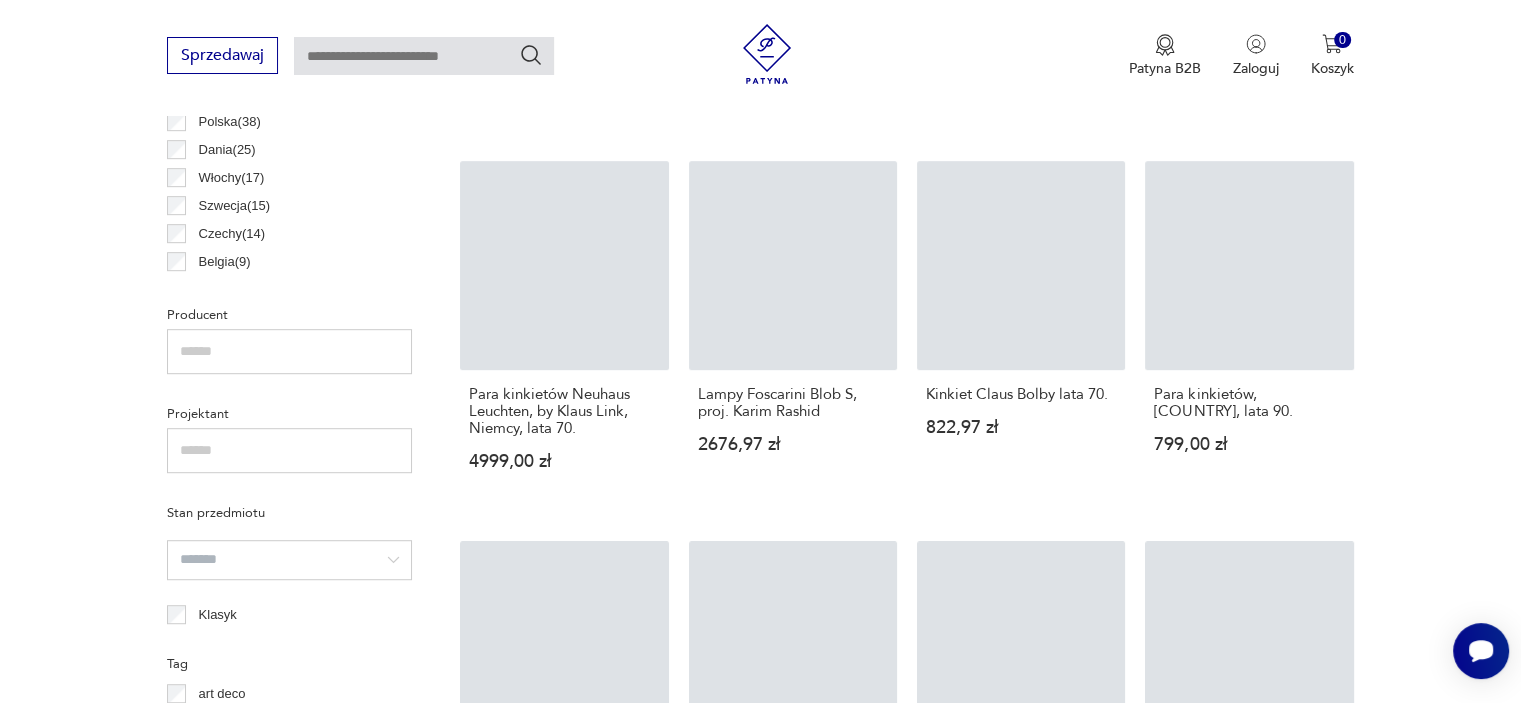 scroll, scrollTop: 470, scrollLeft: 0, axis: vertical 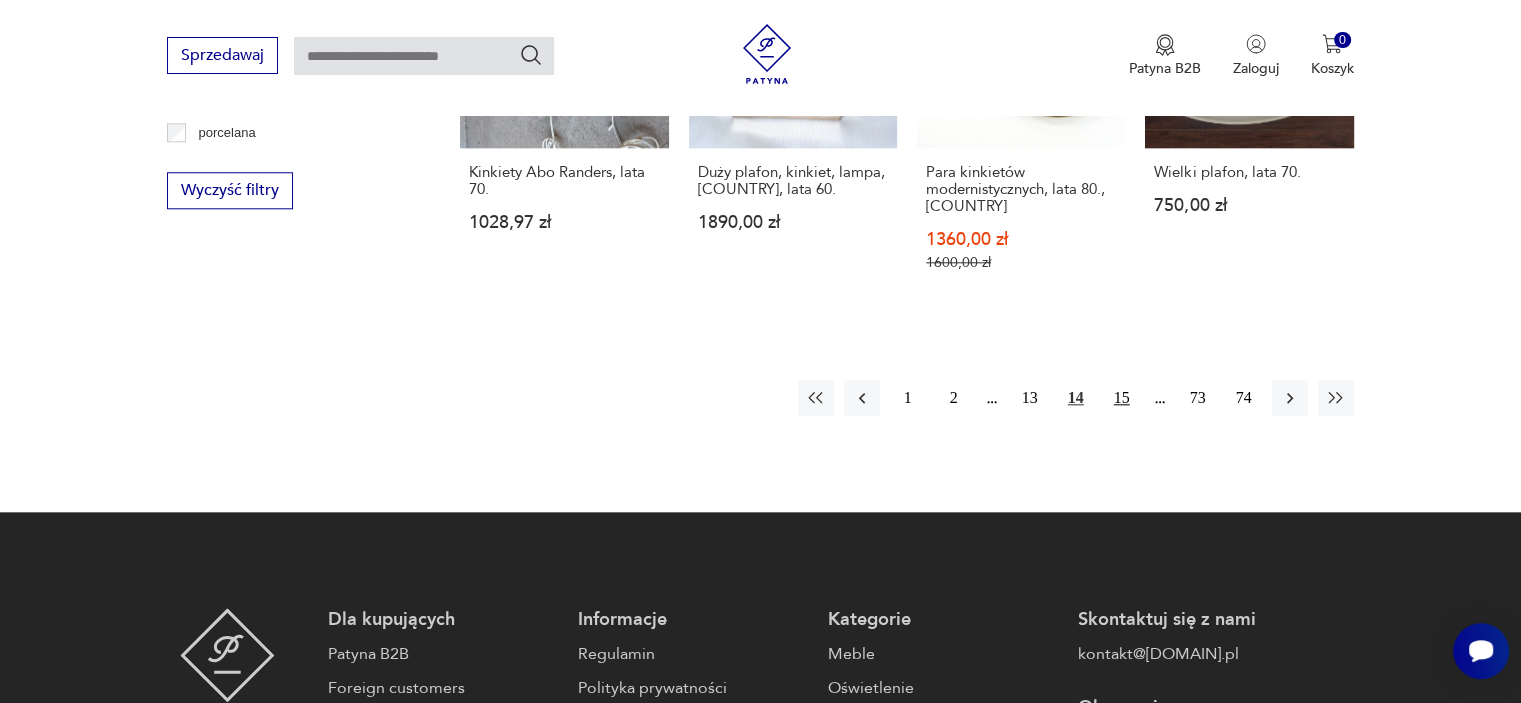 click on "15" at bounding box center [1122, 398] 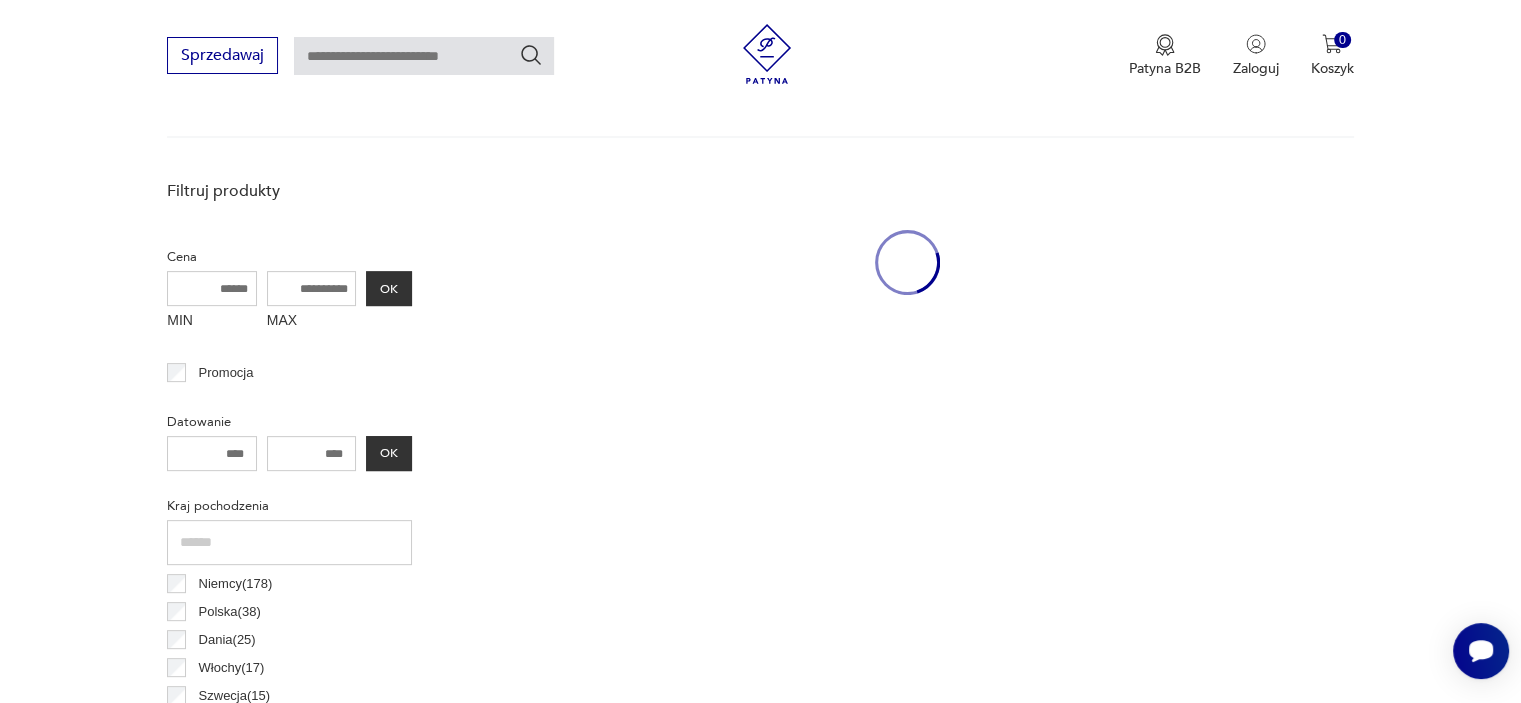 scroll, scrollTop: 471, scrollLeft: 0, axis: vertical 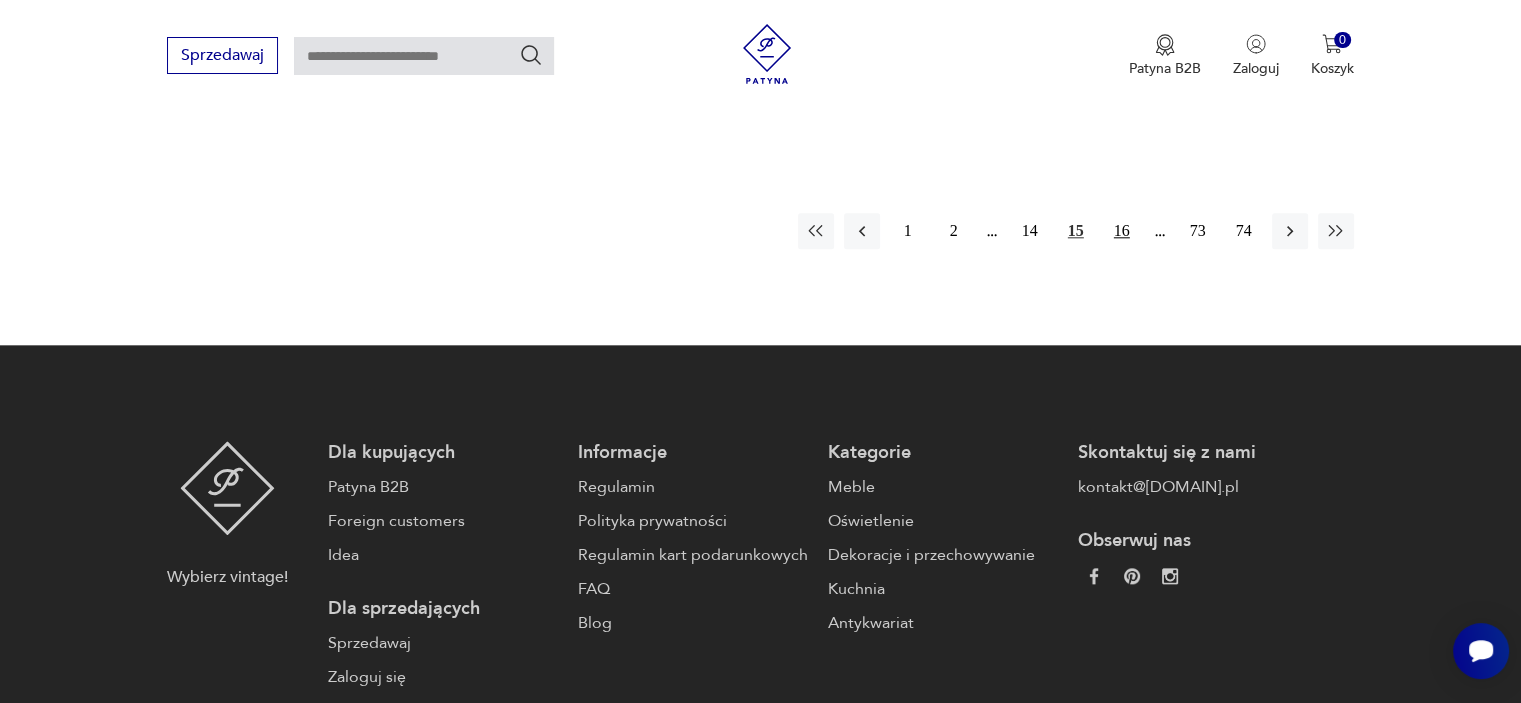 click on "16" at bounding box center [1122, 231] 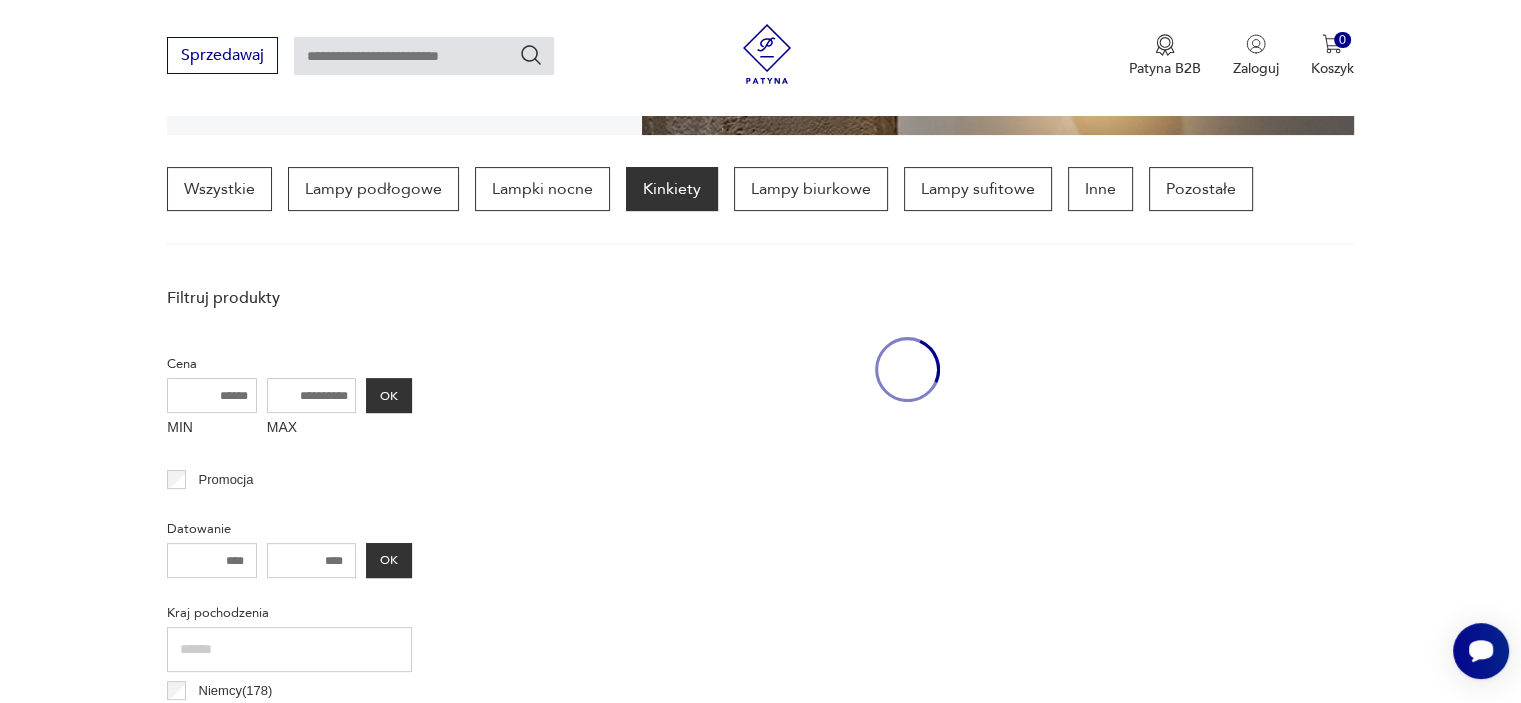scroll, scrollTop: 470, scrollLeft: 0, axis: vertical 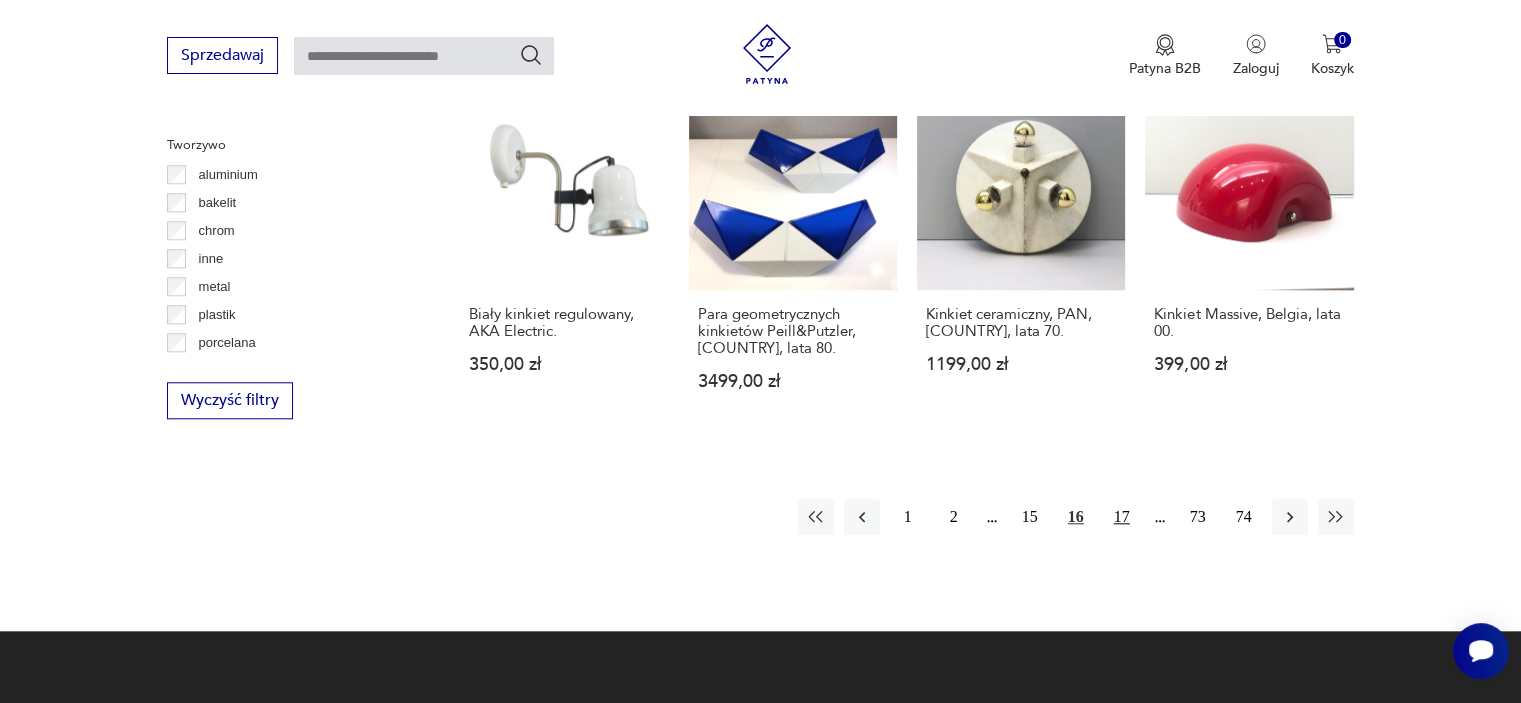 click on "17" at bounding box center [1122, 517] 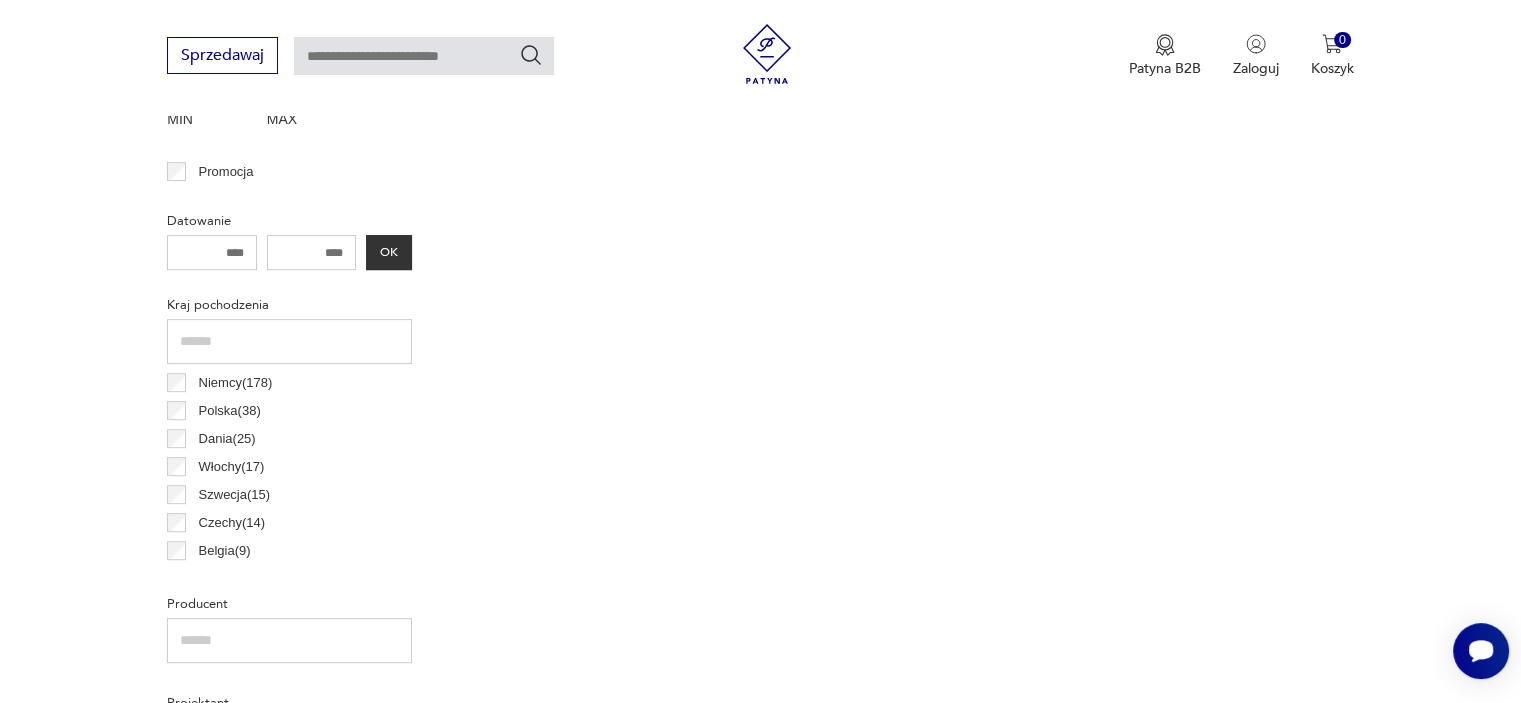 scroll, scrollTop: 471, scrollLeft: 0, axis: vertical 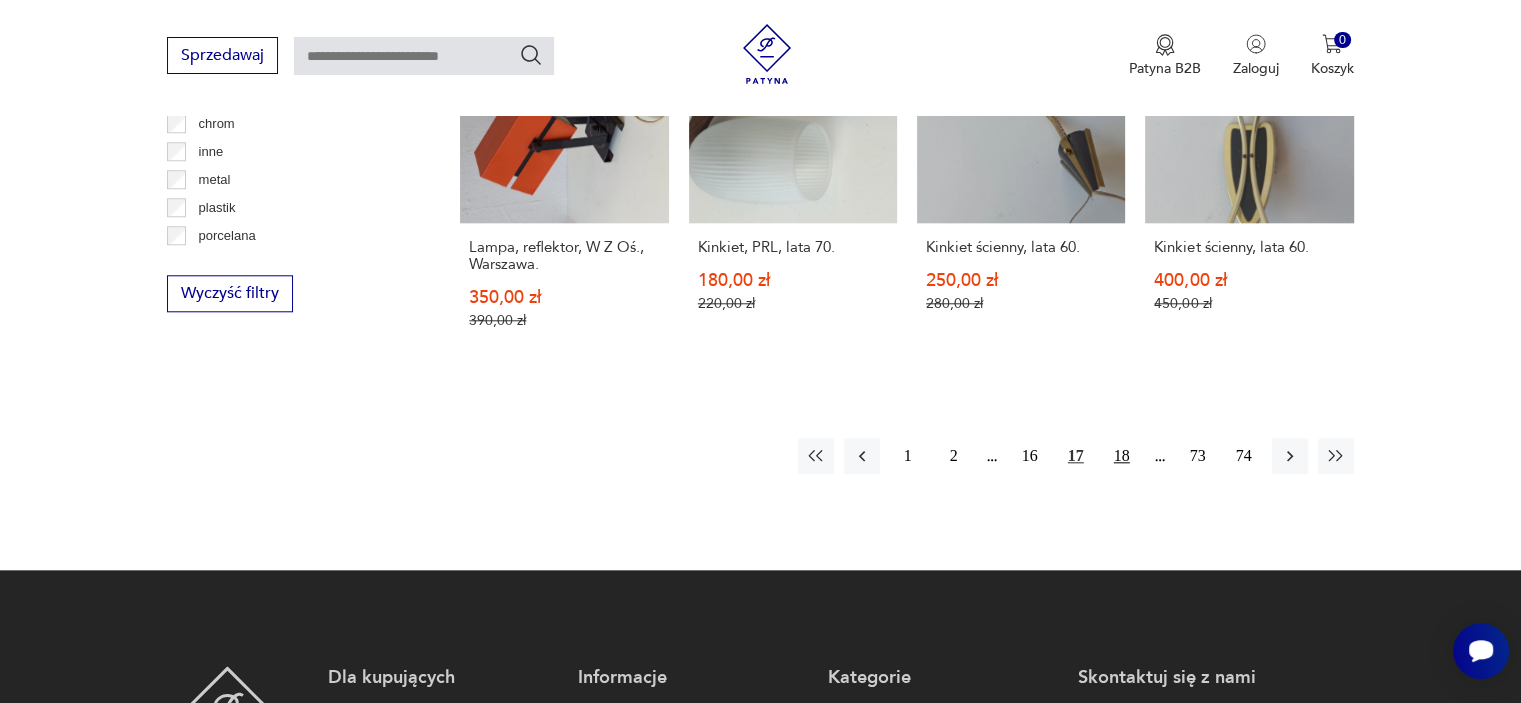 click on "18" at bounding box center (1122, 456) 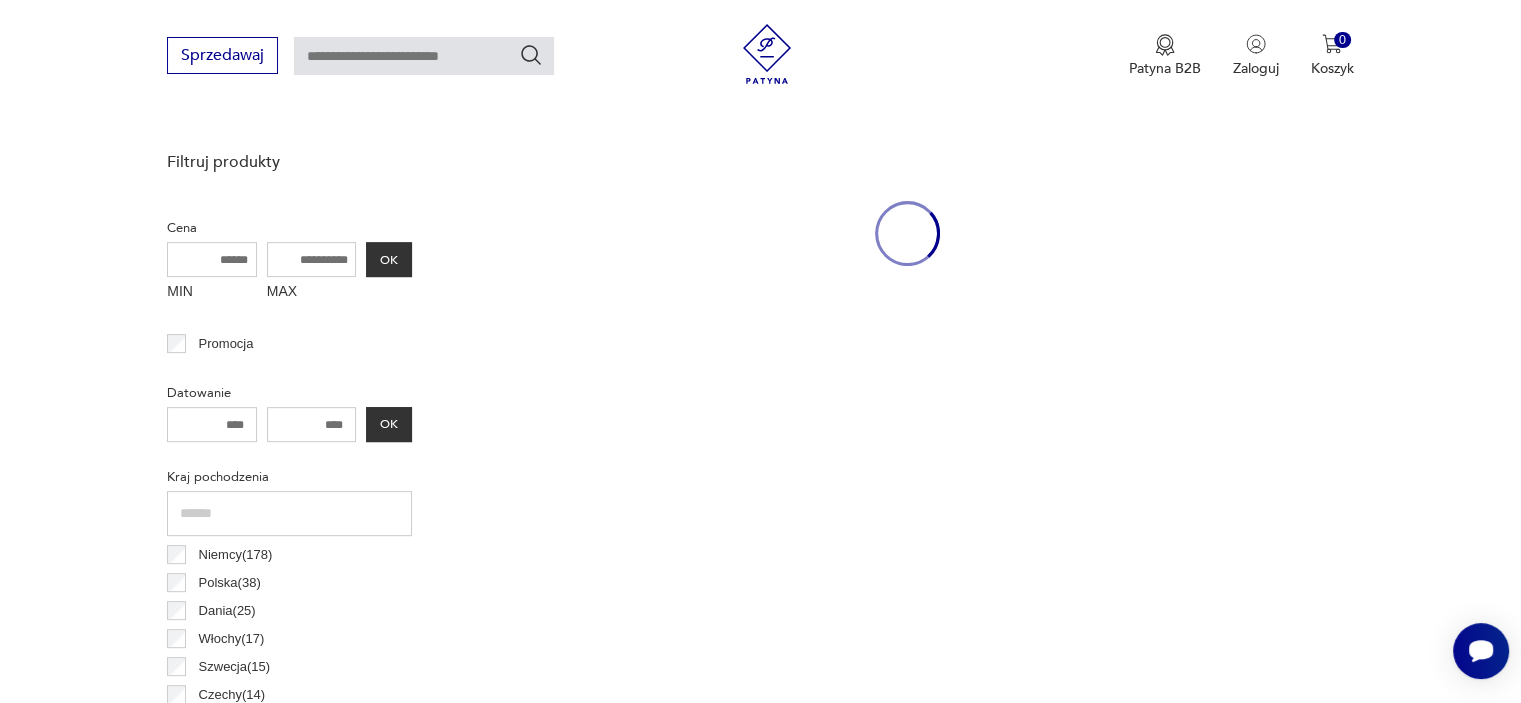 scroll, scrollTop: 470, scrollLeft: 0, axis: vertical 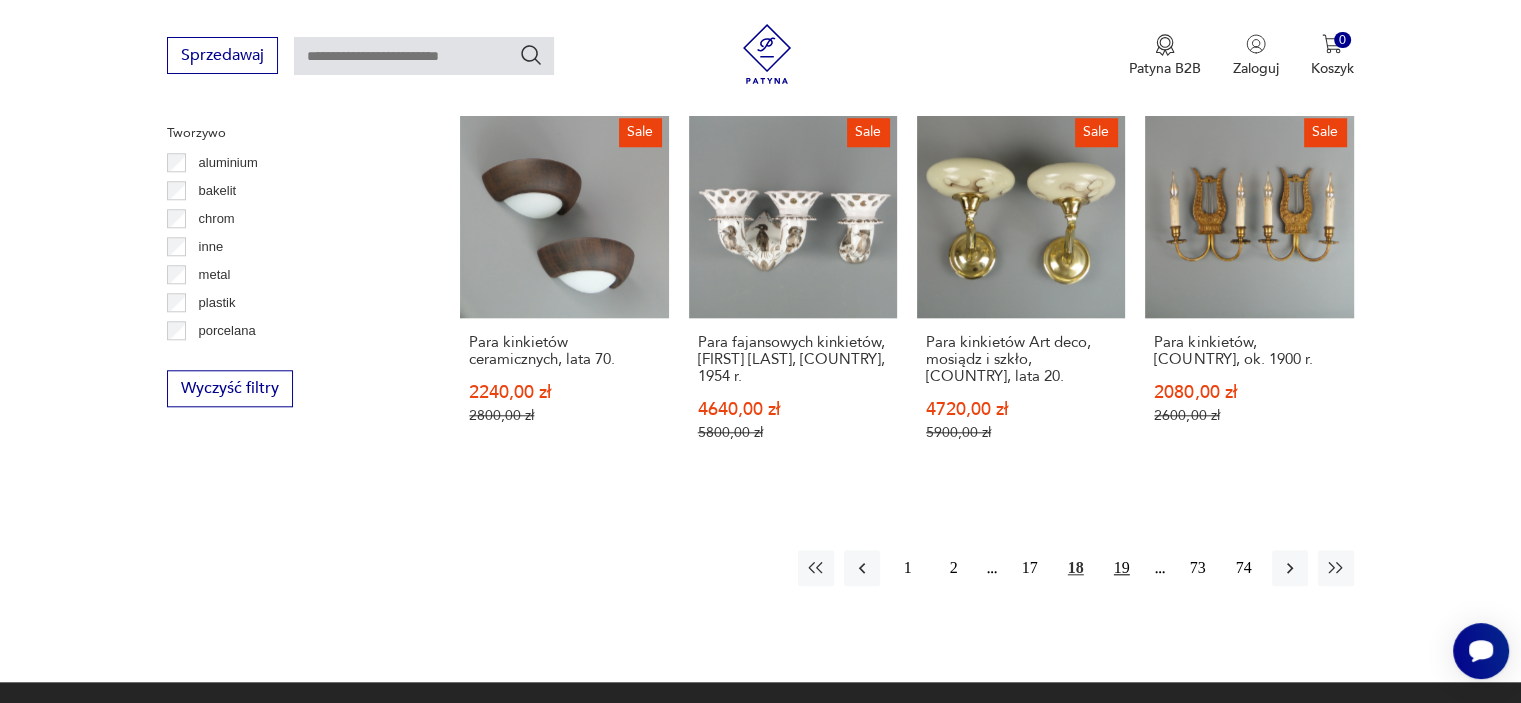 click on "19" at bounding box center (1122, 568) 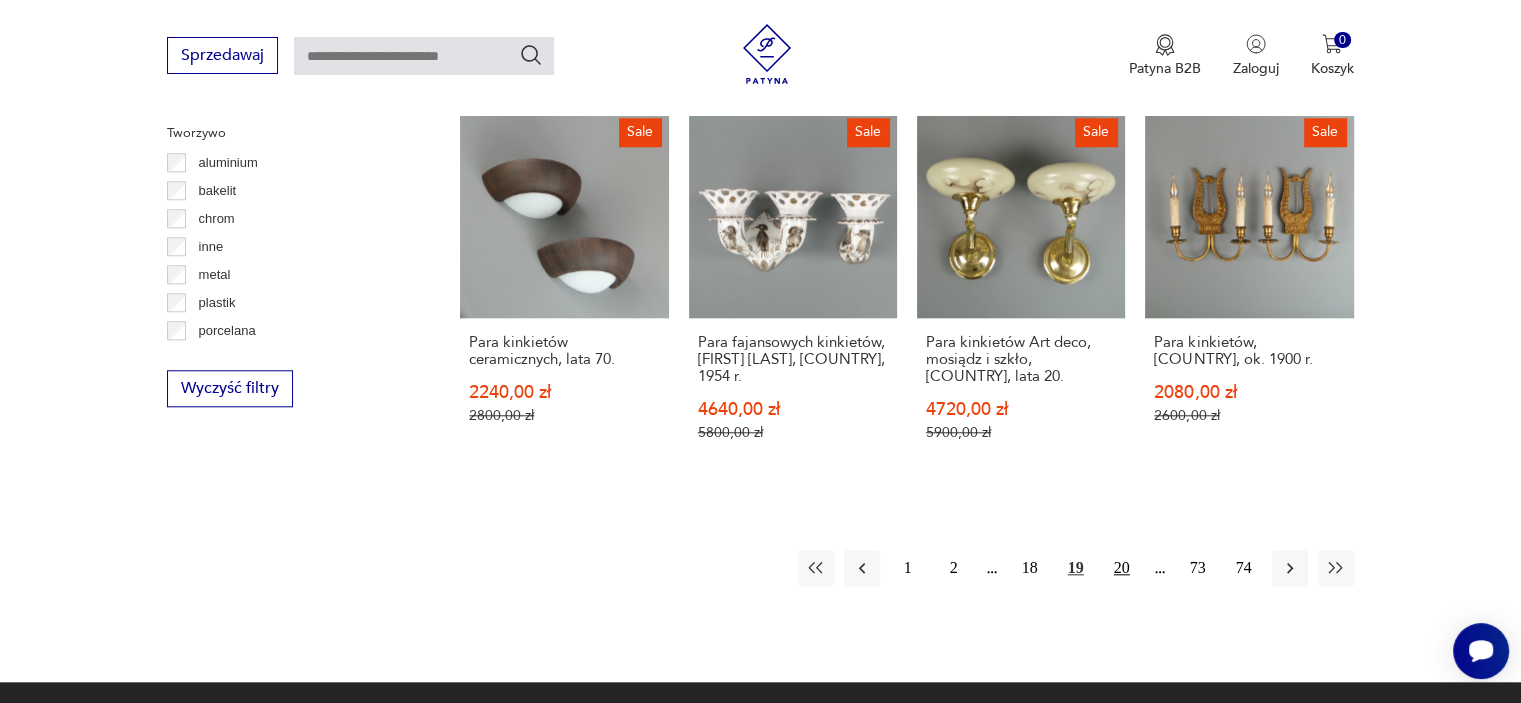 click on "20" at bounding box center [1122, 568] 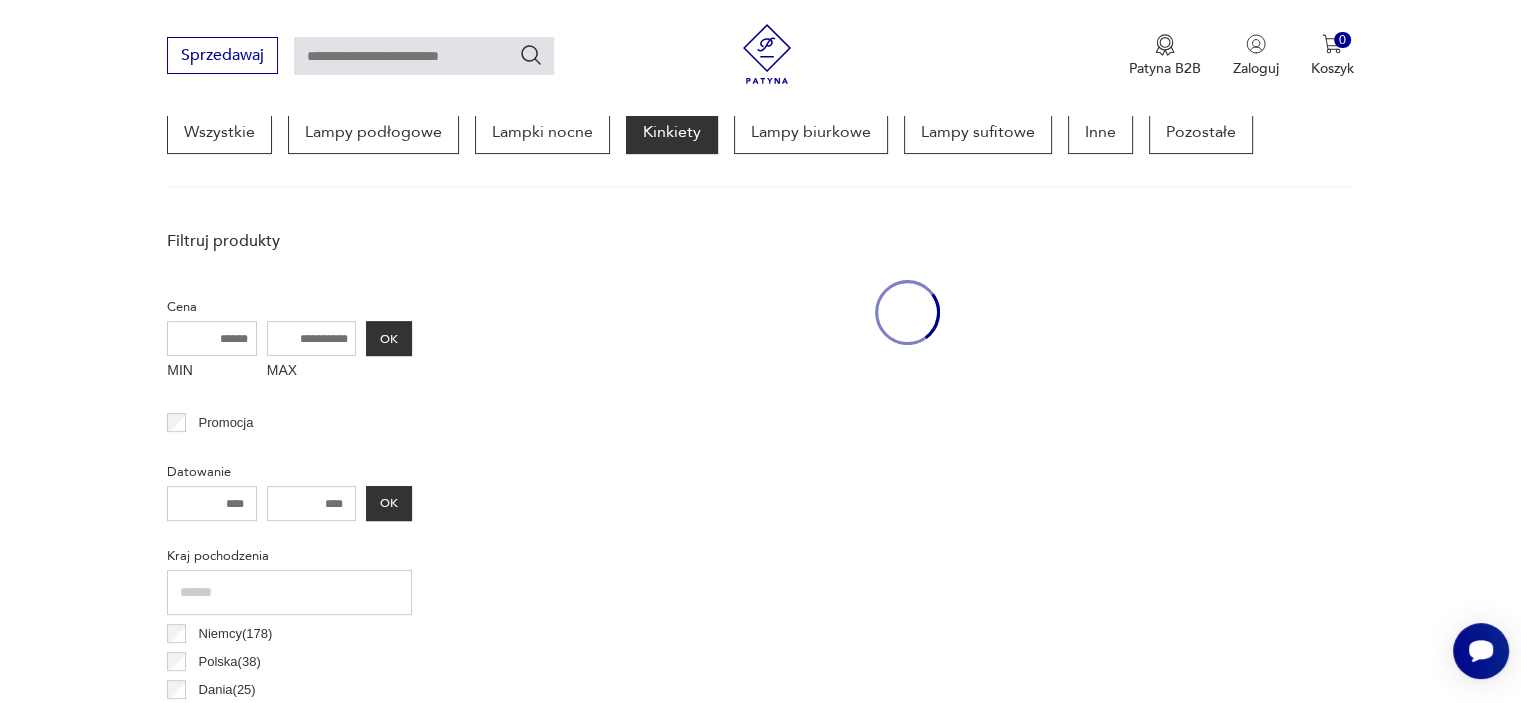 scroll, scrollTop: 471, scrollLeft: 0, axis: vertical 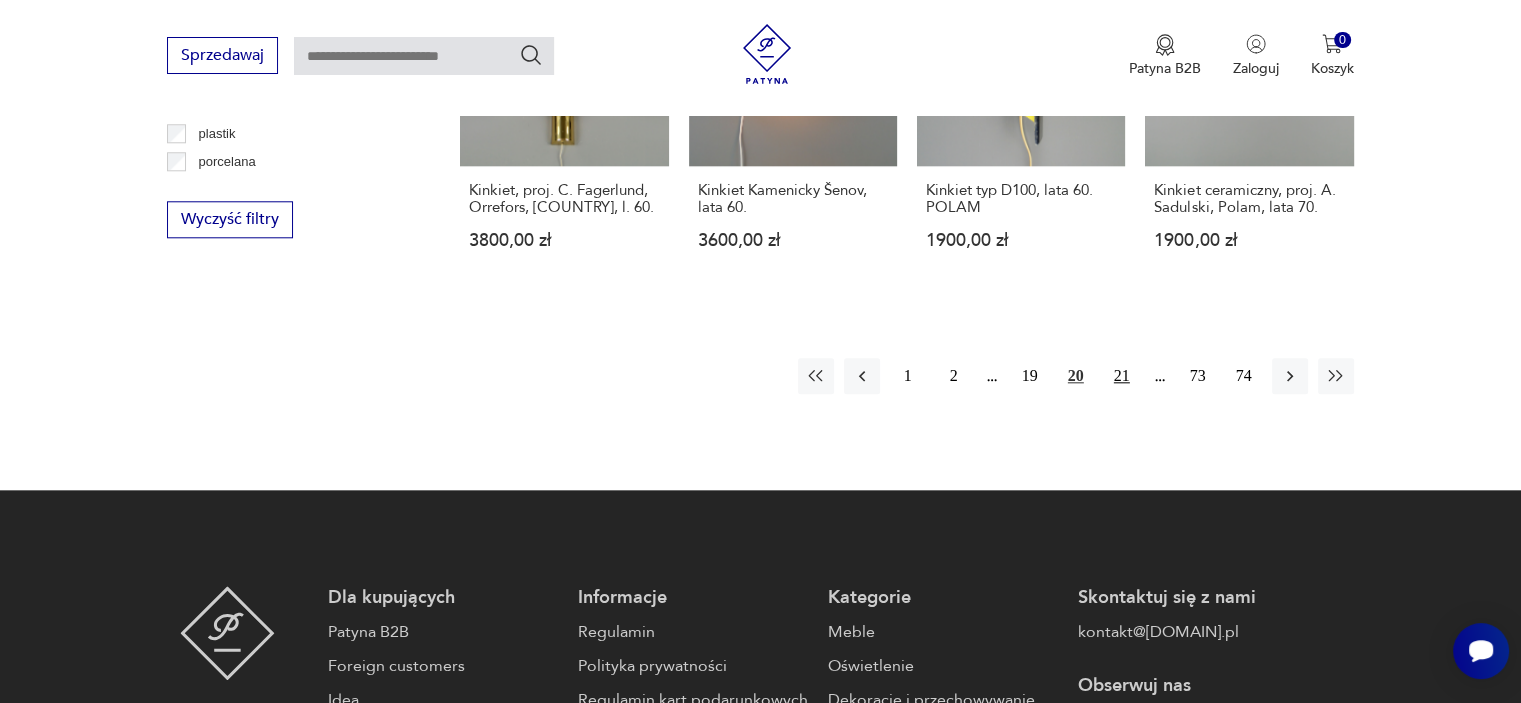 click on "21" at bounding box center (1122, 376) 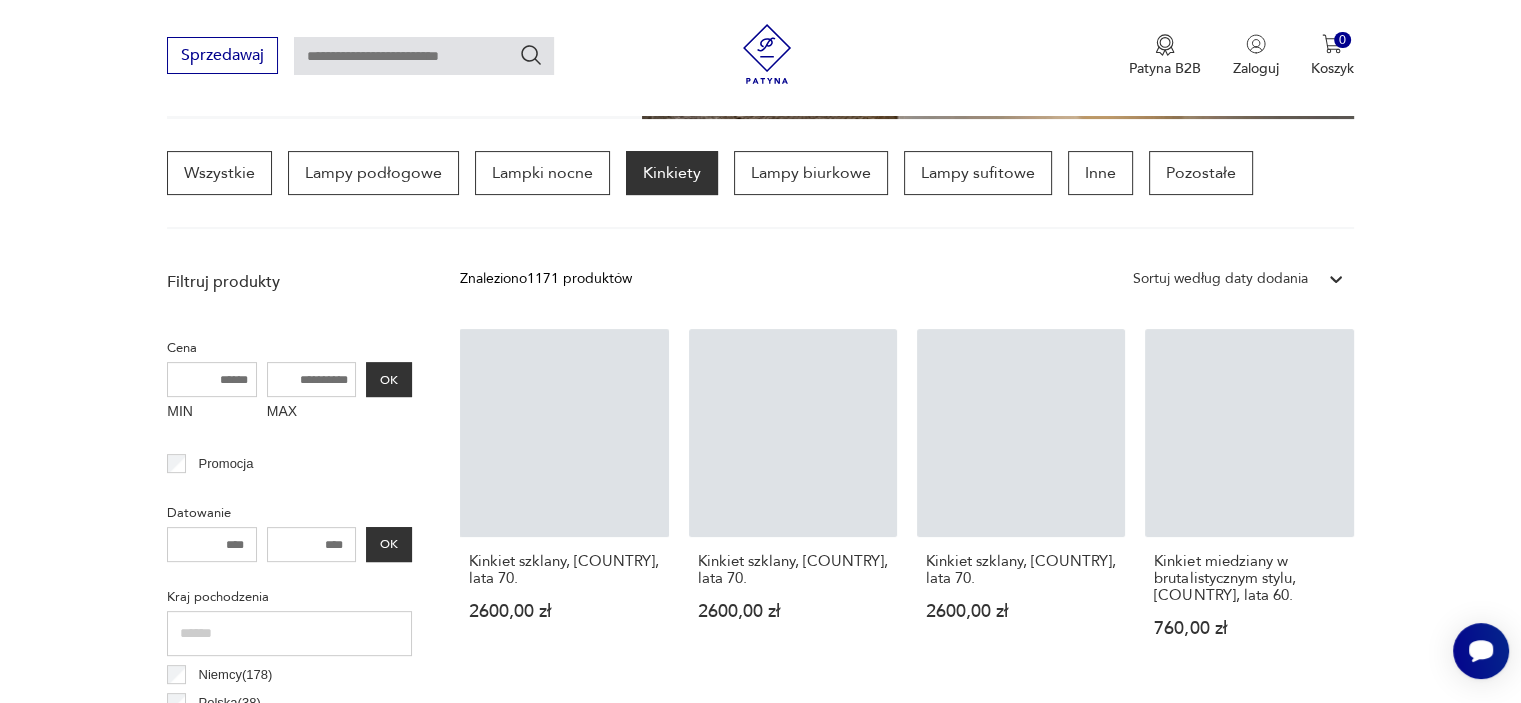 scroll, scrollTop: 470, scrollLeft: 0, axis: vertical 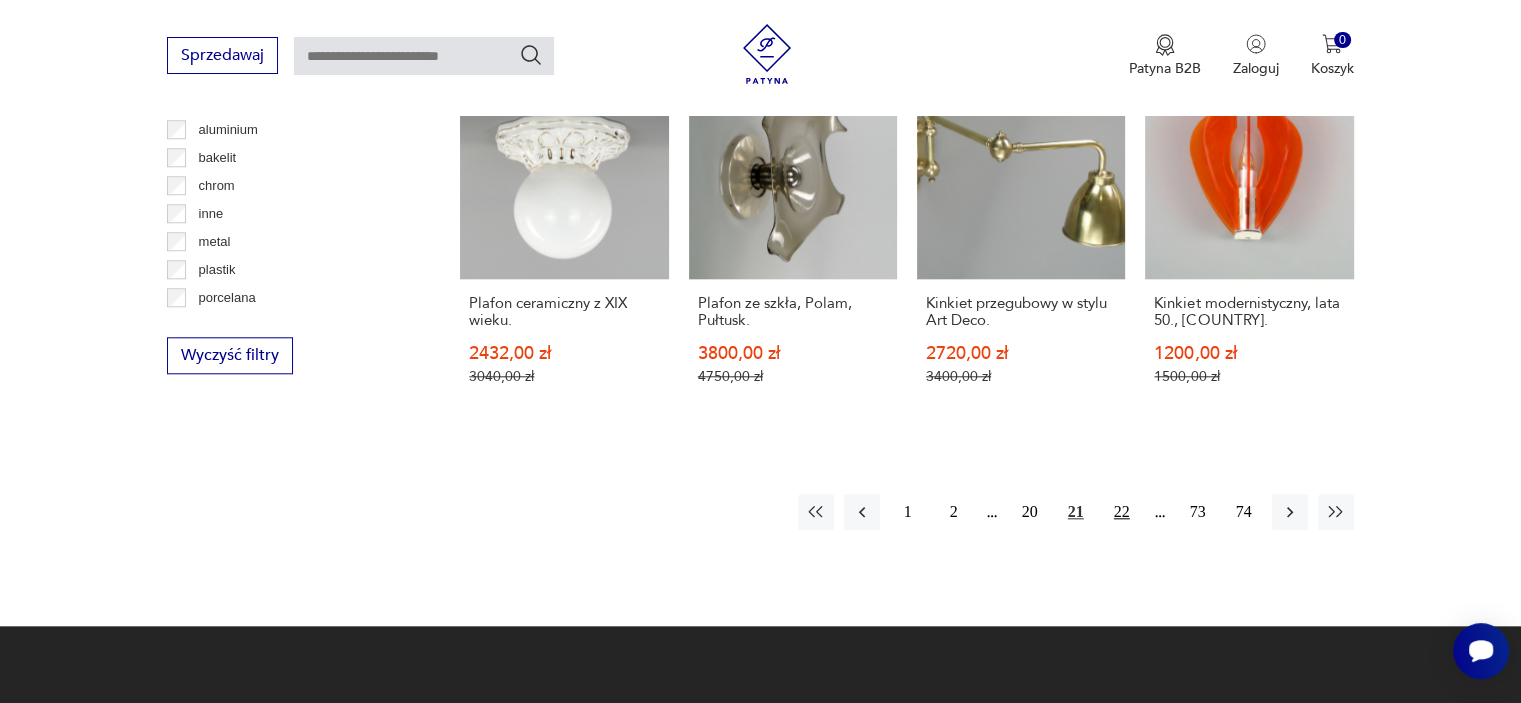 click on "22" at bounding box center (1122, 512) 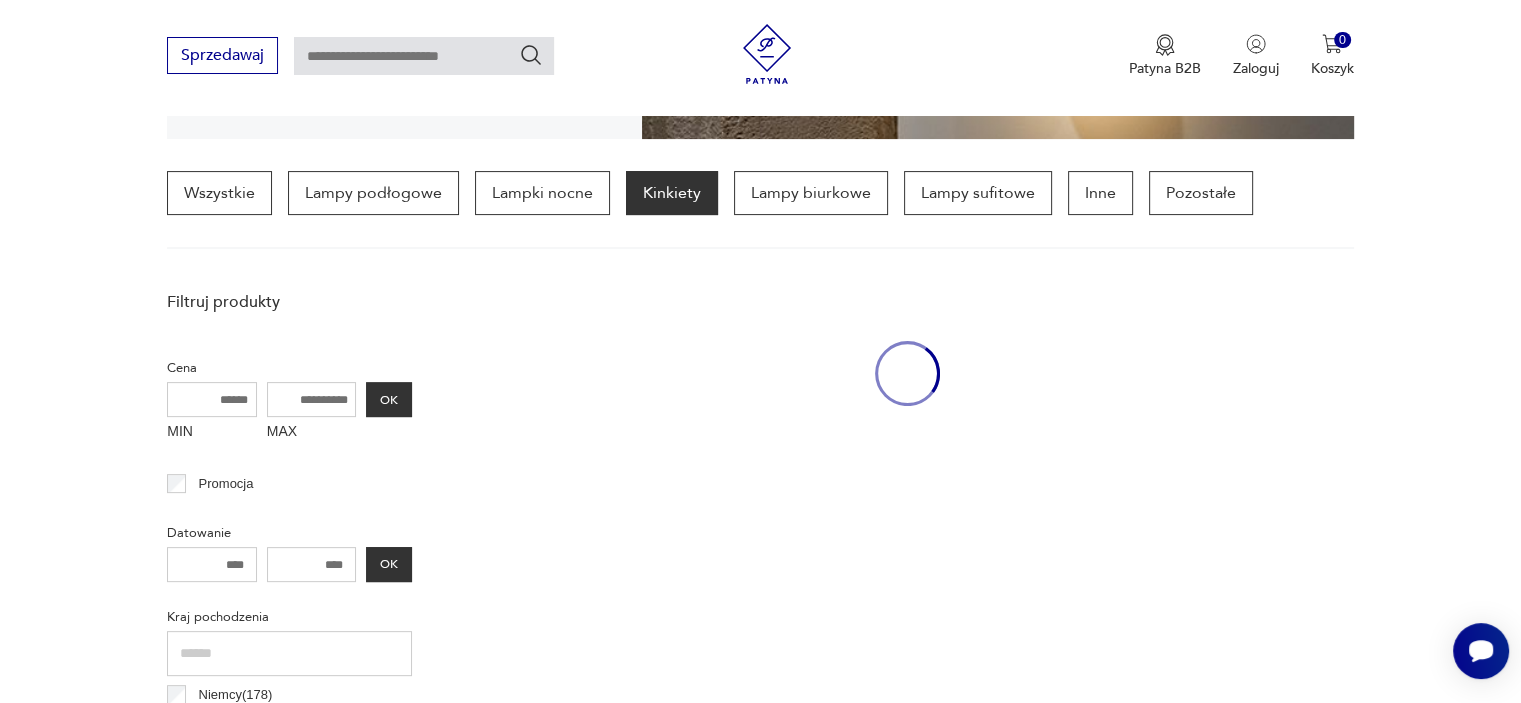 scroll, scrollTop: 470, scrollLeft: 0, axis: vertical 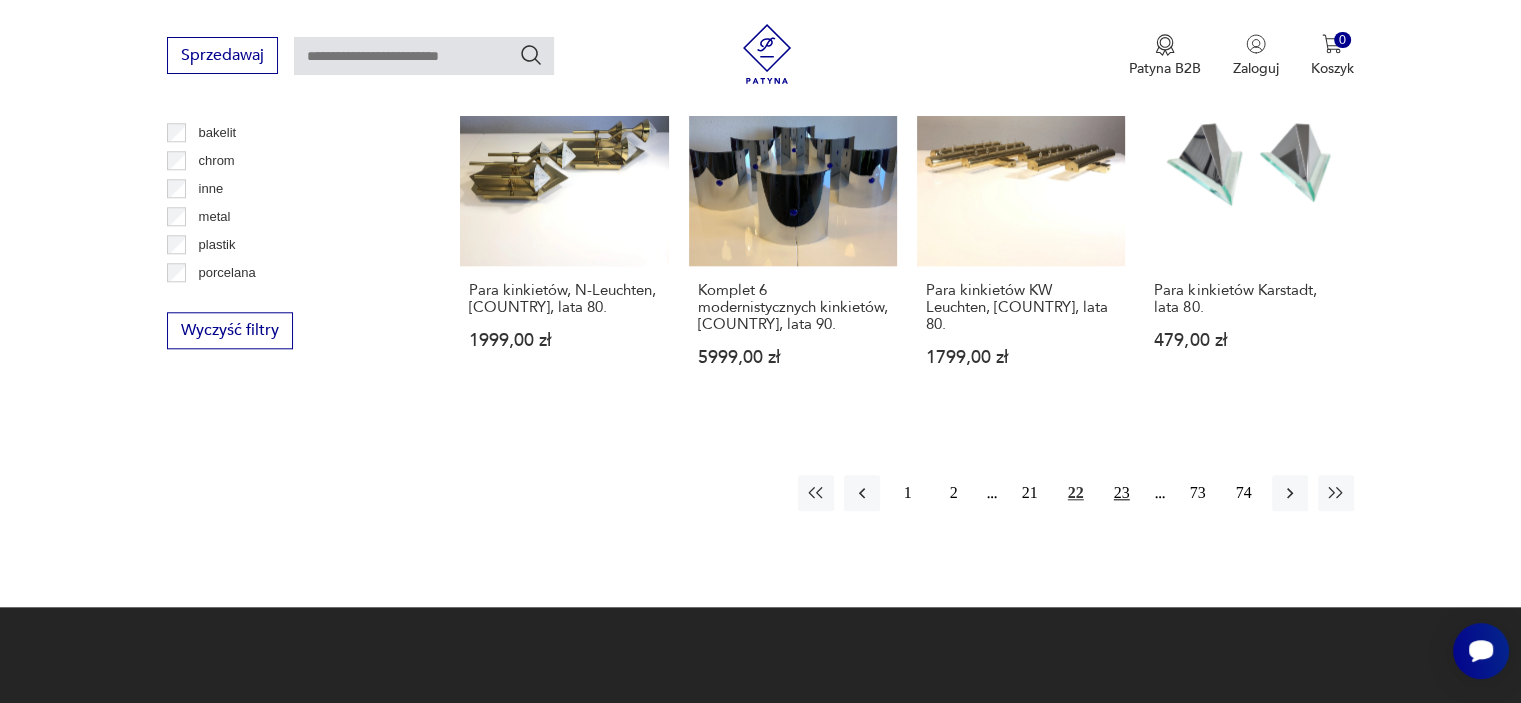 click on "23" at bounding box center [1122, 493] 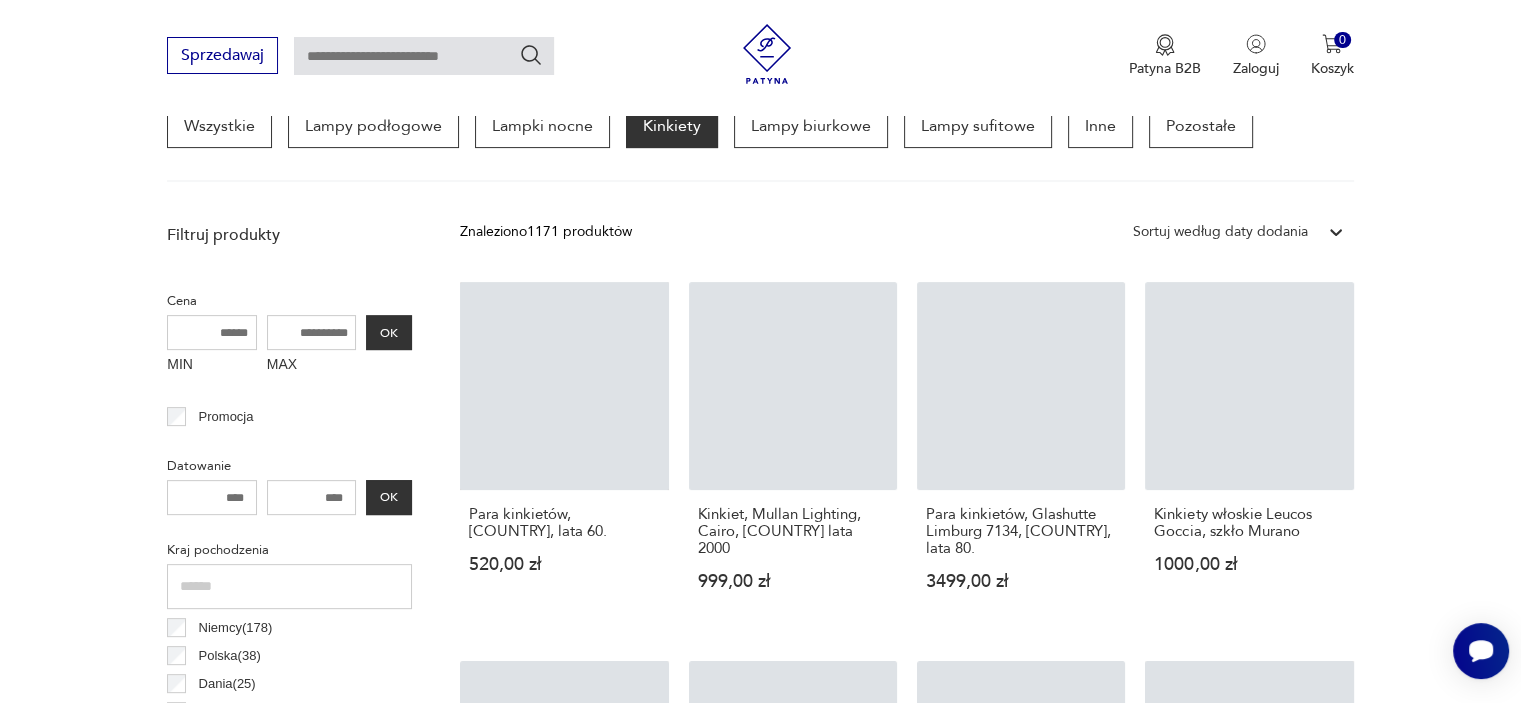 scroll, scrollTop: 471, scrollLeft: 0, axis: vertical 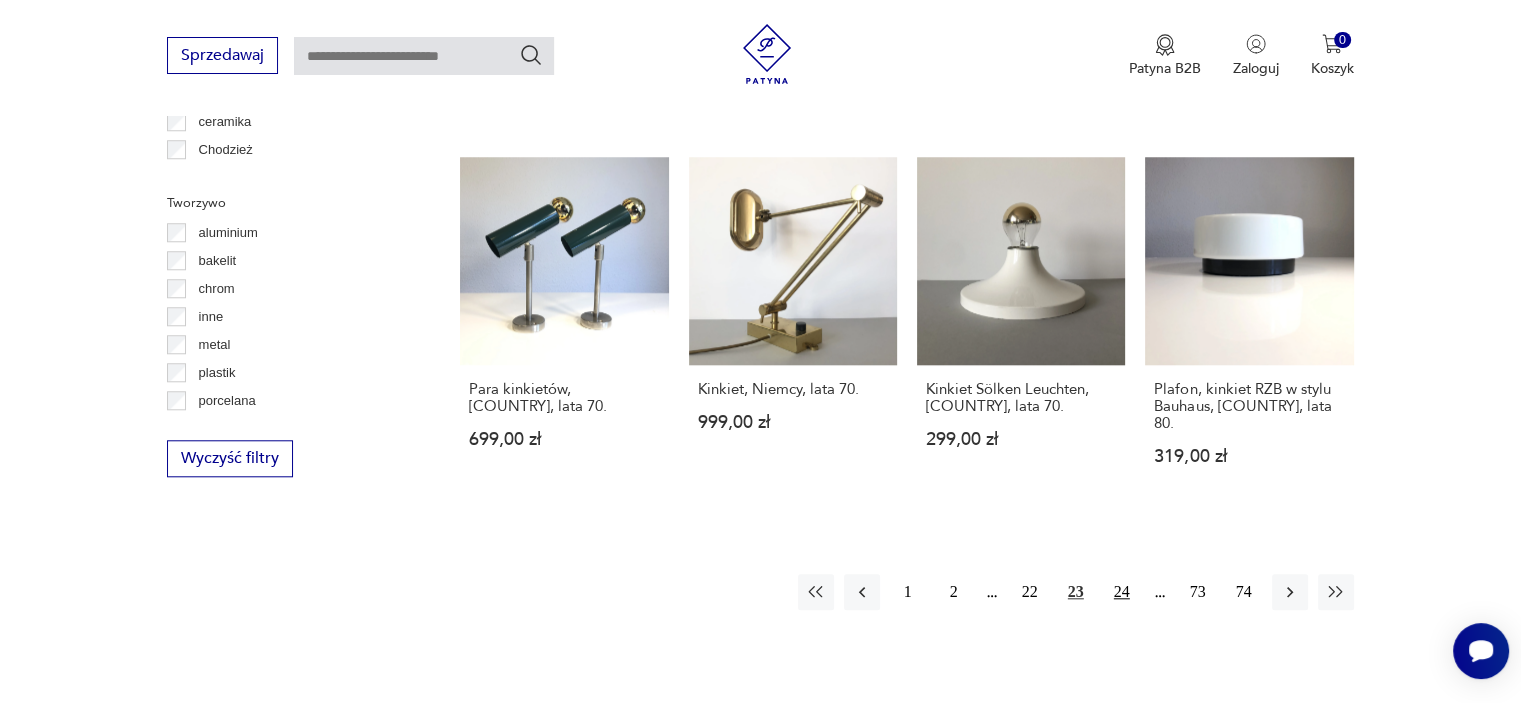 click on "24" at bounding box center (1122, 592) 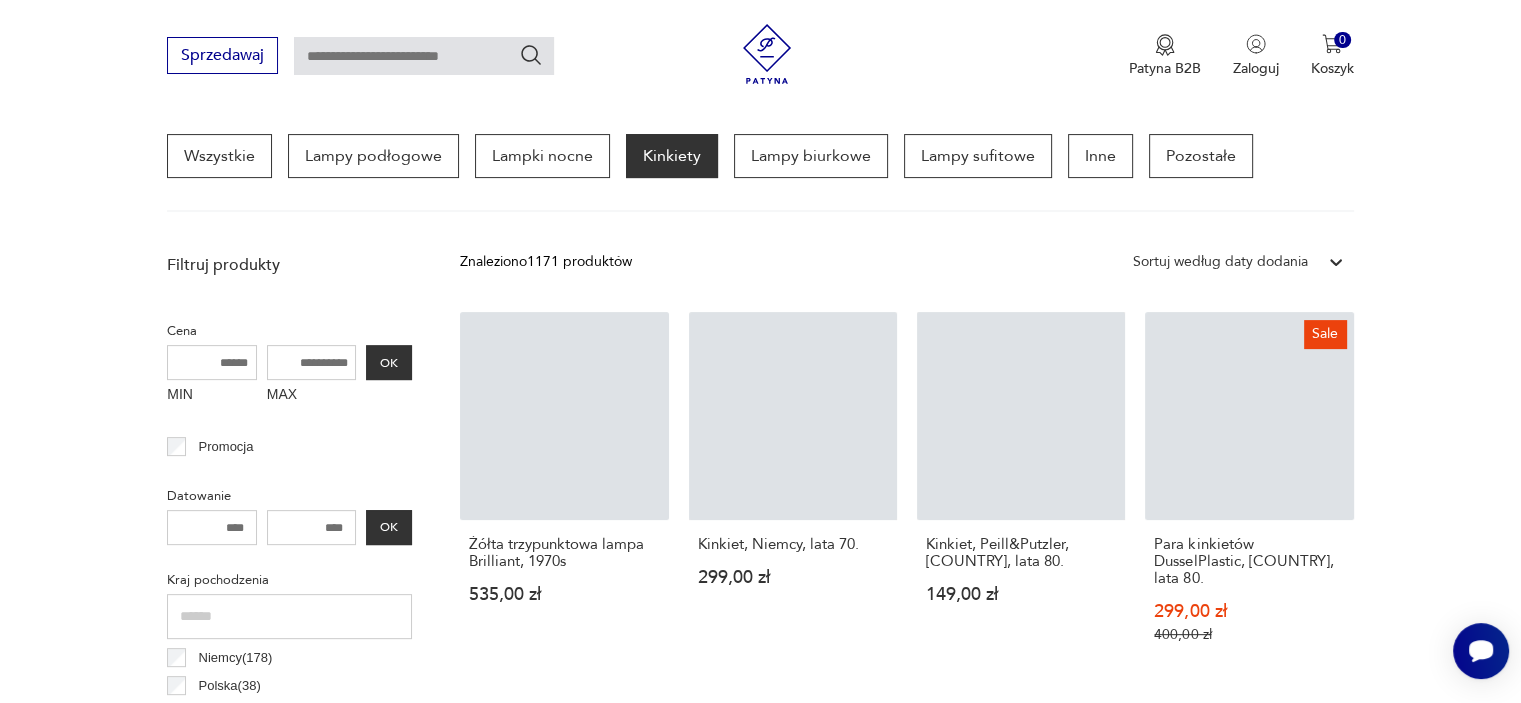 scroll, scrollTop: 470, scrollLeft: 0, axis: vertical 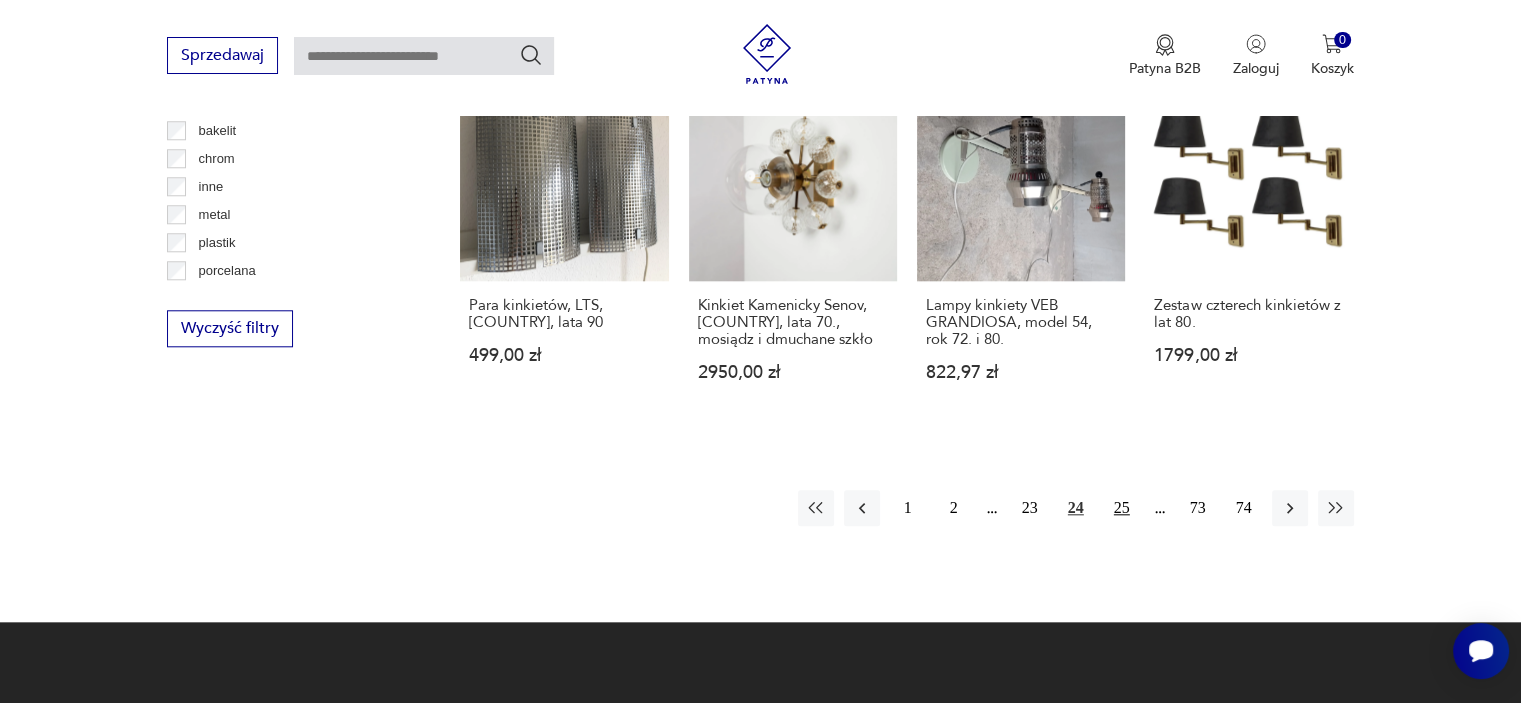click on "25" at bounding box center (1122, 508) 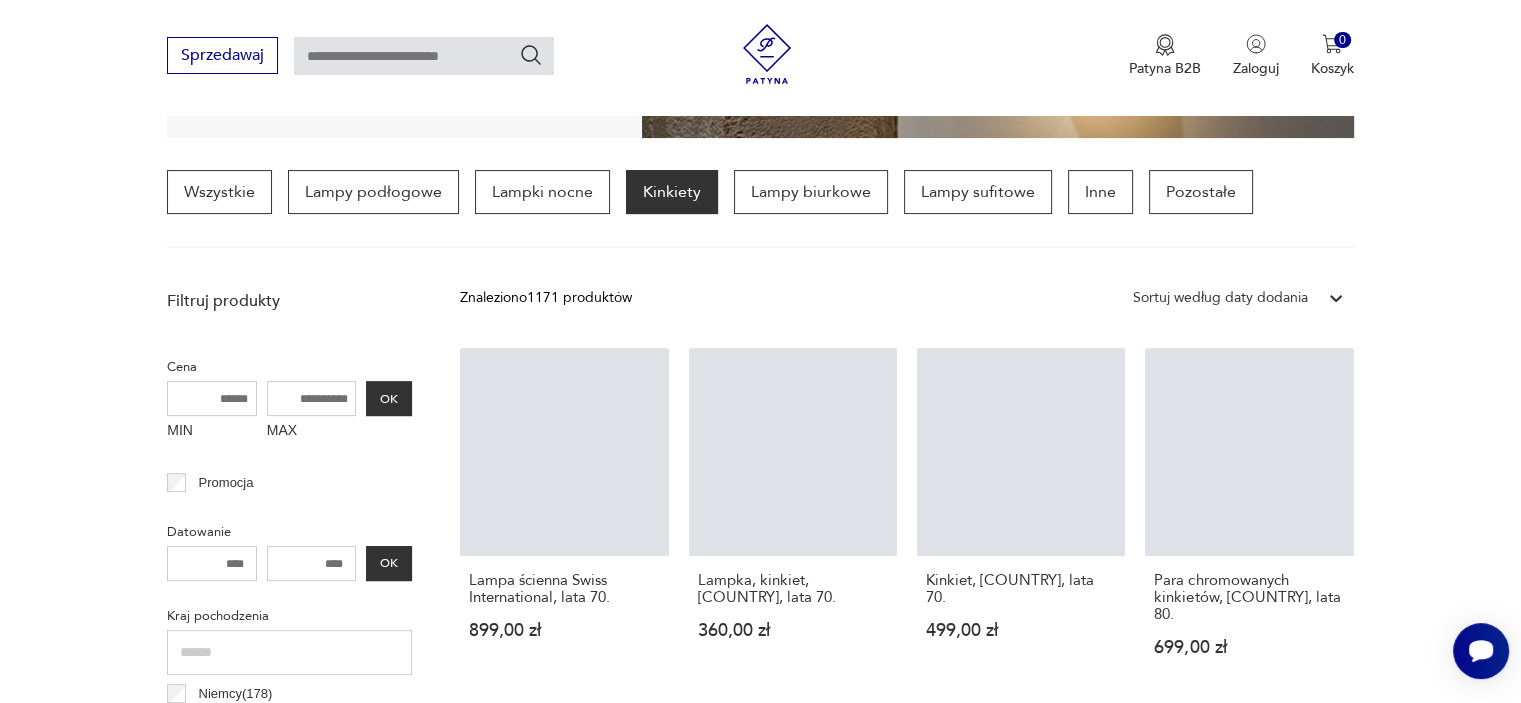 scroll, scrollTop: 471, scrollLeft: 0, axis: vertical 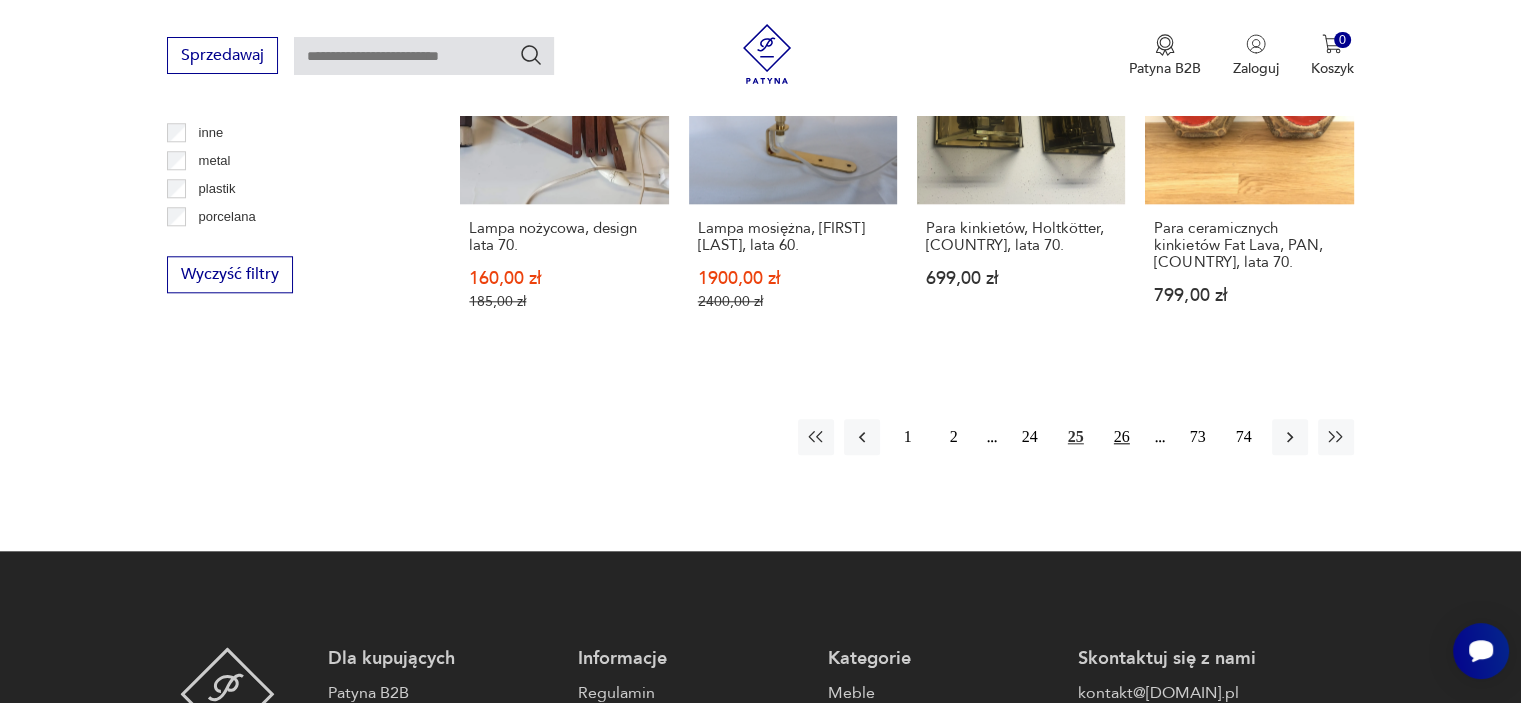 click on "26" at bounding box center [1122, 437] 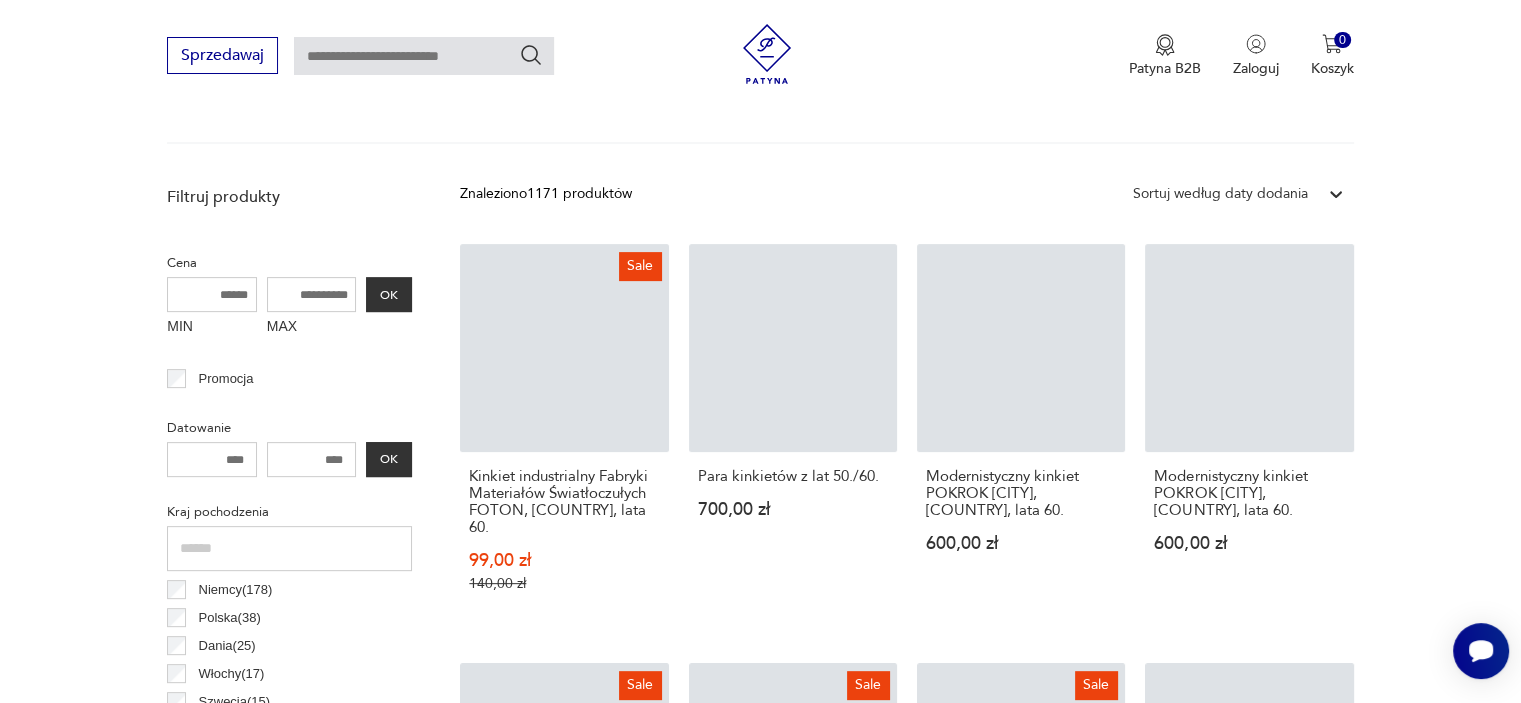 scroll, scrollTop: 471, scrollLeft: 0, axis: vertical 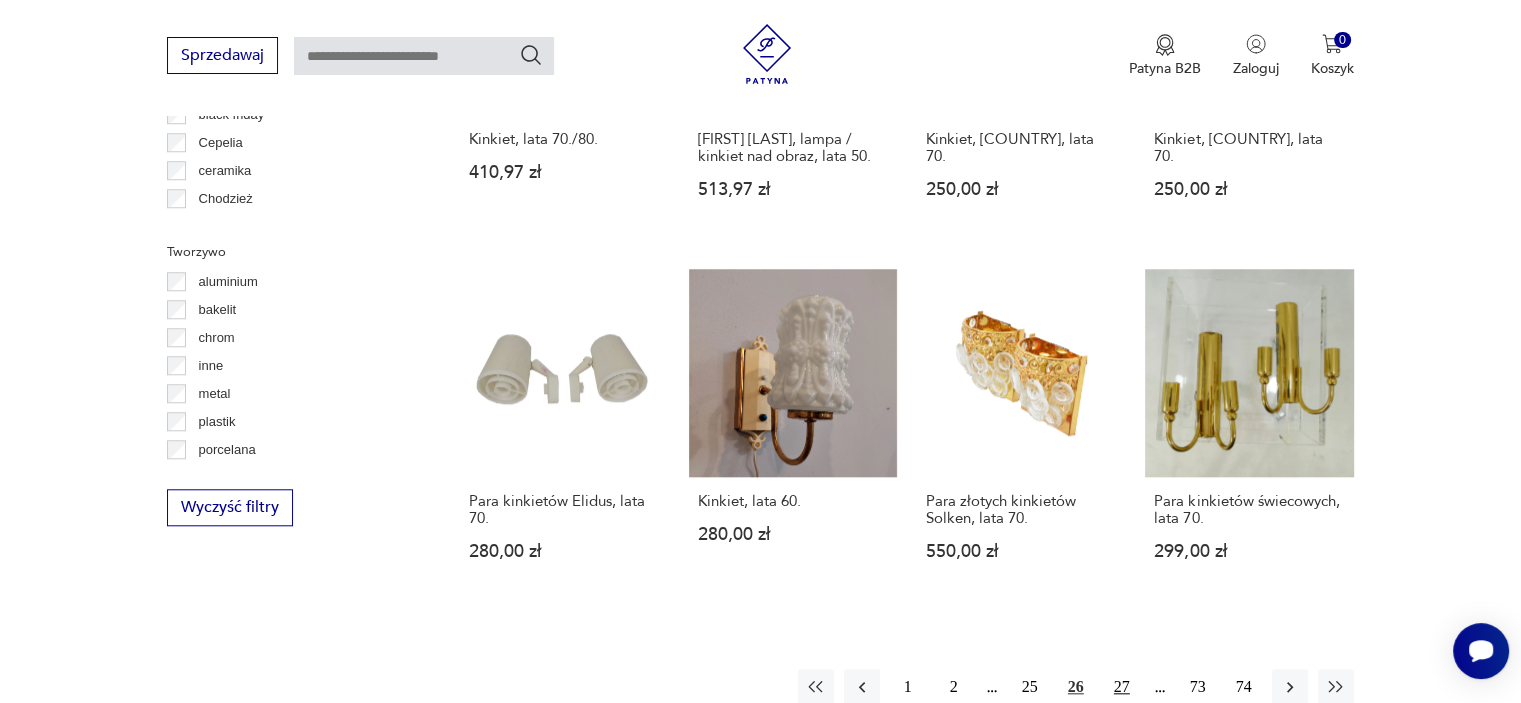 click on "27" at bounding box center (1122, 687) 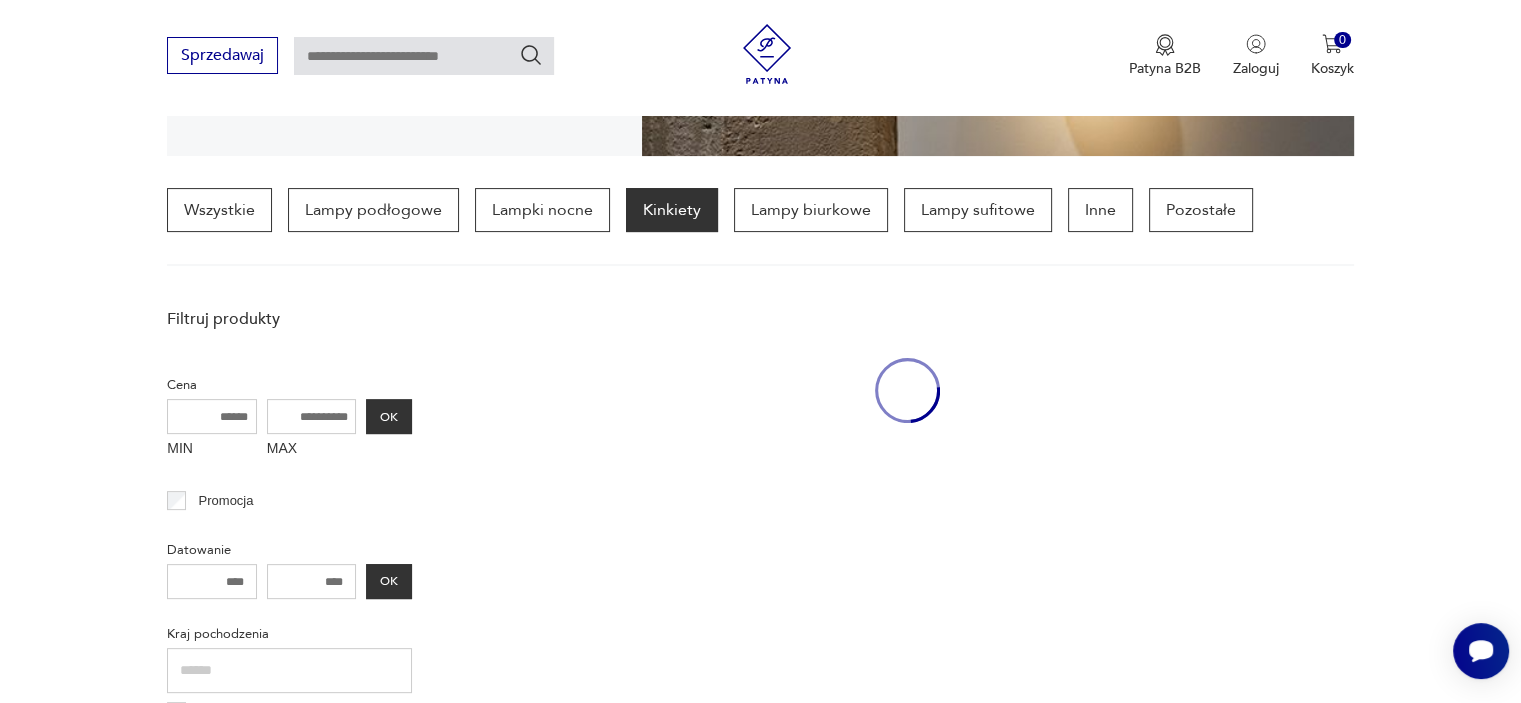 scroll, scrollTop: 470, scrollLeft: 0, axis: vertical 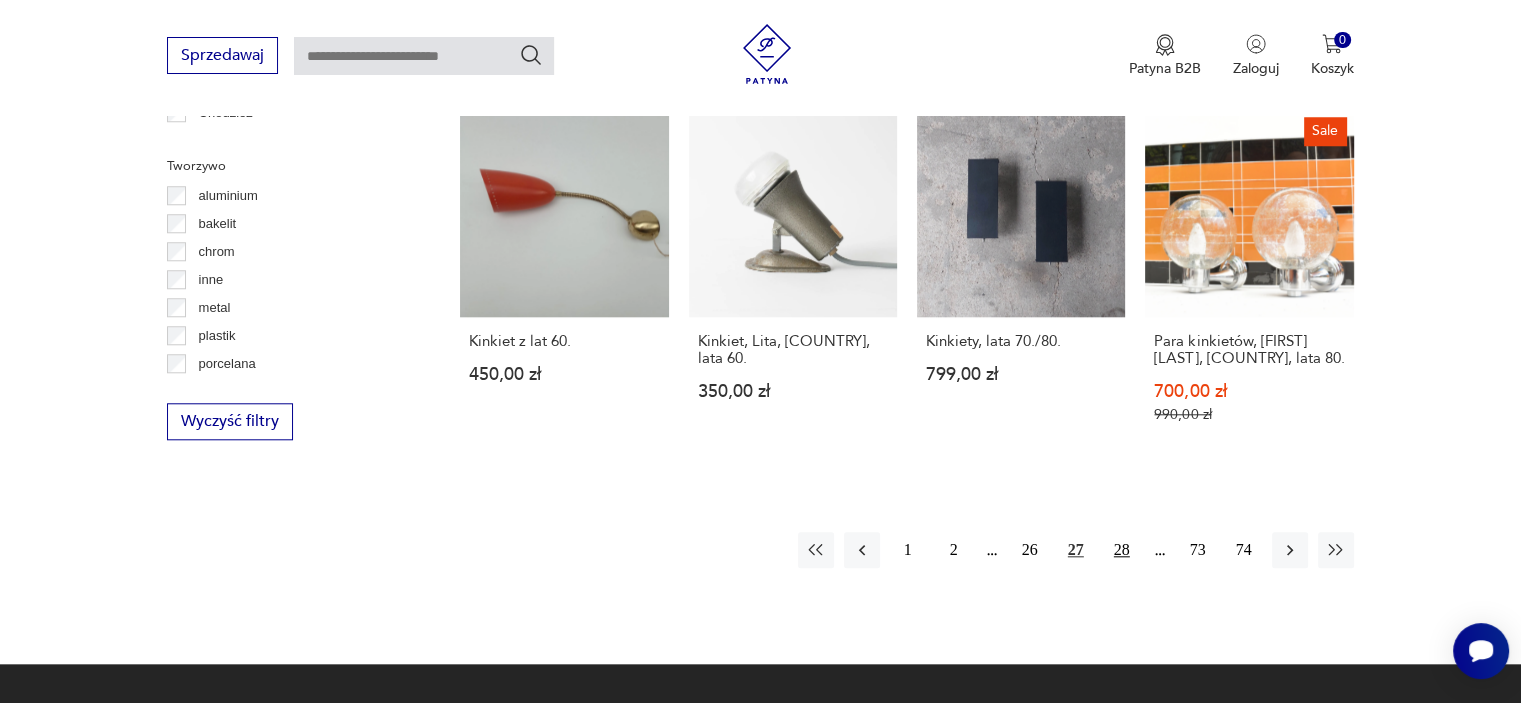 click on "28" at bounding box center (1122, 550) 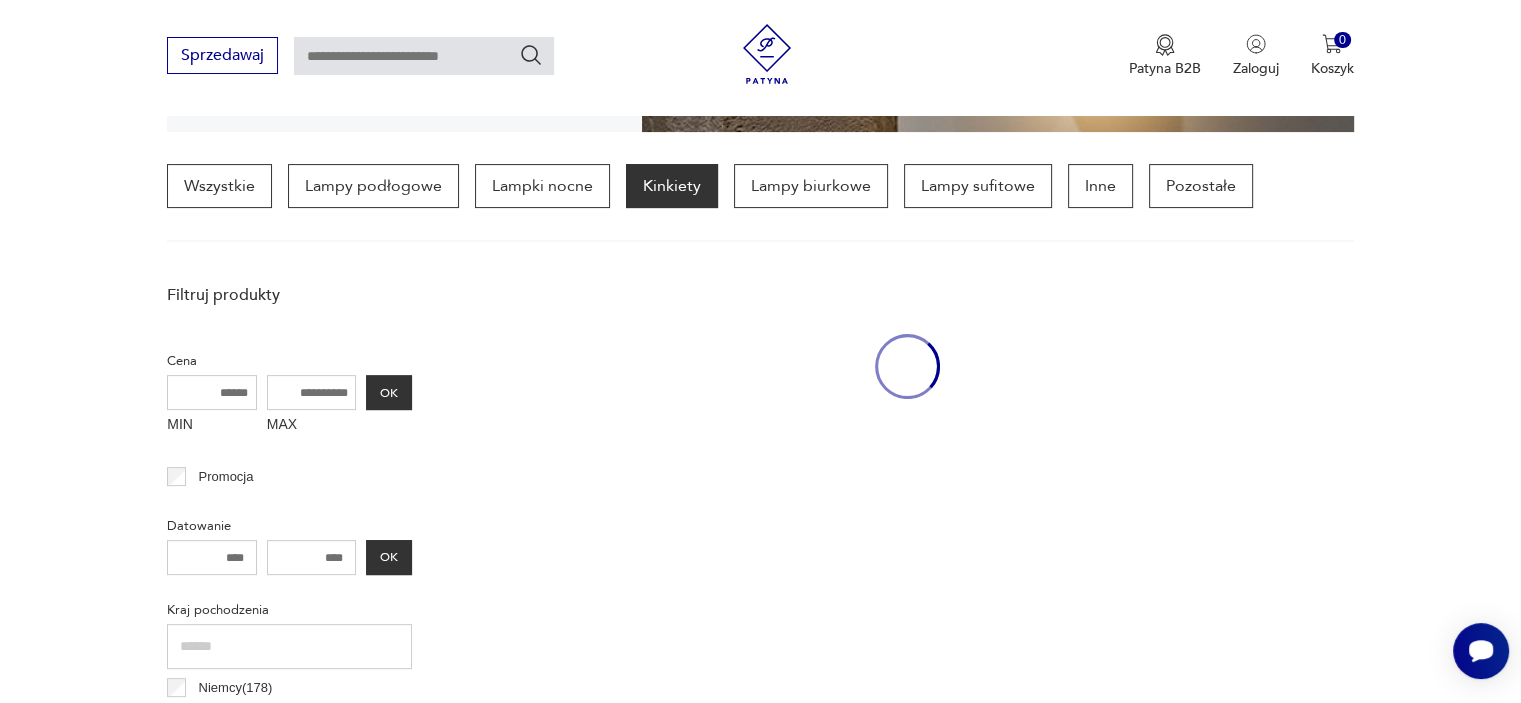 scroll, scrollTop: 470, scrollLeft: 0, axis: vertical 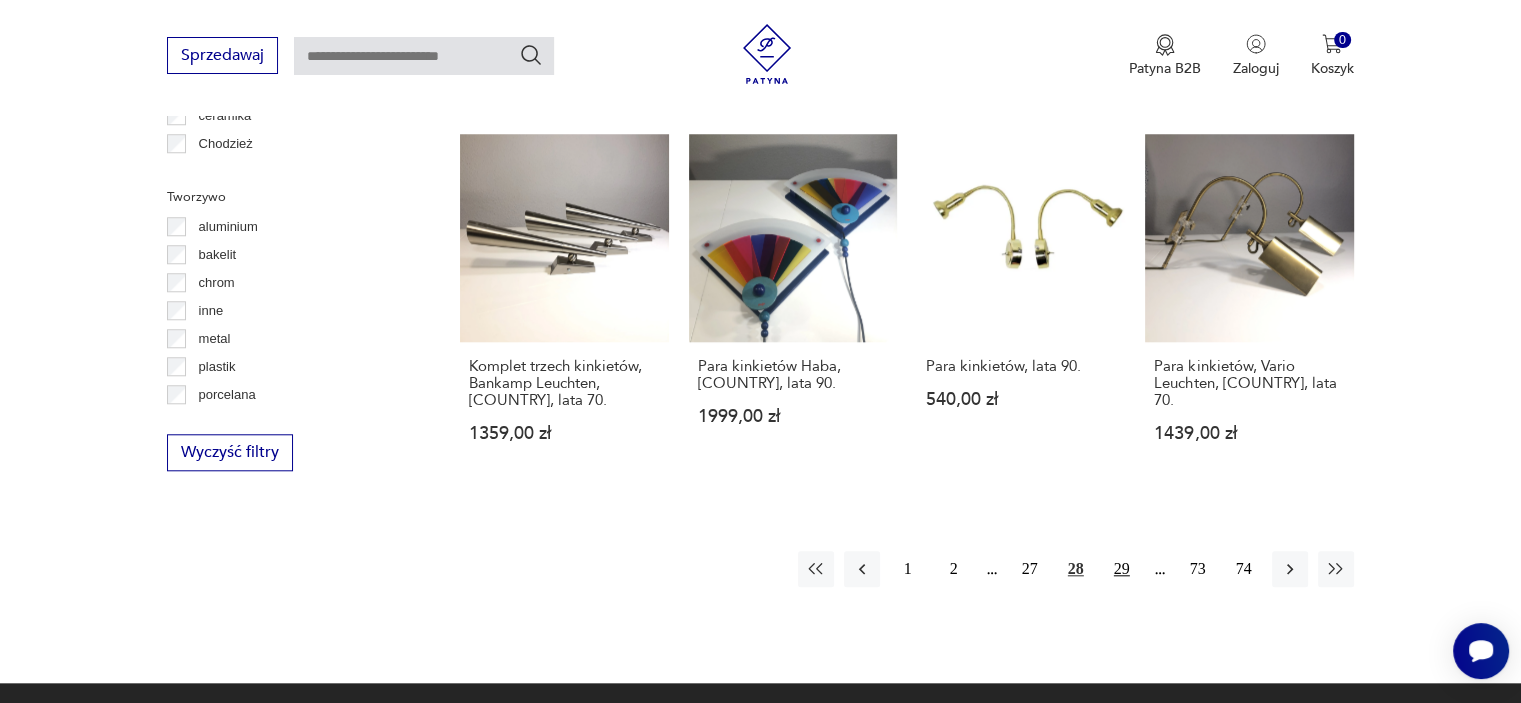 click on "29" at bounding box center (1122, 569) 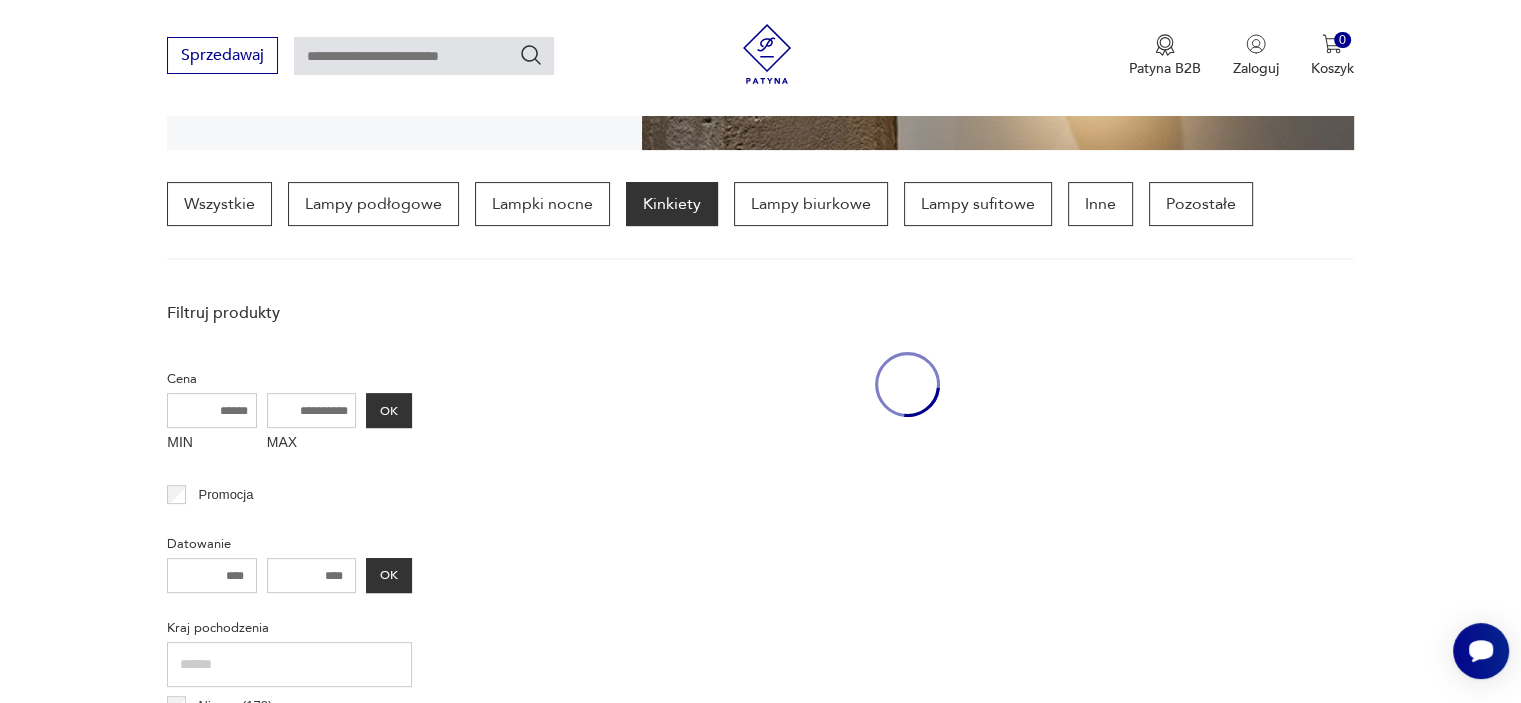 scroll, scrollTop: 471, scrollLeft: 0, axis: vertical 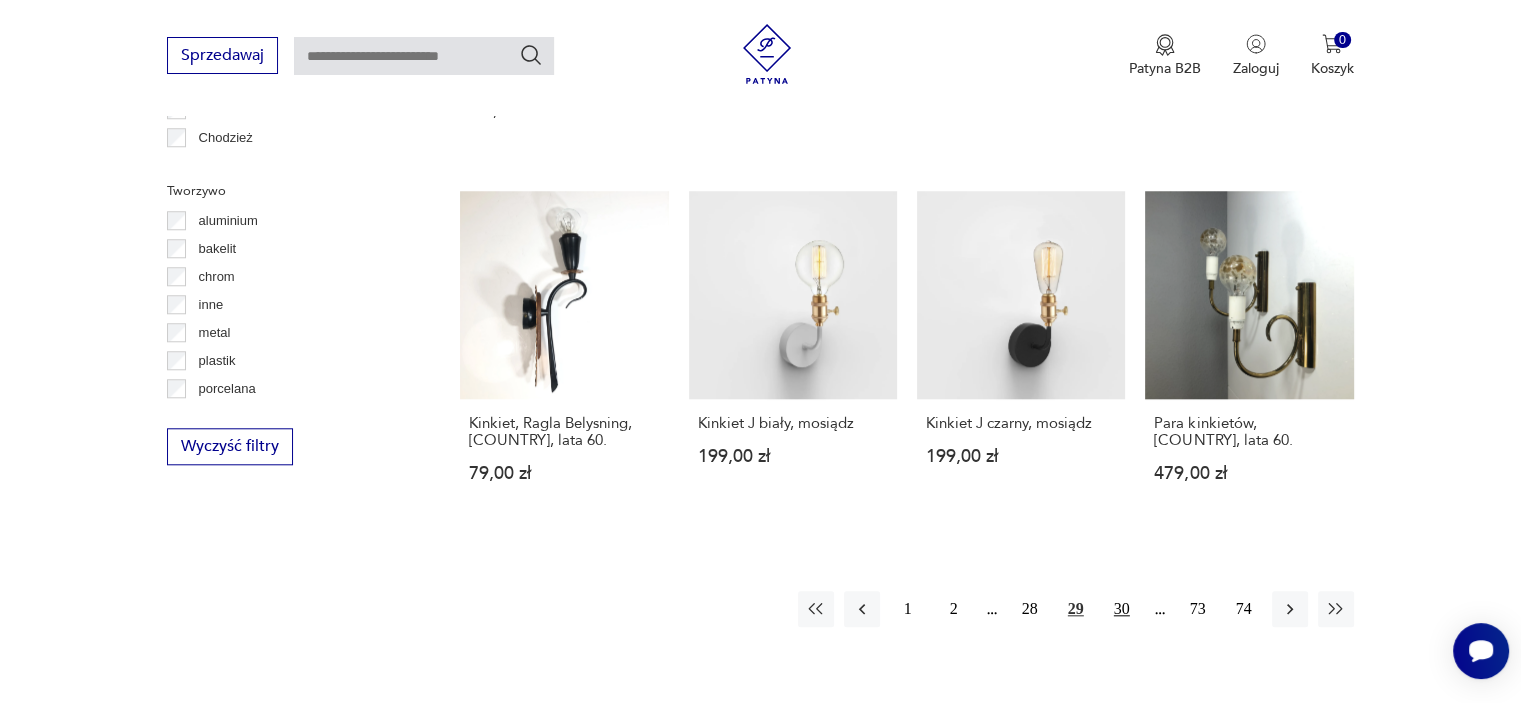 click on "30" at bounding box center [1122, 609] 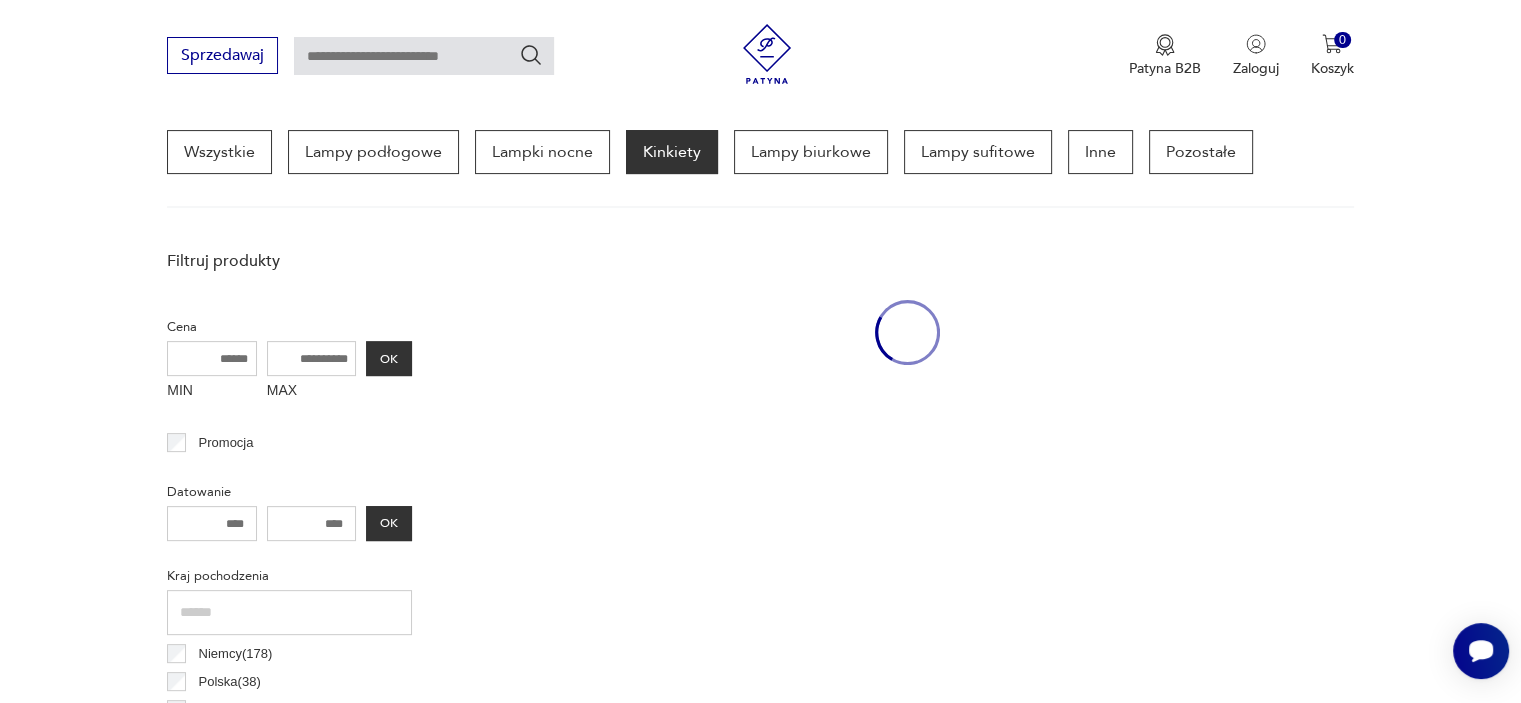 scroll, scrollTop: 470, scrollLeft: 0, axis: vertical 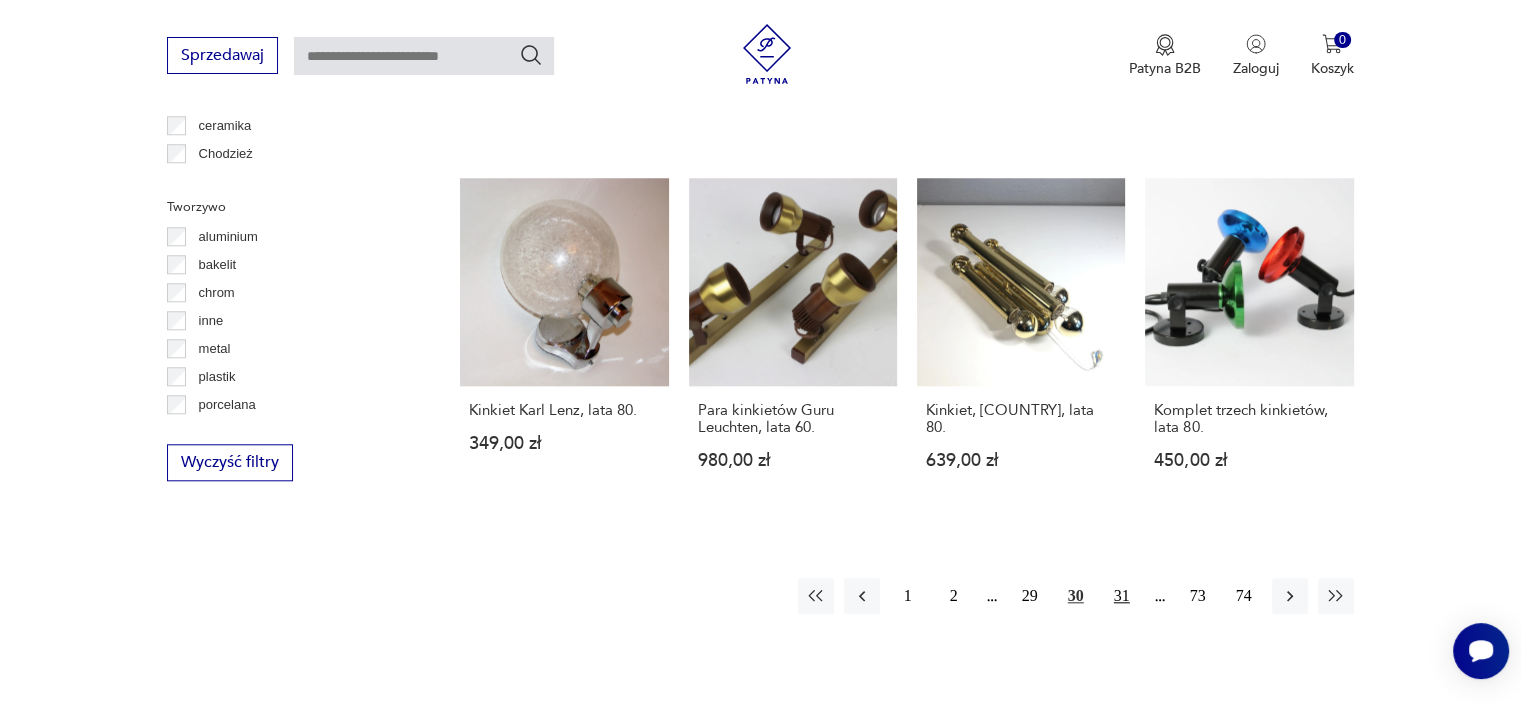 click on "31" at bounding box center [1122, 596] 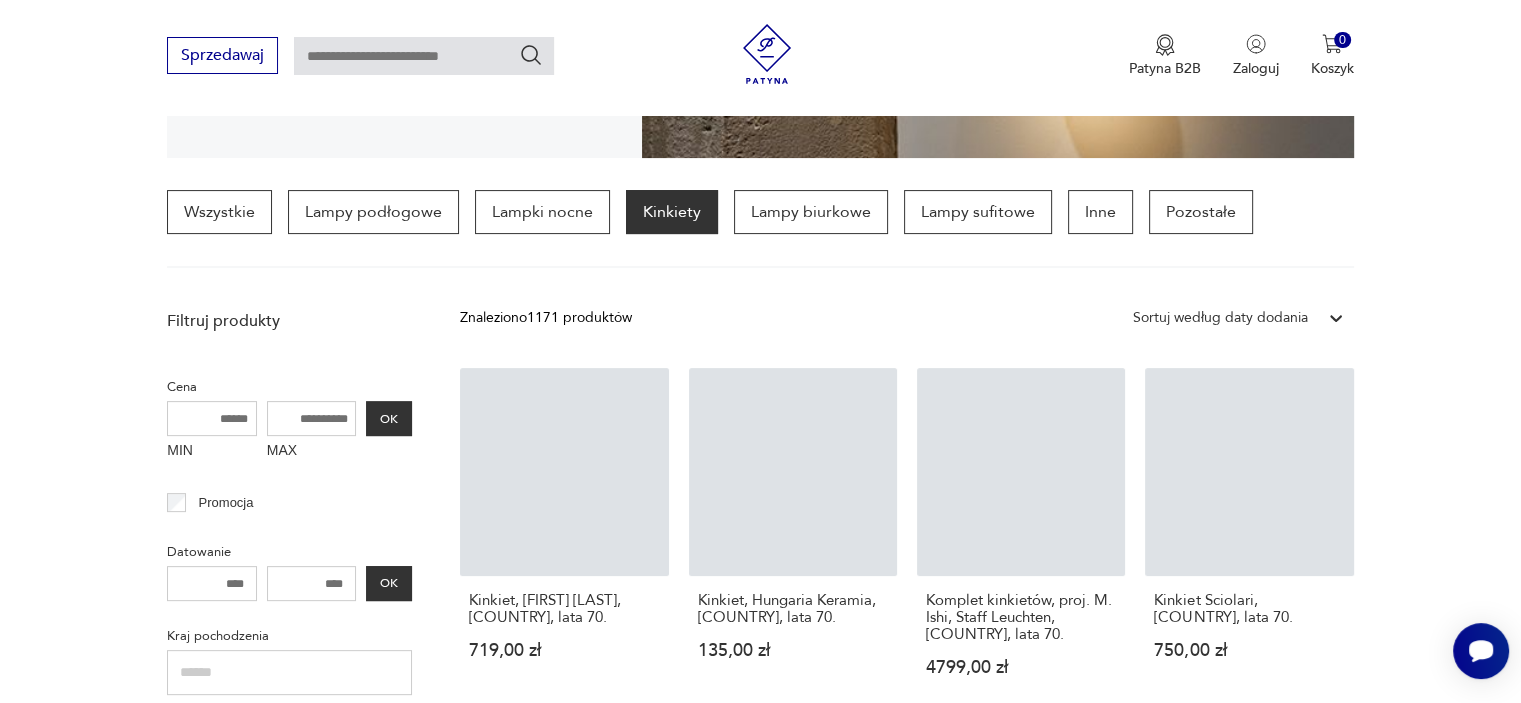 scroll, scrollTop: 470, scrollLeft: 0, axis: vertical 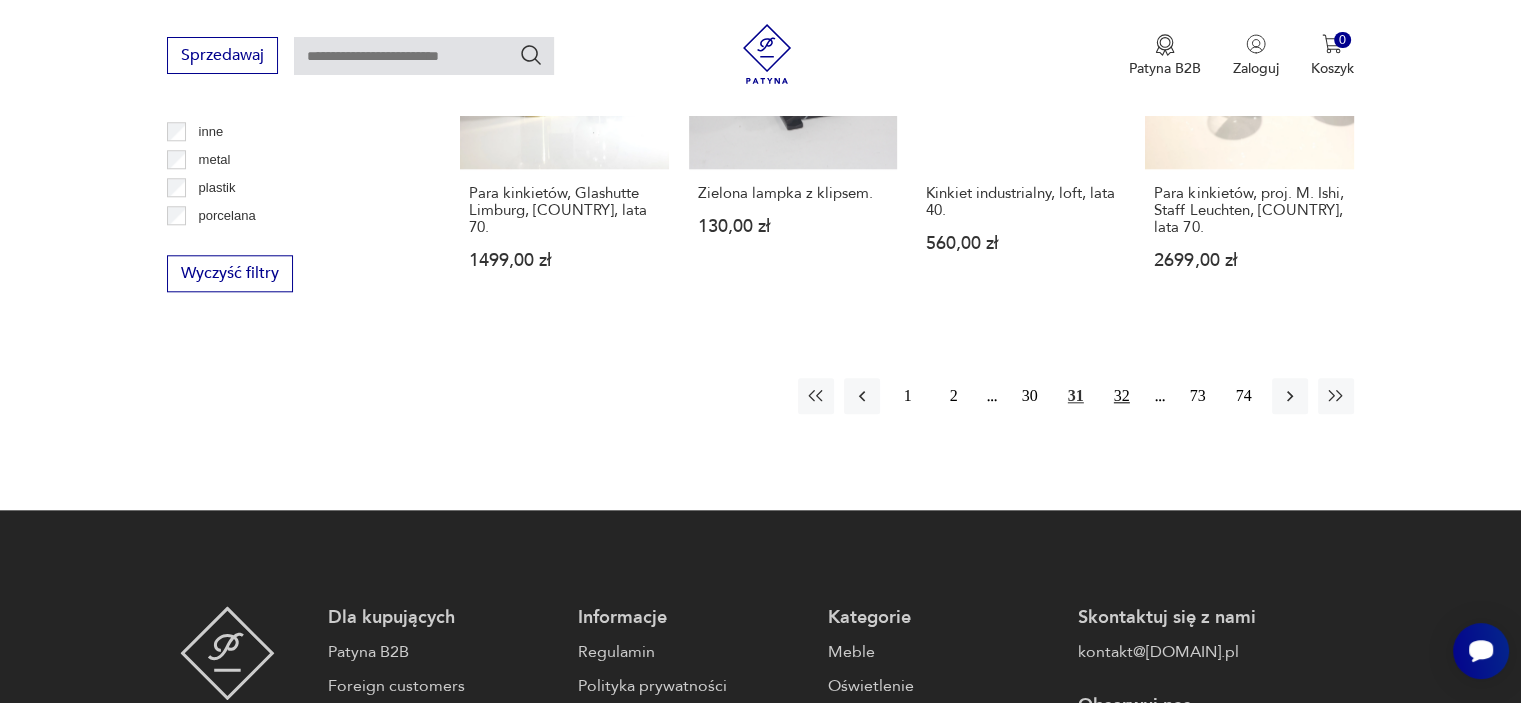 click on "32" at bounding box center [1122, 396] 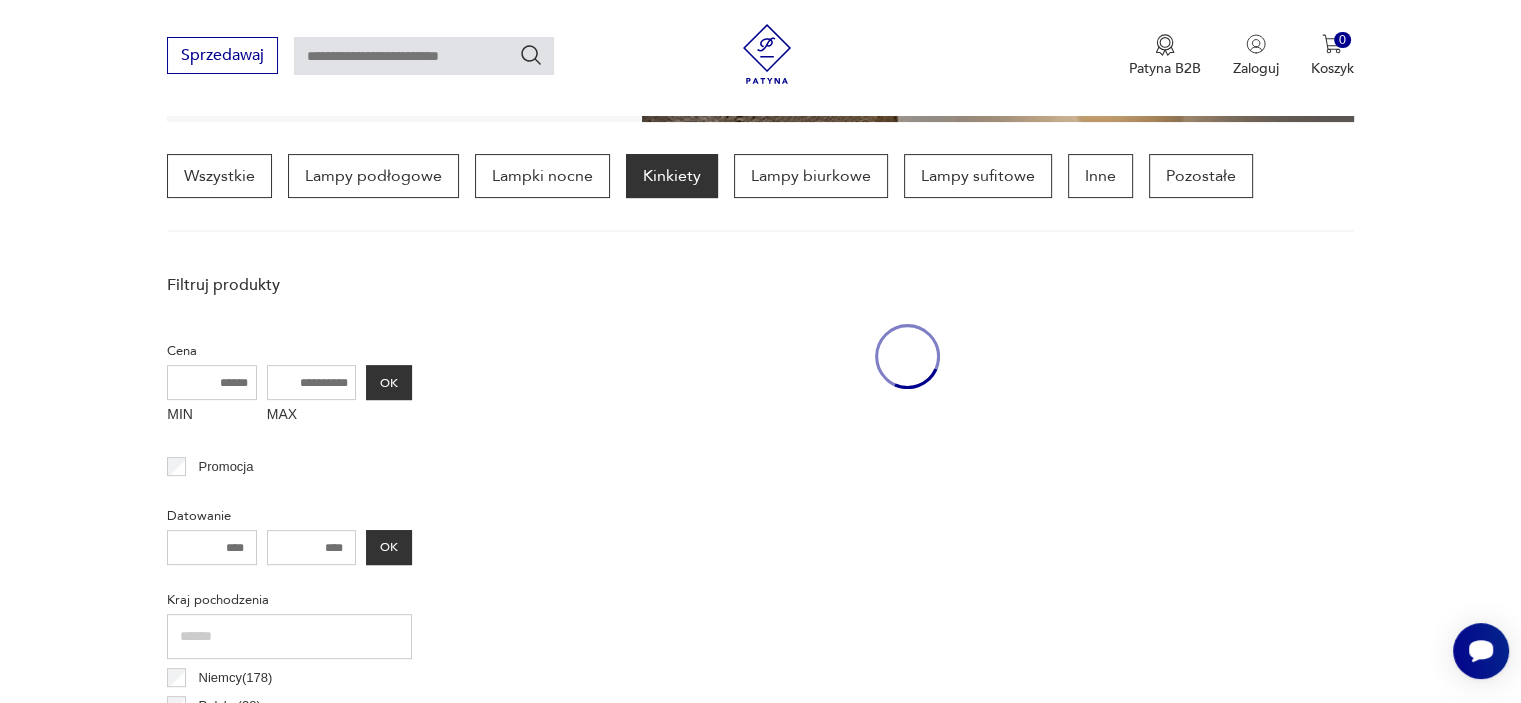 scroll, scrollTop: 470, scrollLeft: 0, axis: vertical 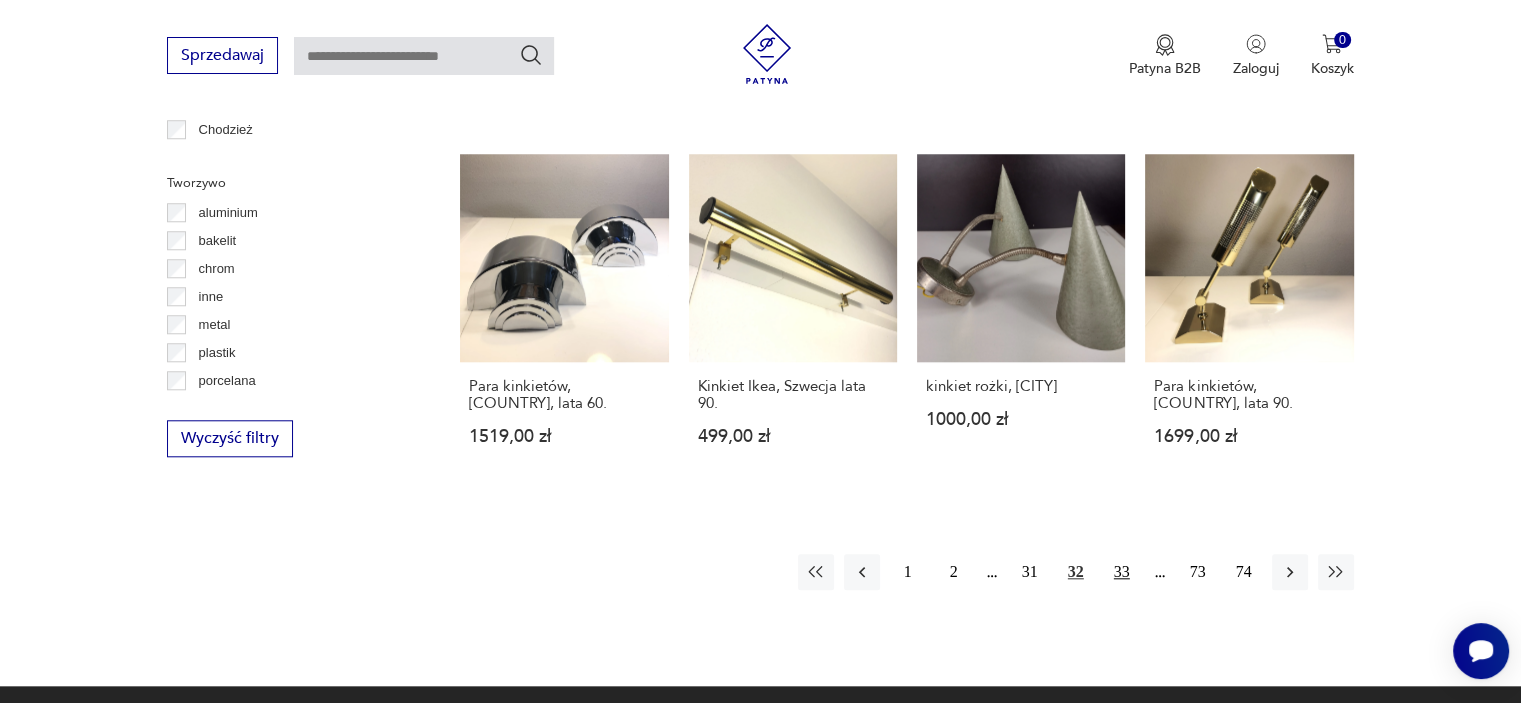 click on "33" at bounding box center (1122, 572) 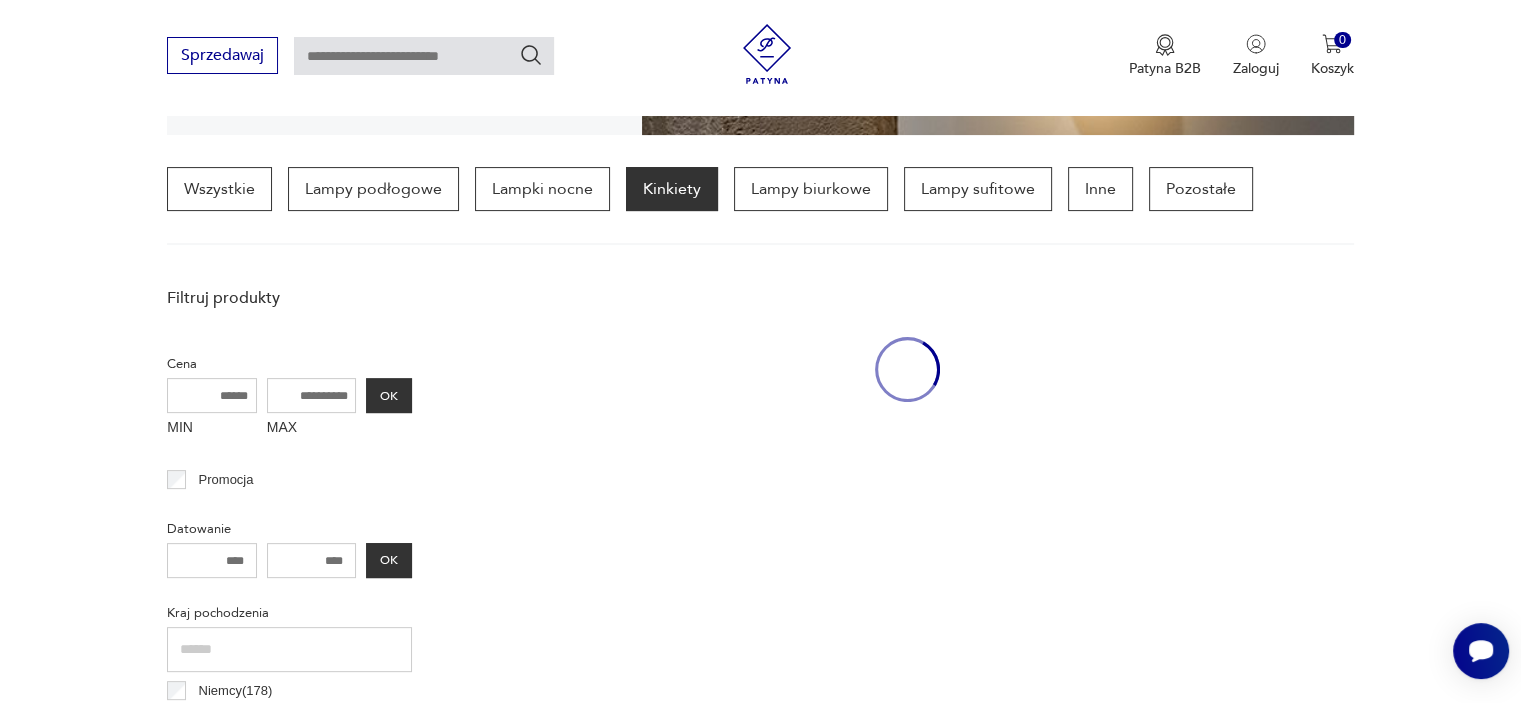 scroll, scrollTop: 471, scrollLeft: 0, axis: vertical 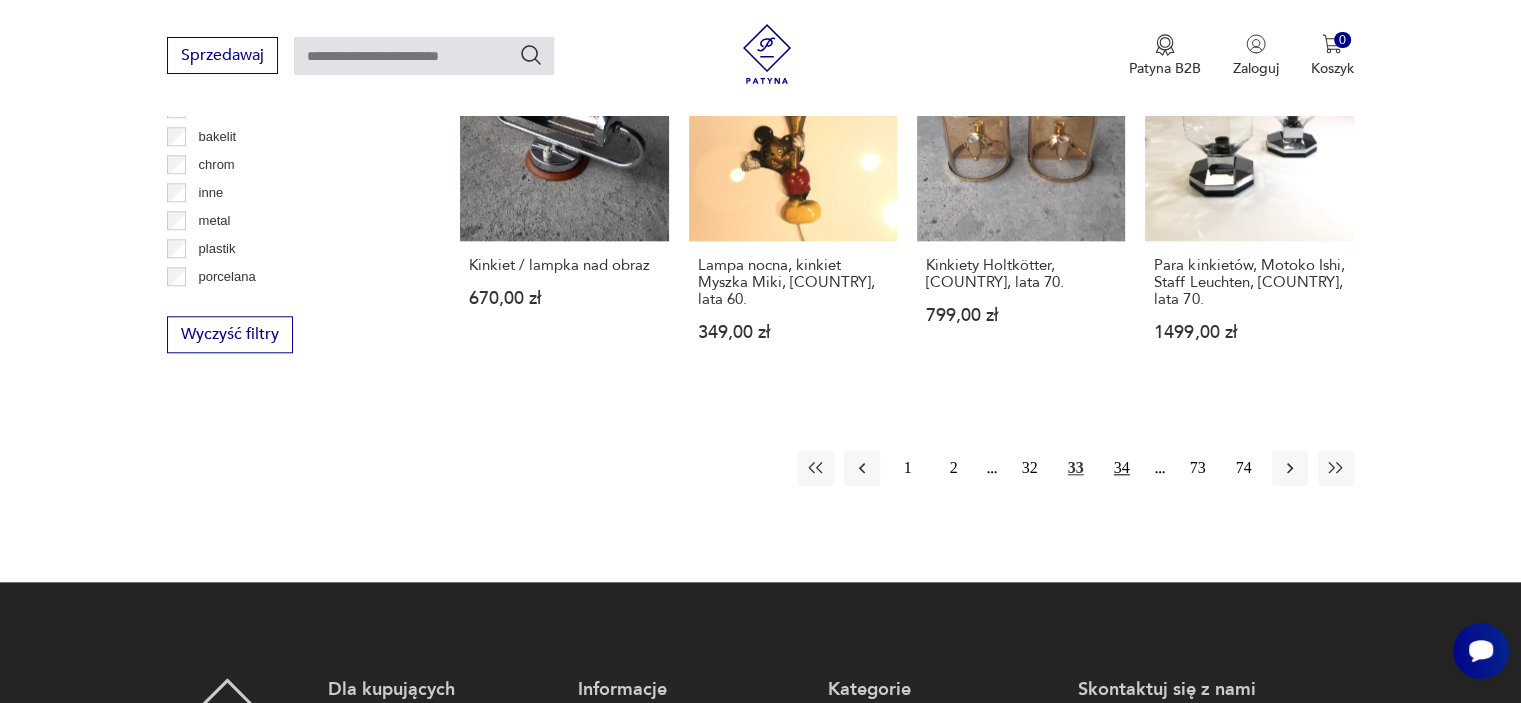 click on "34" at bounding box center (1122, 468) 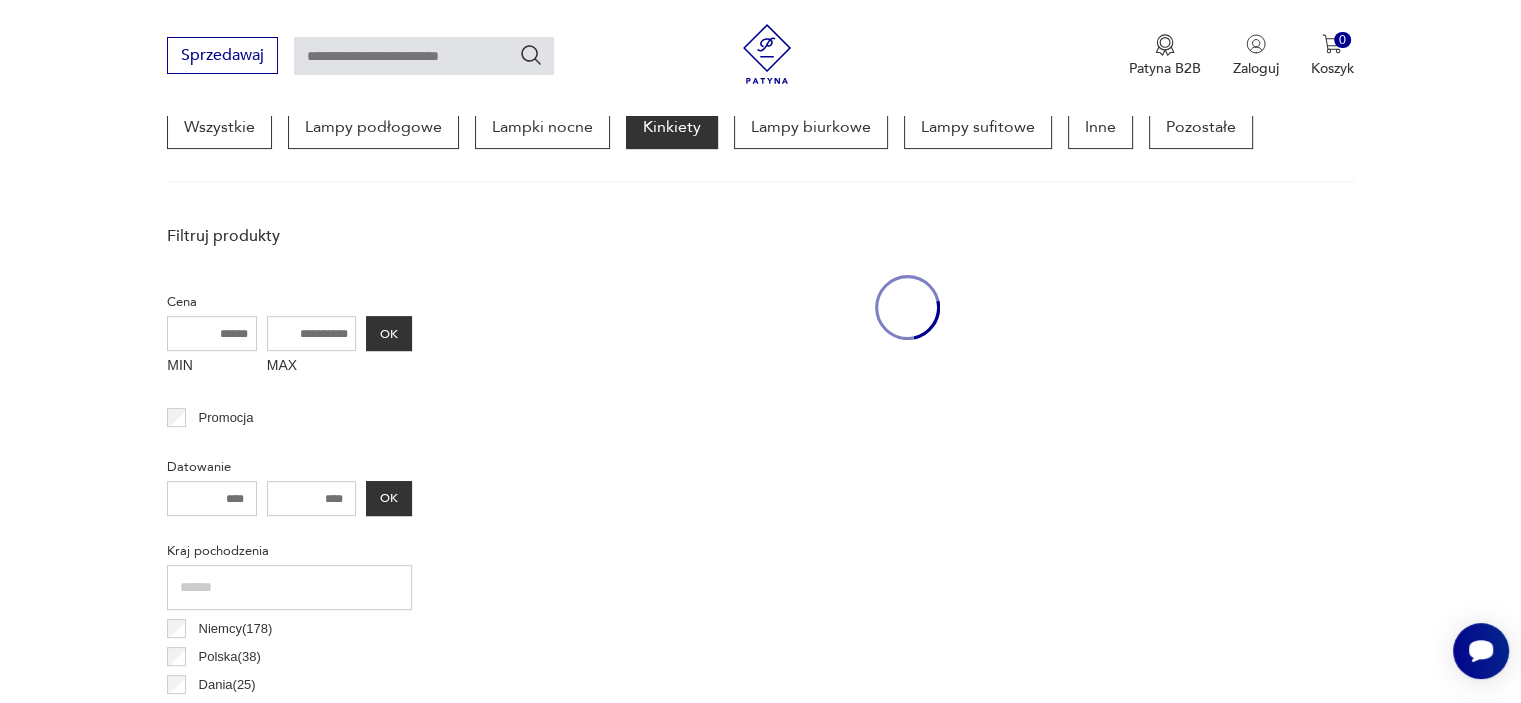 scroll, scrollTop: 471, scrollLeft: 0, axis: vertical 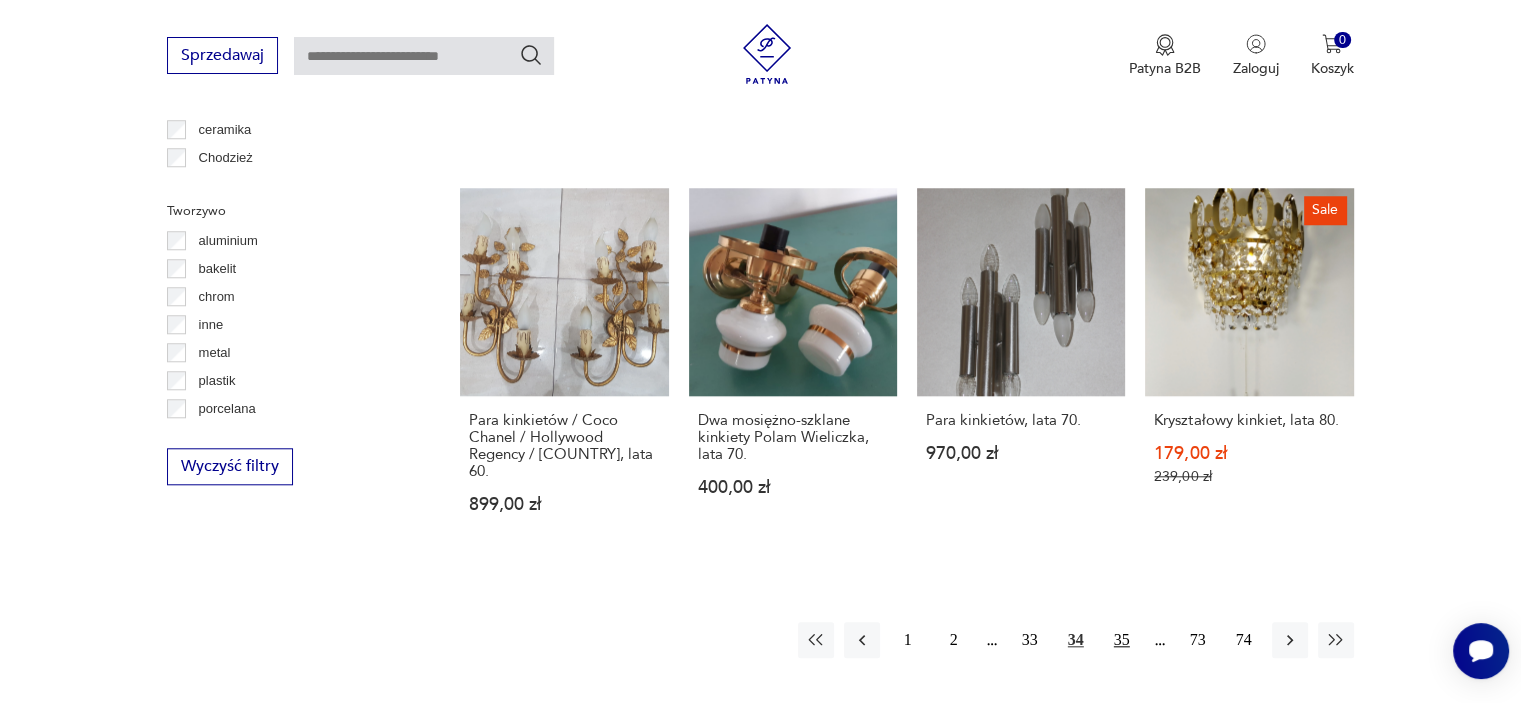 click on "35" at bounding box center (1122, 640) 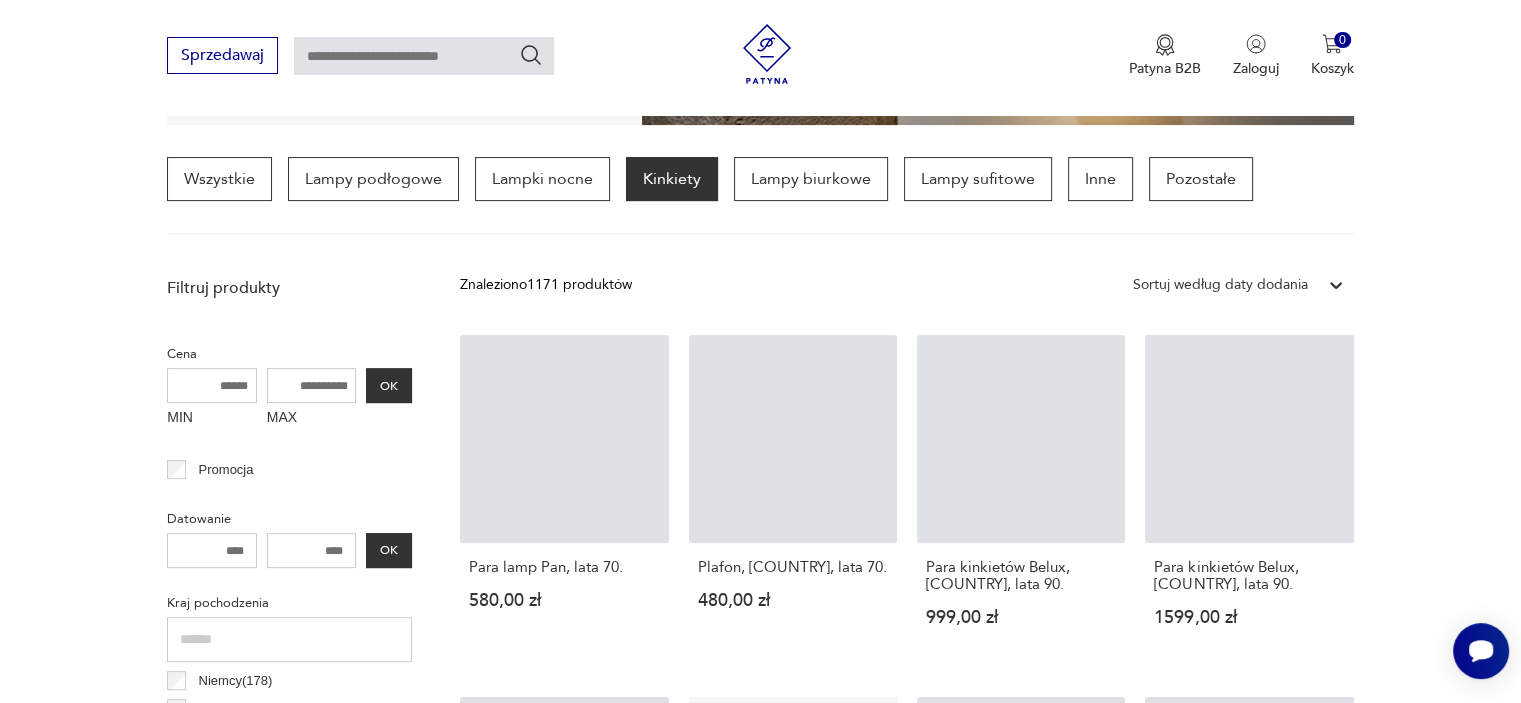 scroll, scrollTop: 650, scrollLeft: 0, axis: vertical 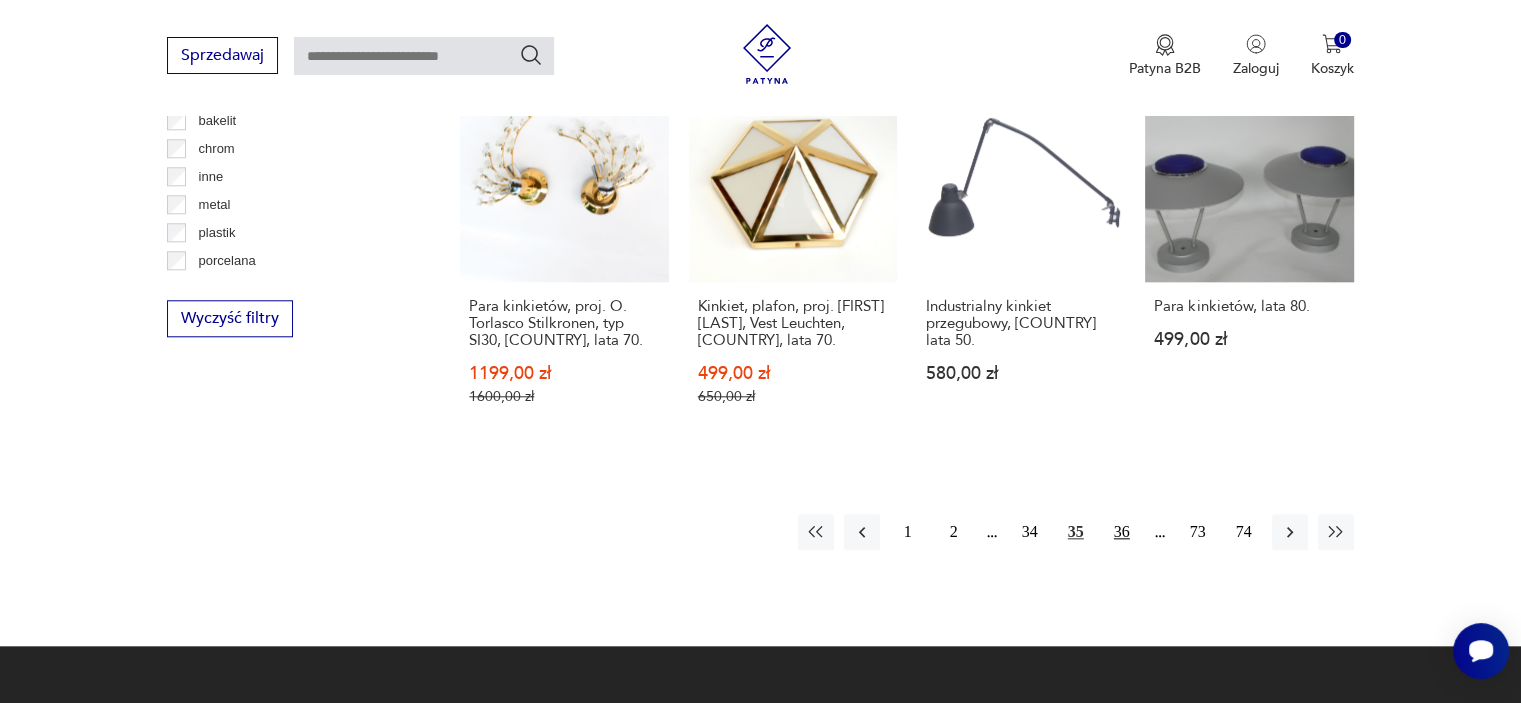 click on "36" at bounding box center [1122, 532] 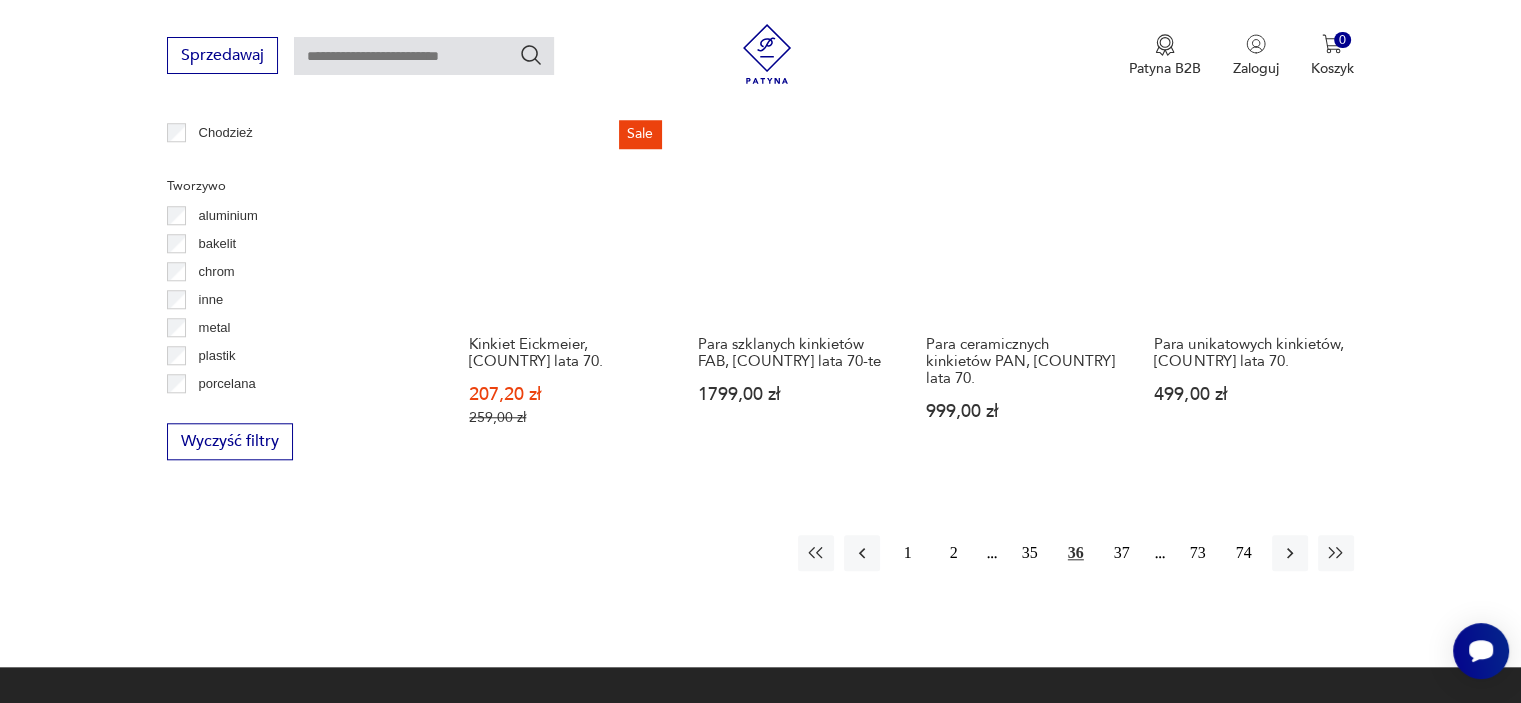 scroll, scrollTop: 1854, scrollLeft: 0, axis: vertical 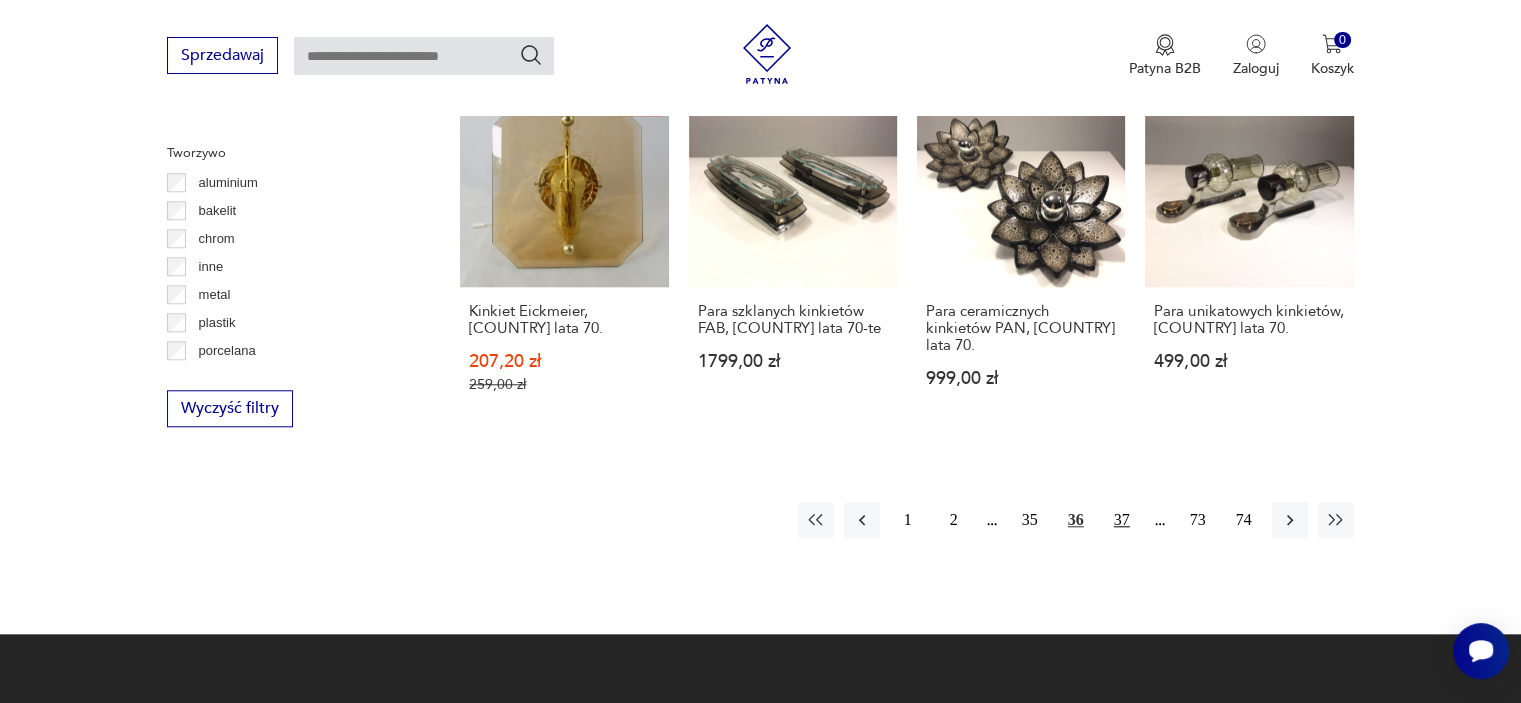 click on "37" at bounding box center [1122, 520] 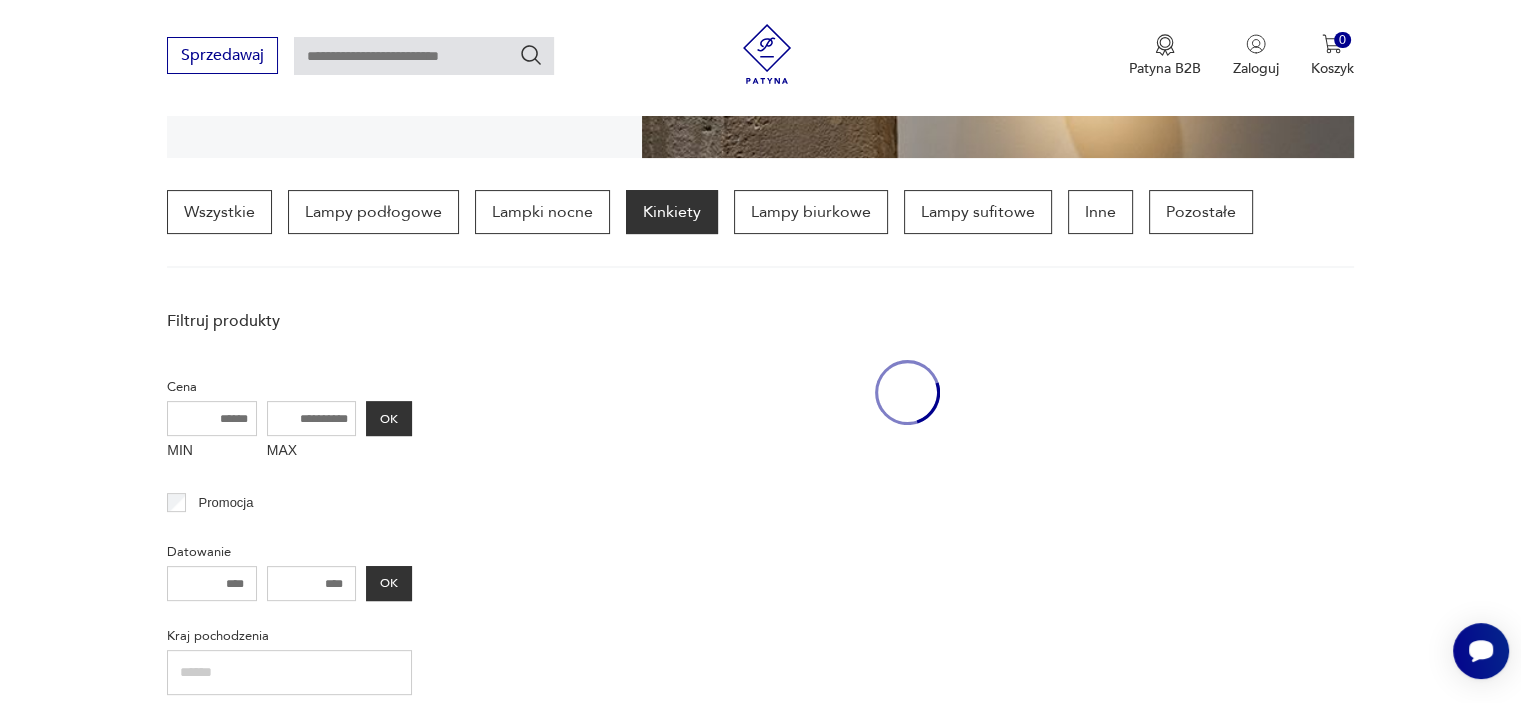 scroll, scrollTop: 471, scrollLeft: 0, axis: vertical 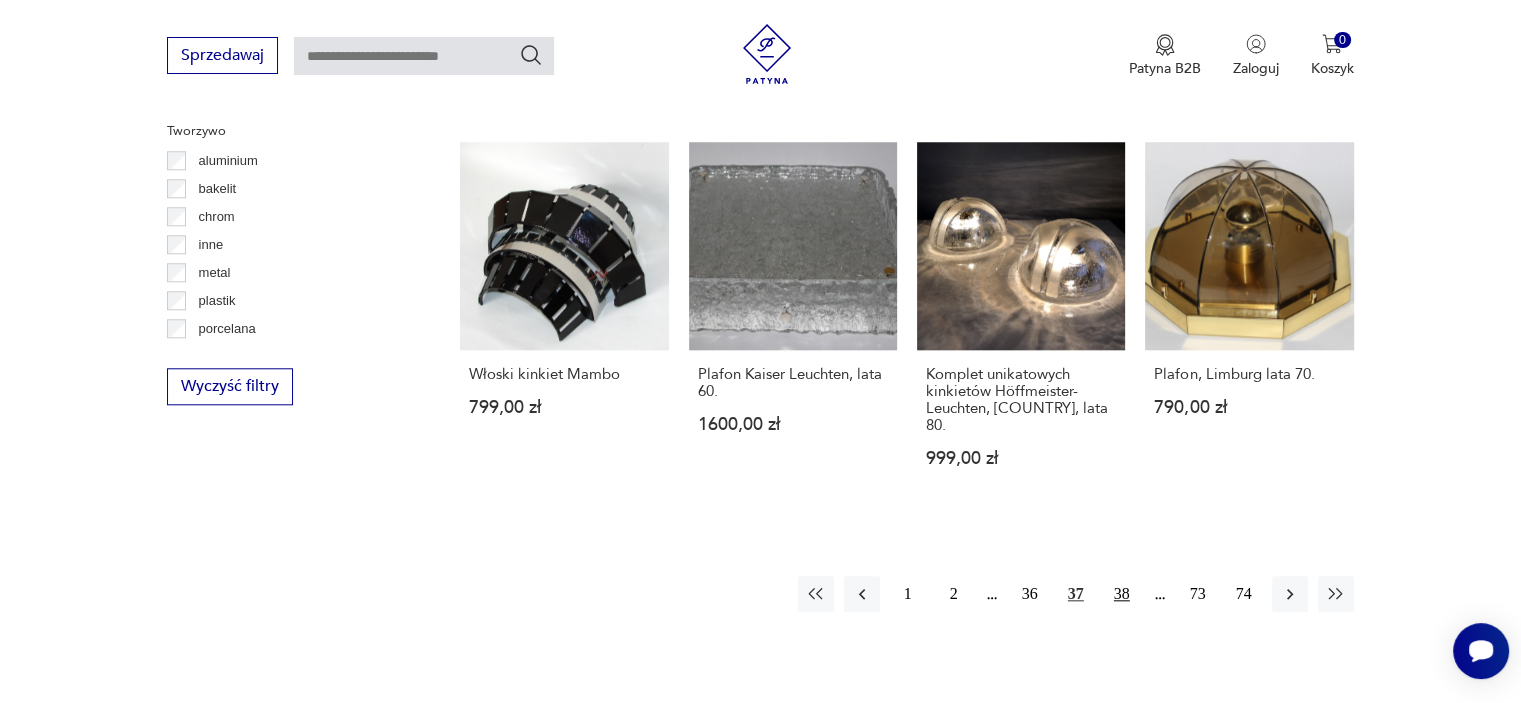 click on "38" at bounding box center [1122, 594] 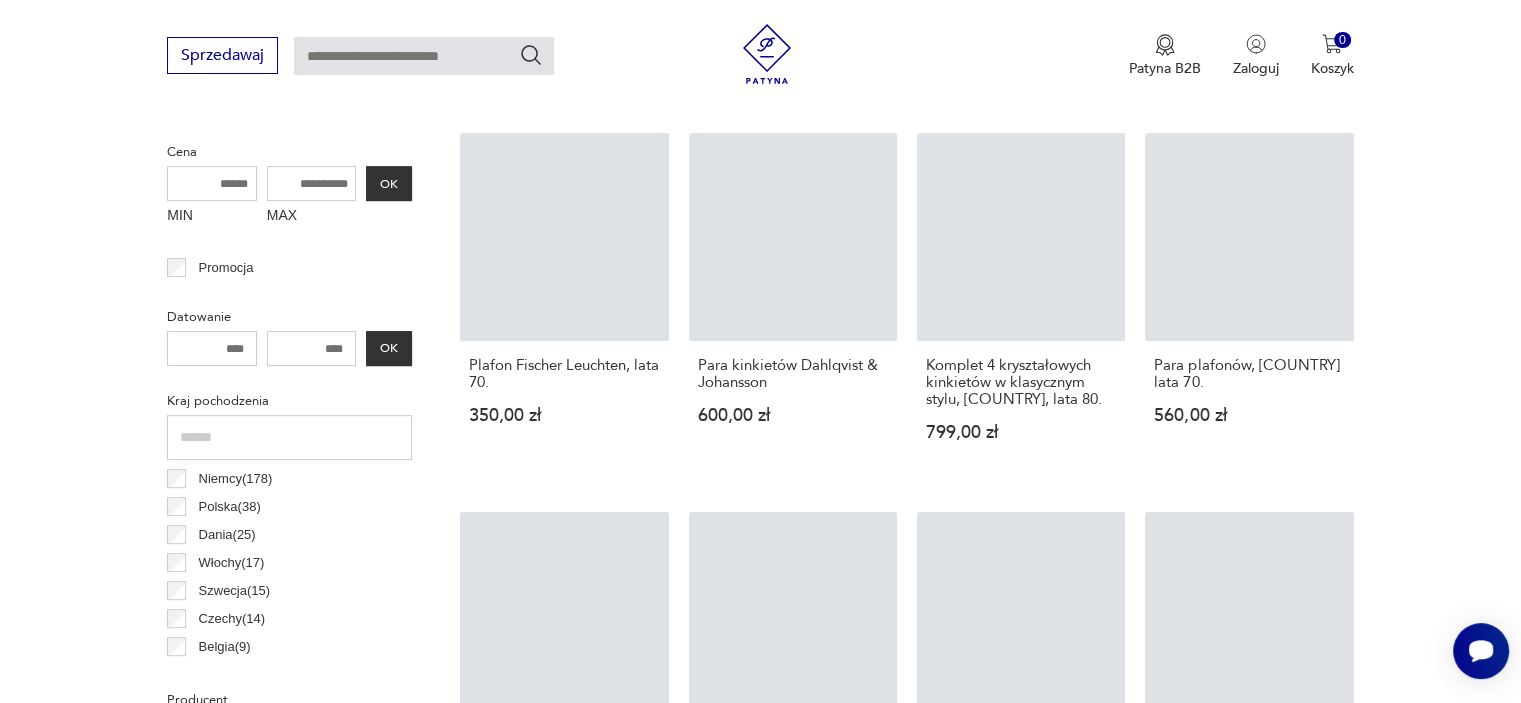 scroll, scrollTop: 471, scrollLeft: 0, axis: vertical 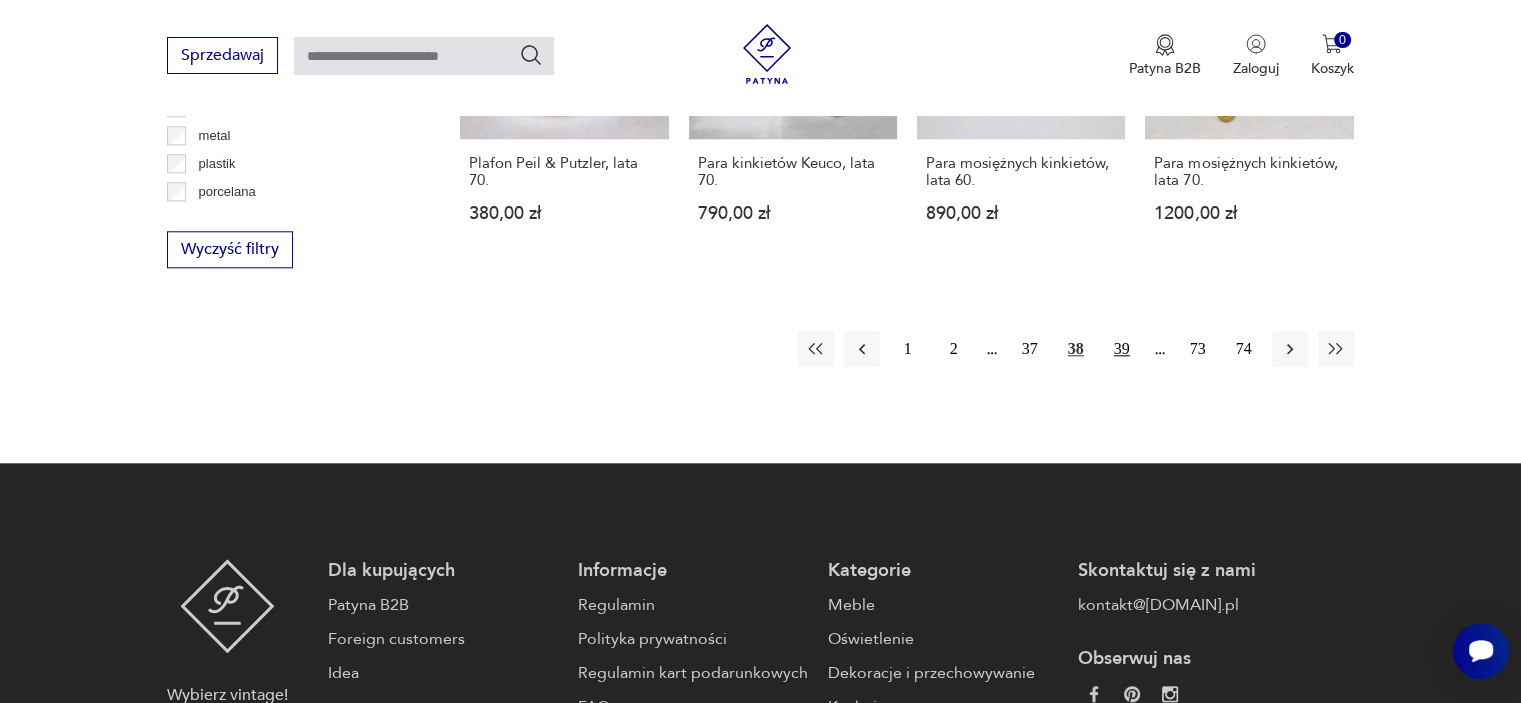 click on "39" at bounding box center [1122, 349] 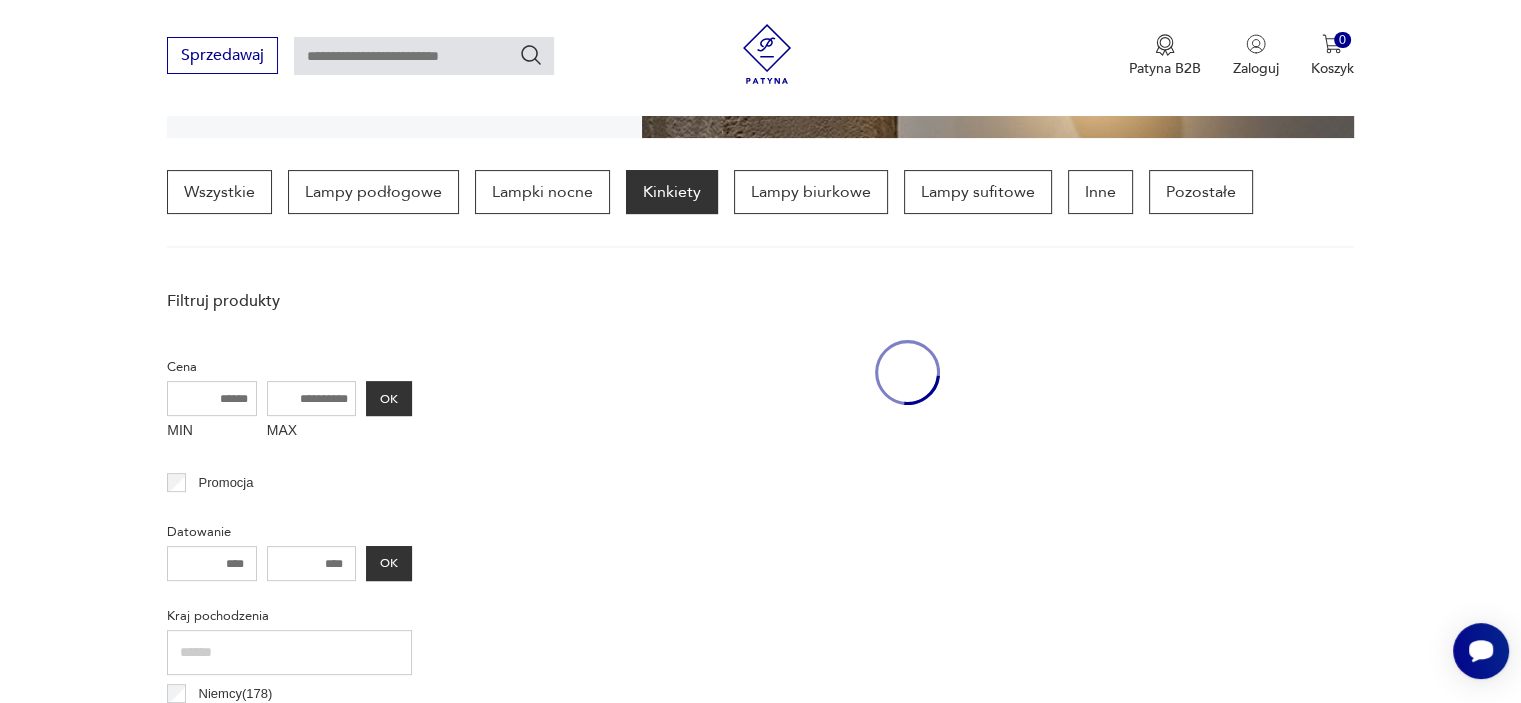 scroll, scrollTop: 470, scrollLeft: 0, axis: vertical 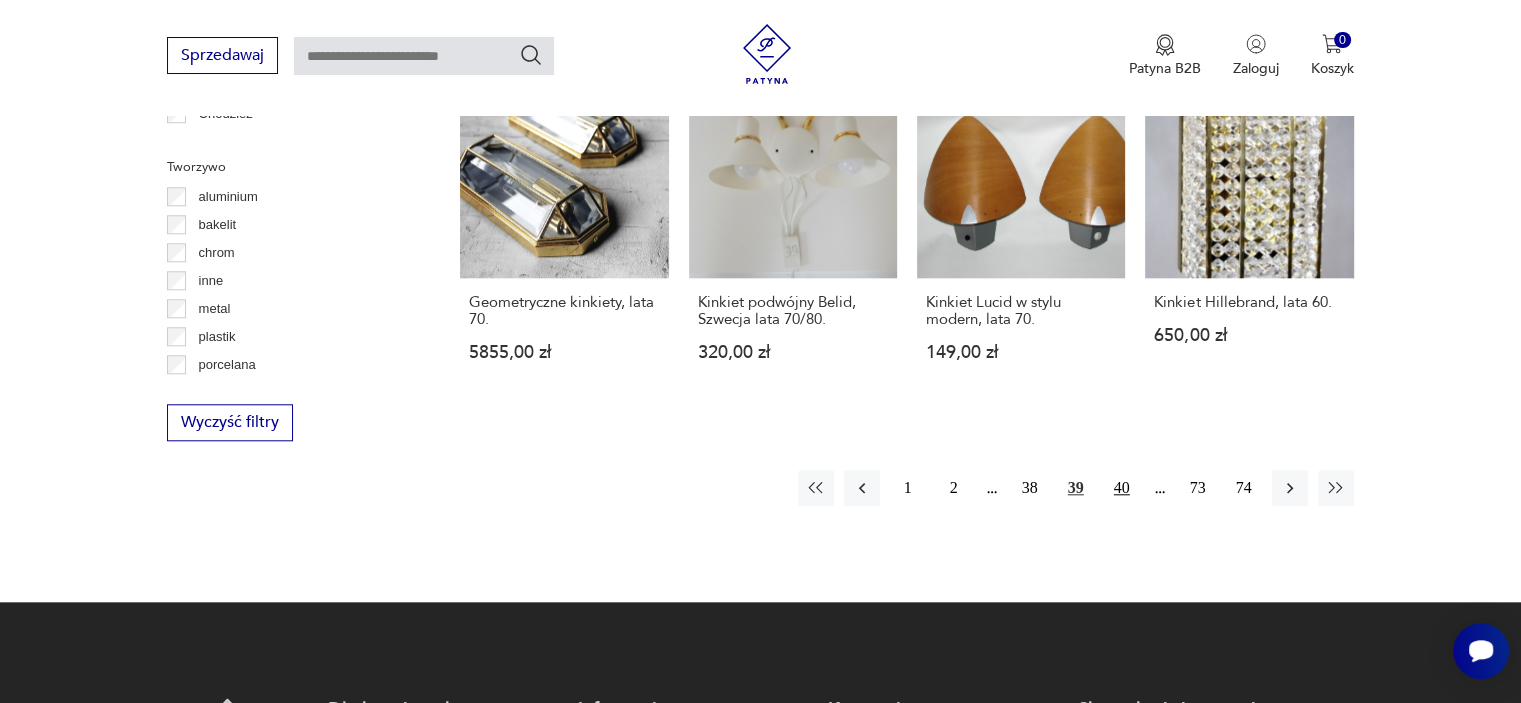 click on "40" at bounding box center [1122, 488] 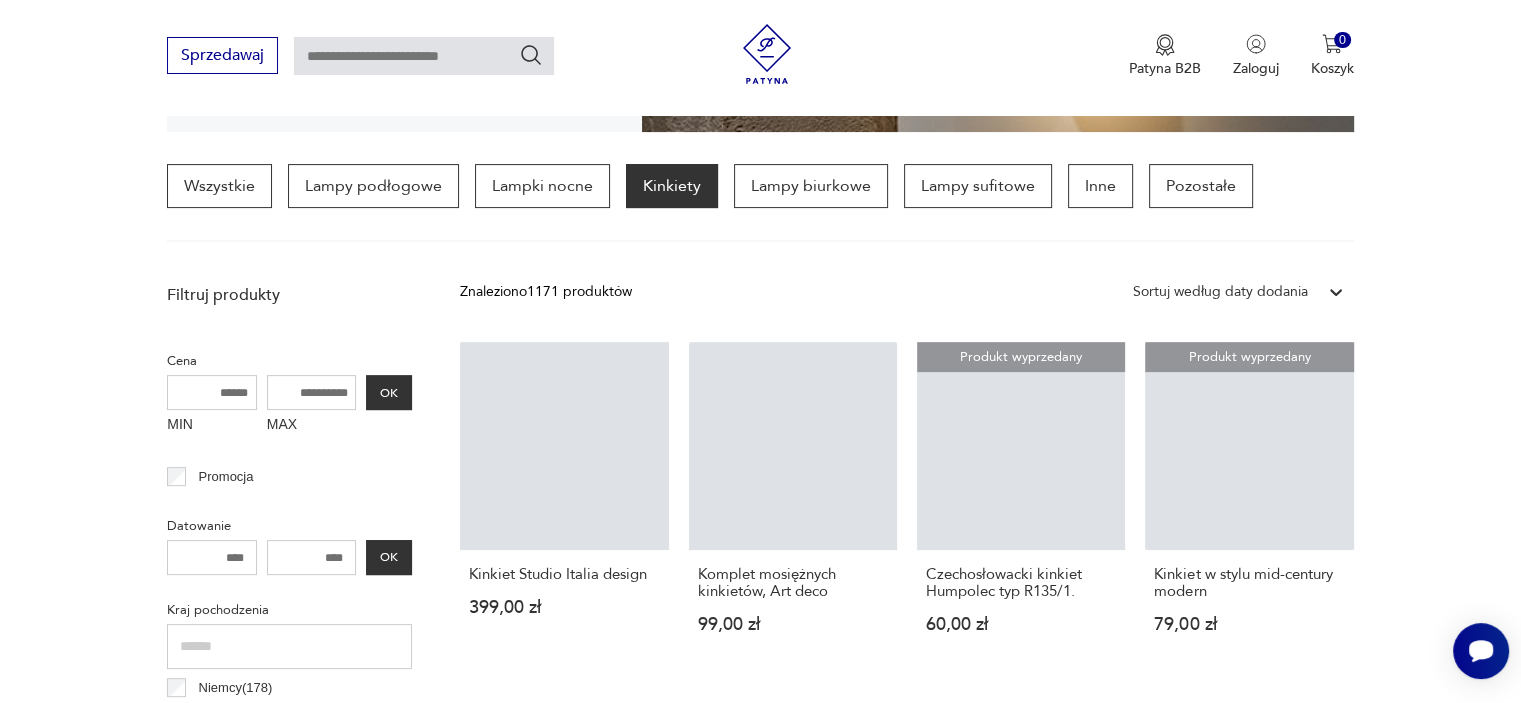 scroll, scrollTop: 471, scrollLeft: 0, axis: vertical 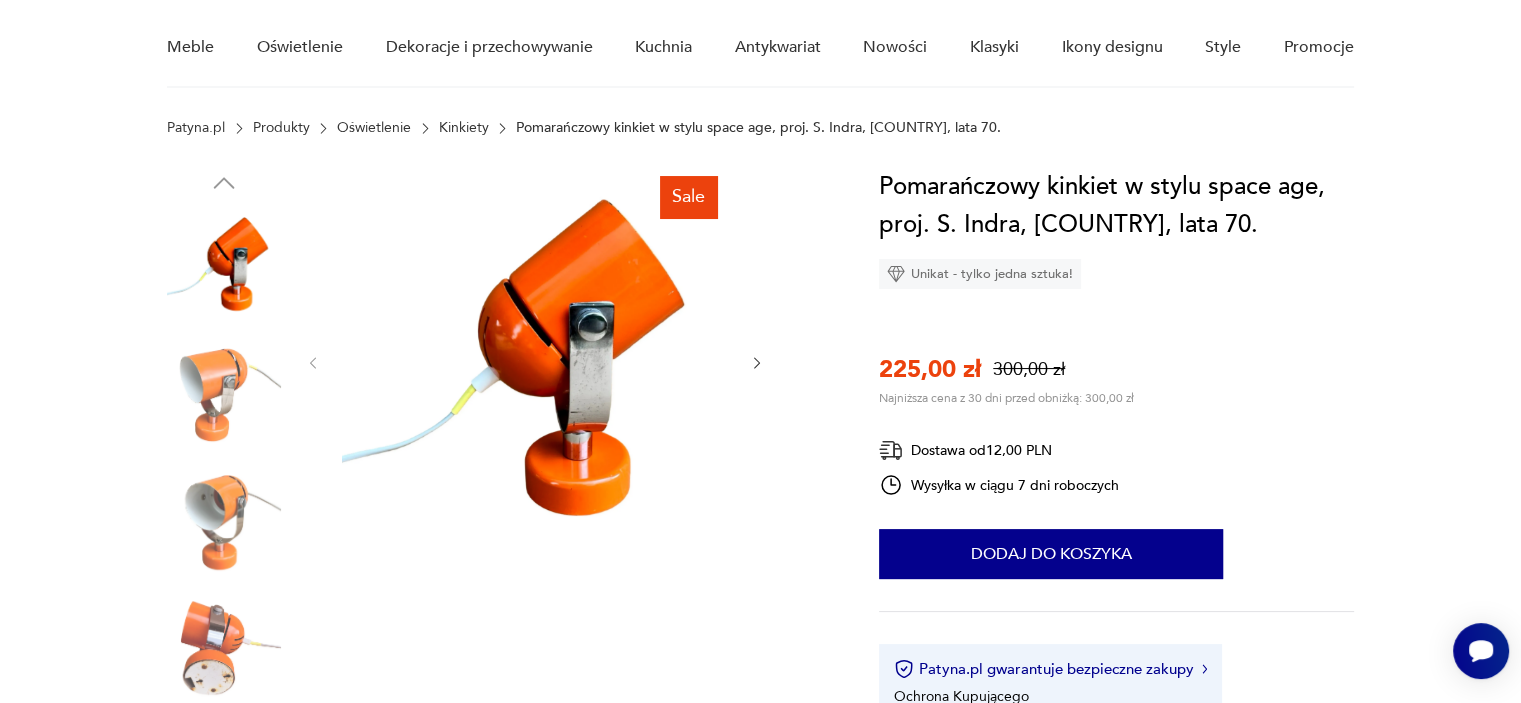 click at bounding box center [224, 393] 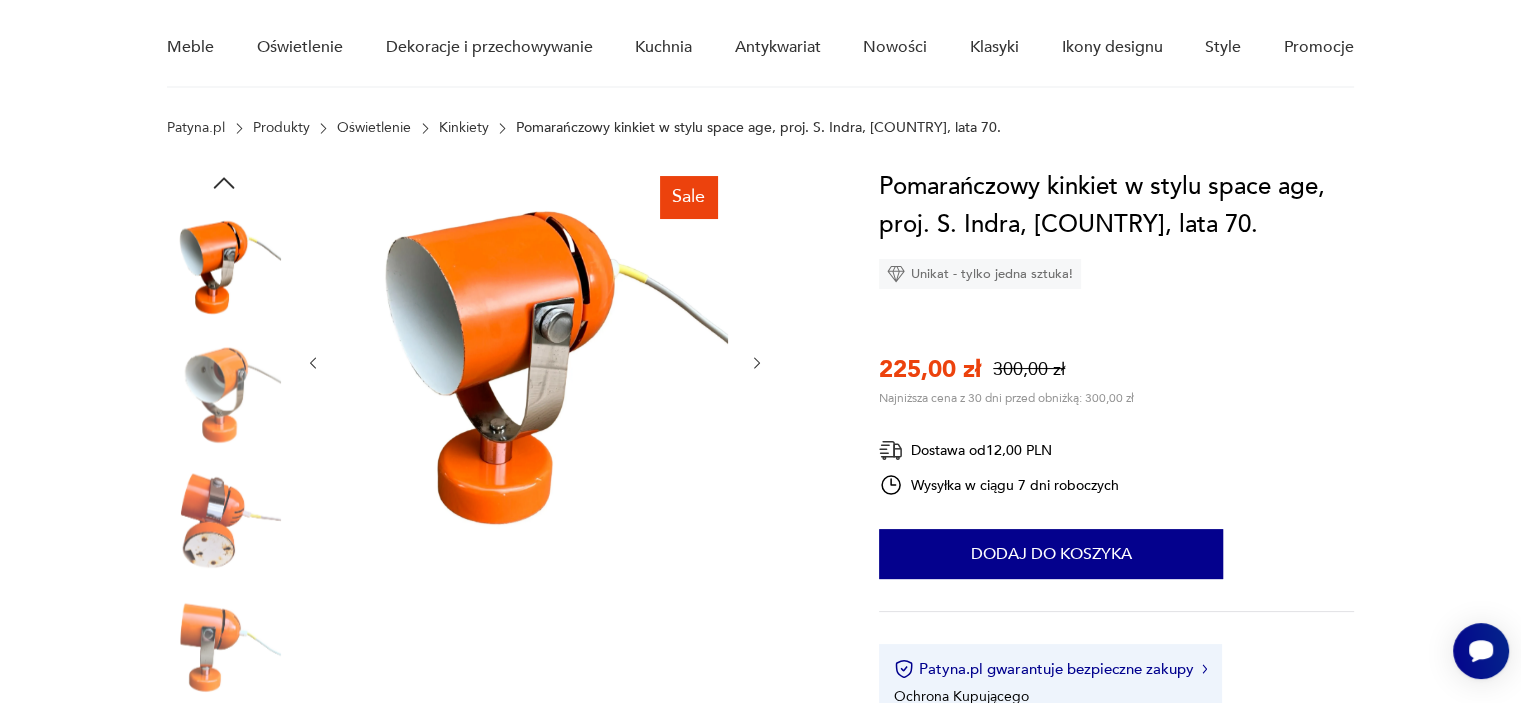 click at bounding box center [224, 520] 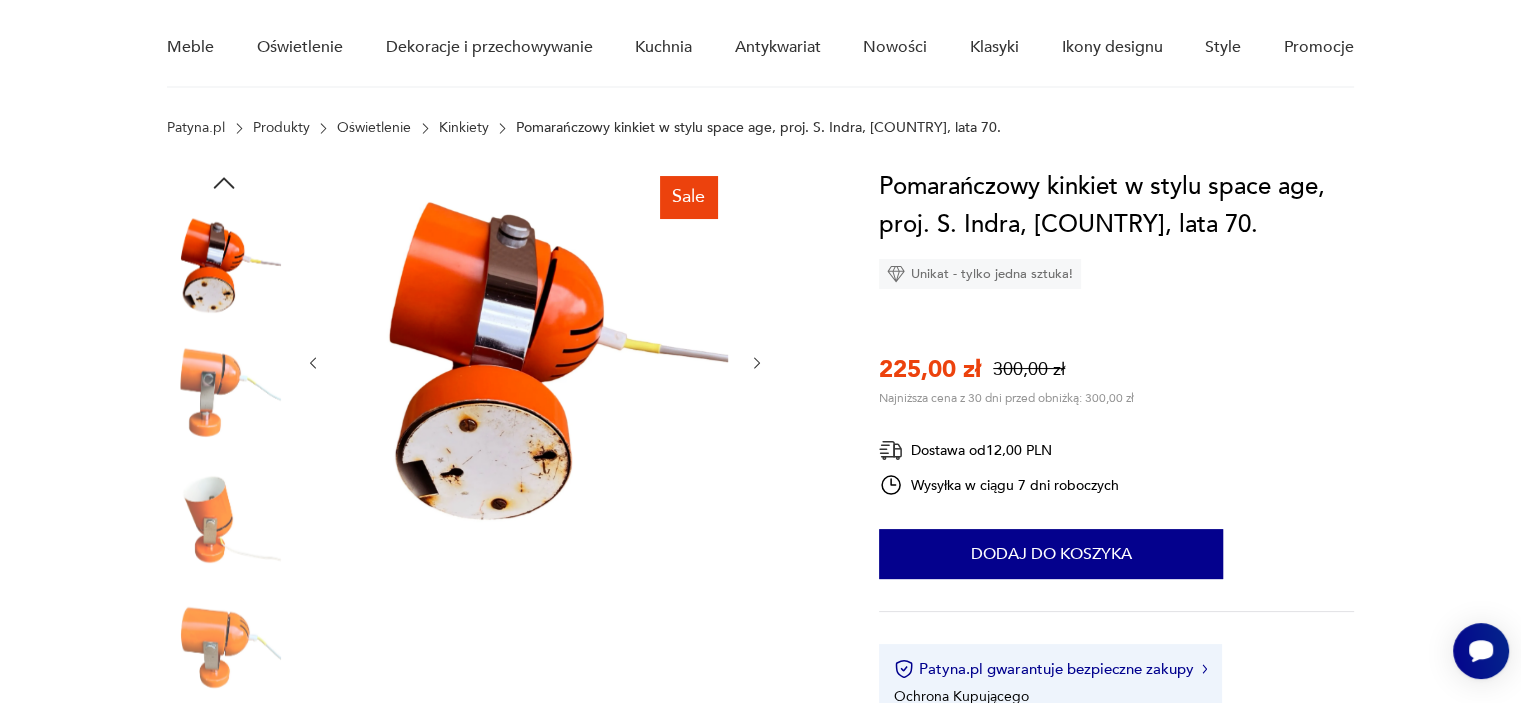 click at bounding box center (224, 648) 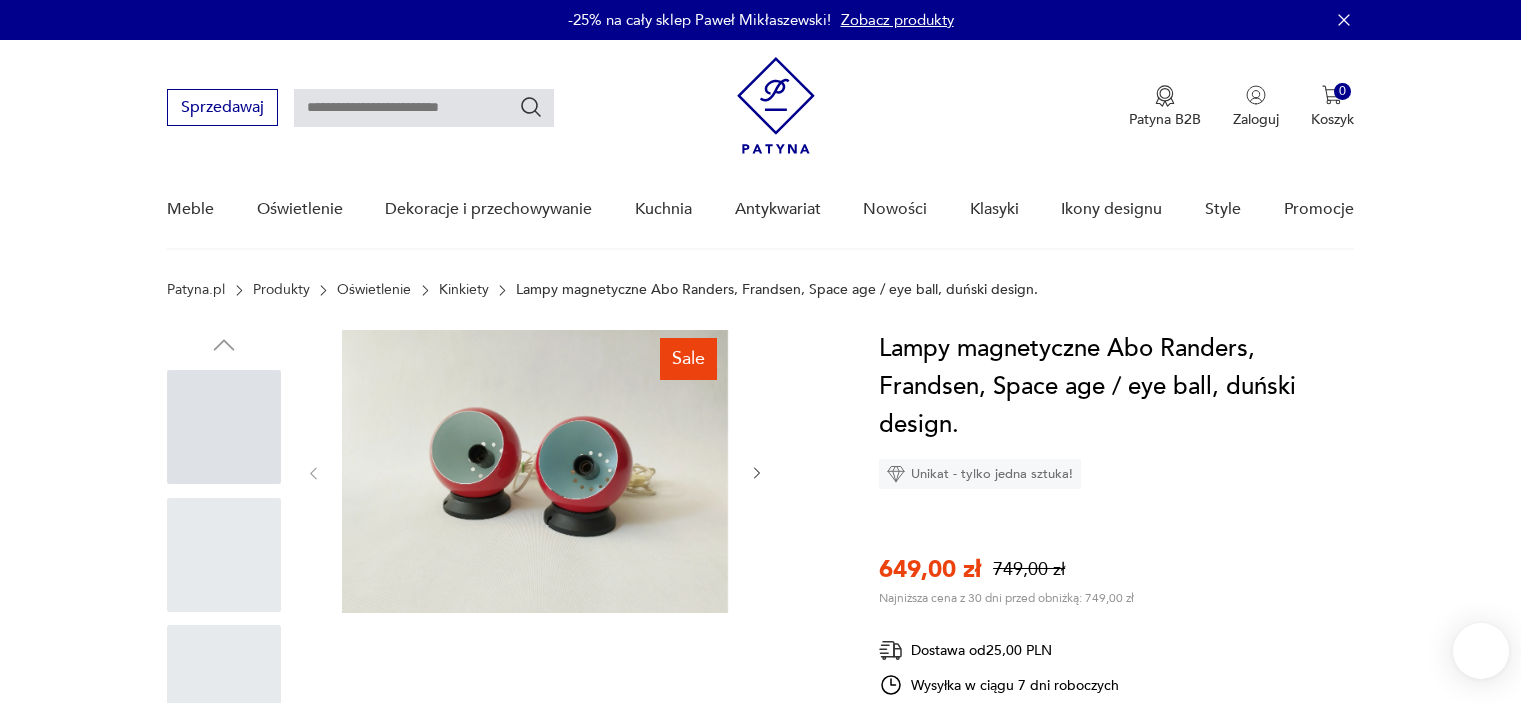 scroll, scrollTop: 0, scrollLeft: 0, axis: both 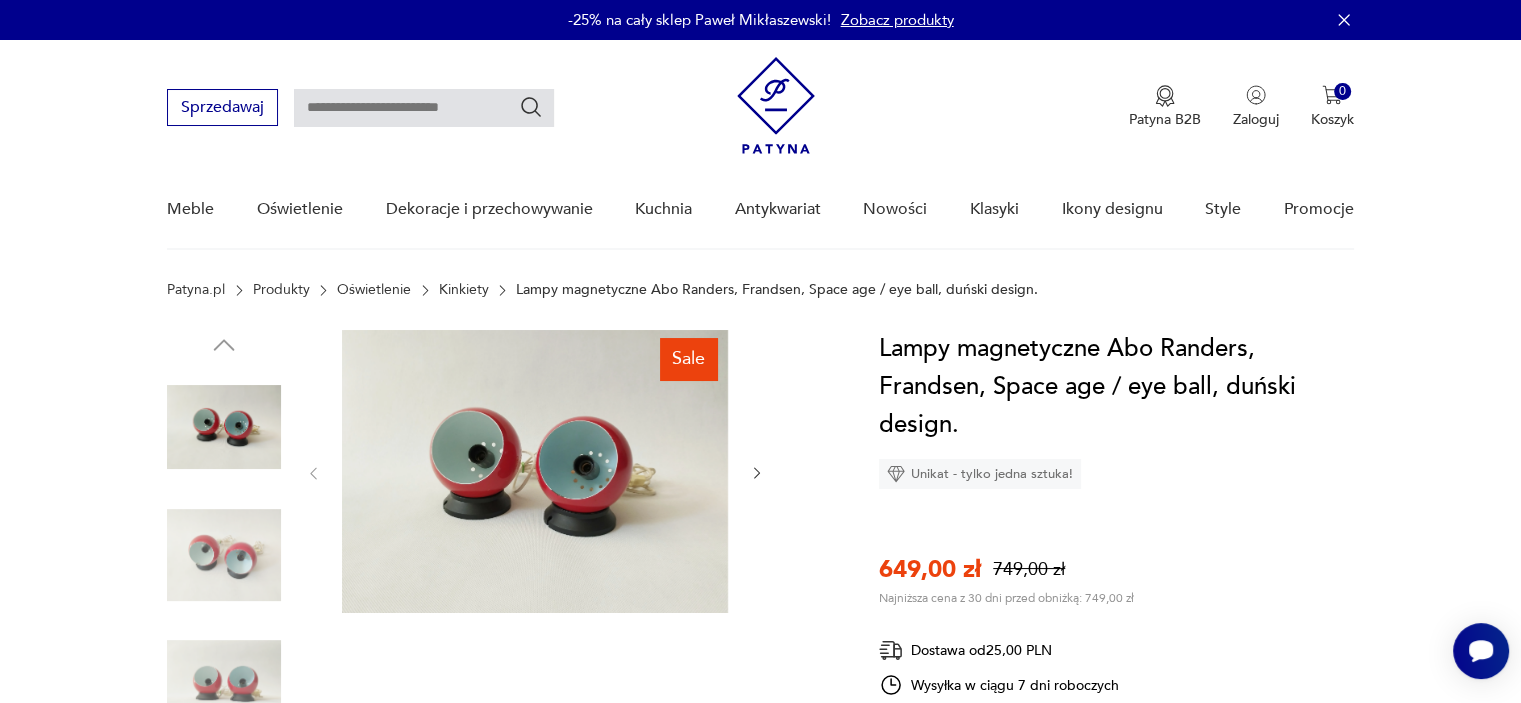 click at bounding box center [224, 682] 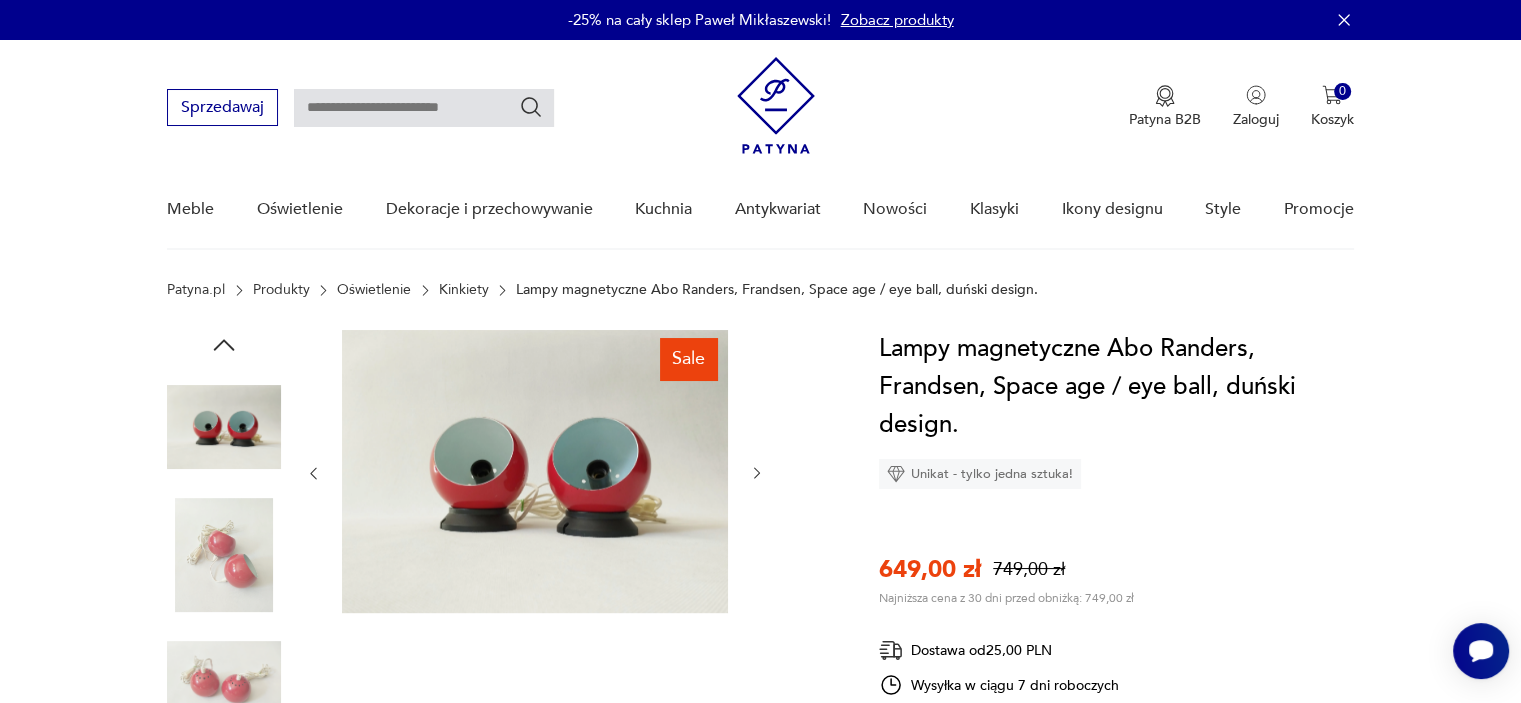 click at bounding box center [224, 555] 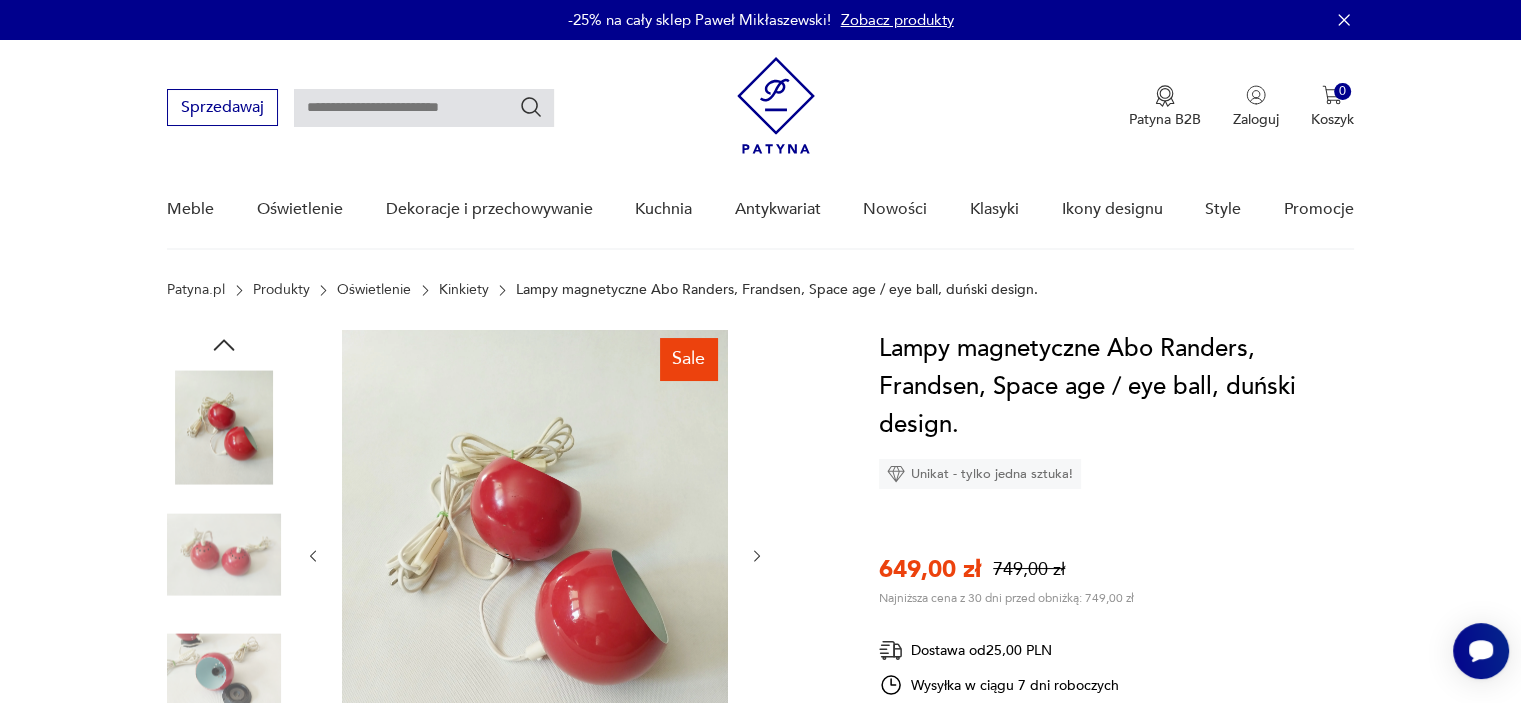 click at bounding box center [224, 682] 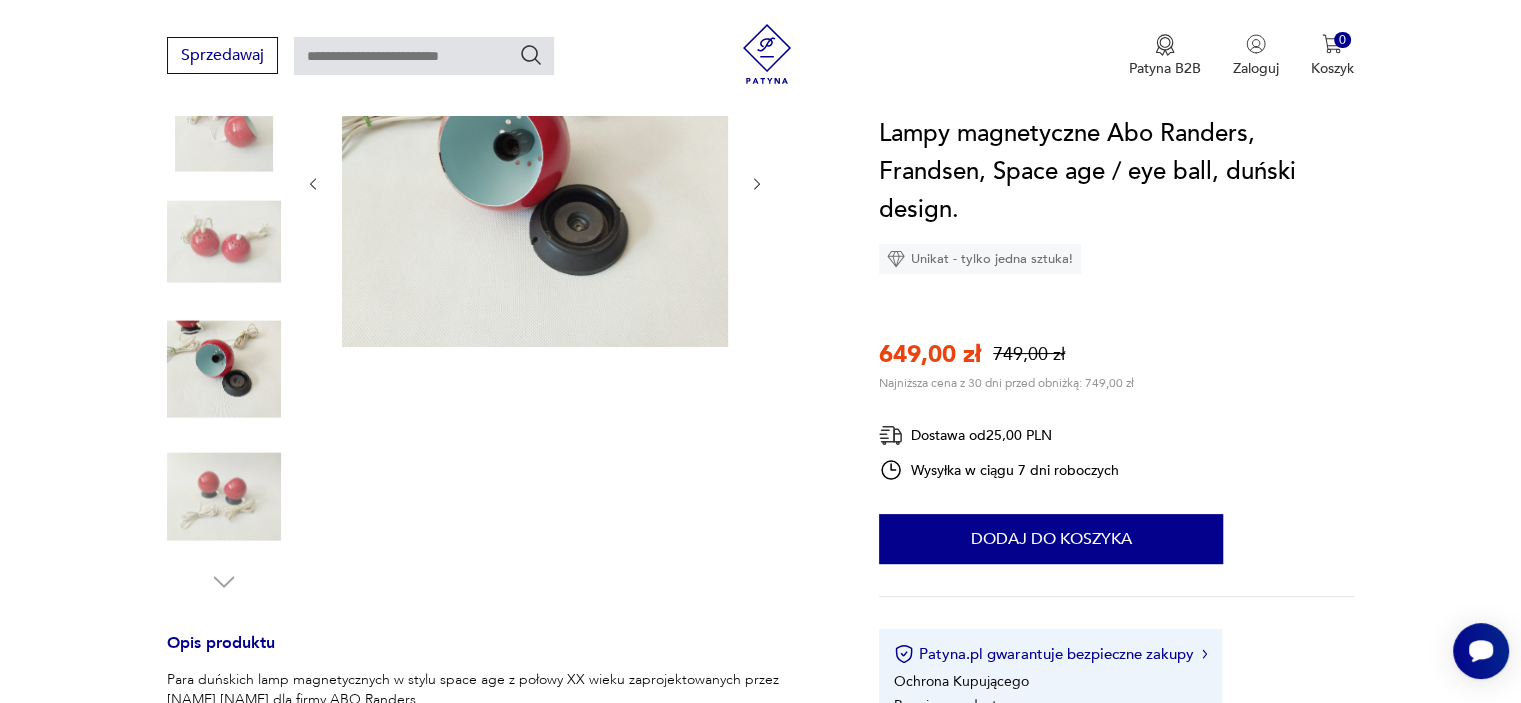 scroll, scrollTop: 352, scrollLeft: 0, axis: vertical 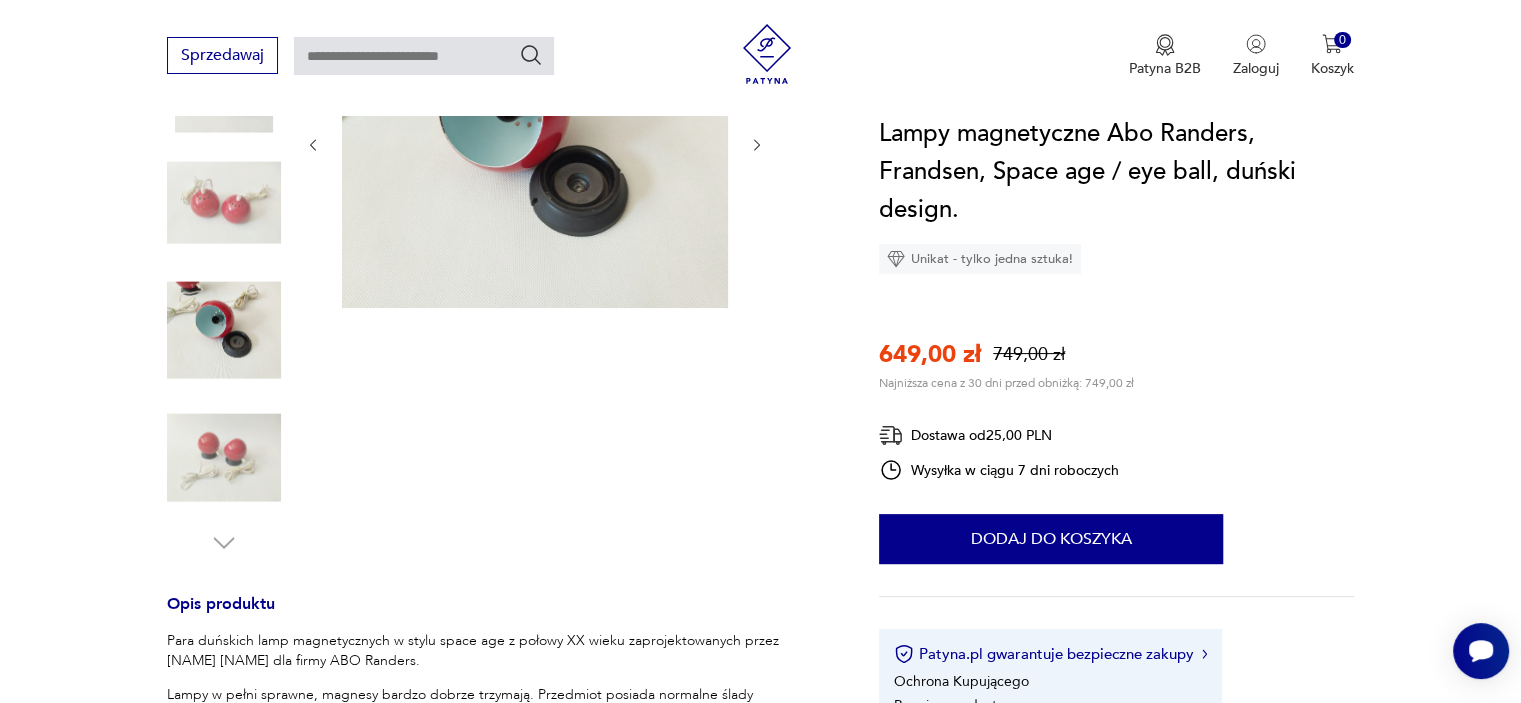 click at bounding box center (224, 458) 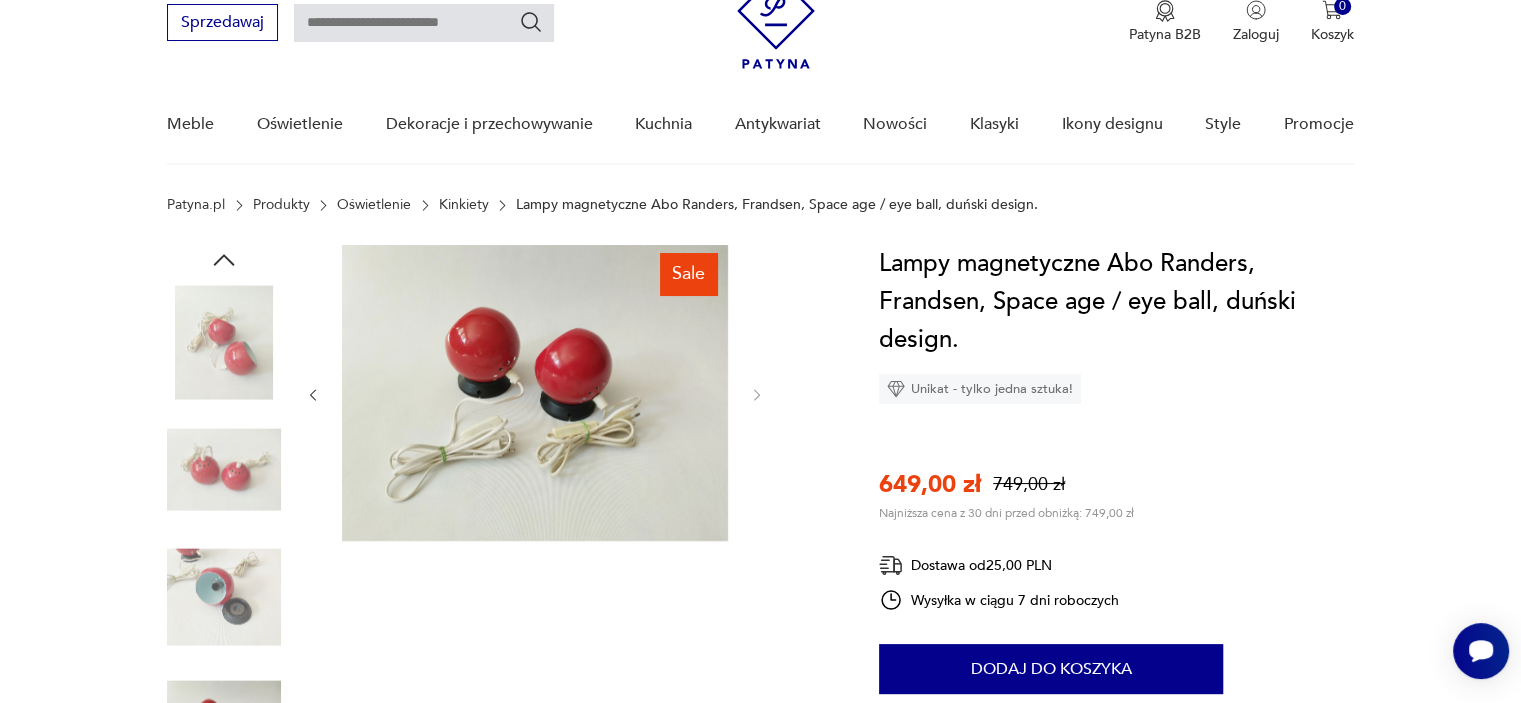 scroll, scrollTop: 90, scrollLeft: 0, axis: vertical 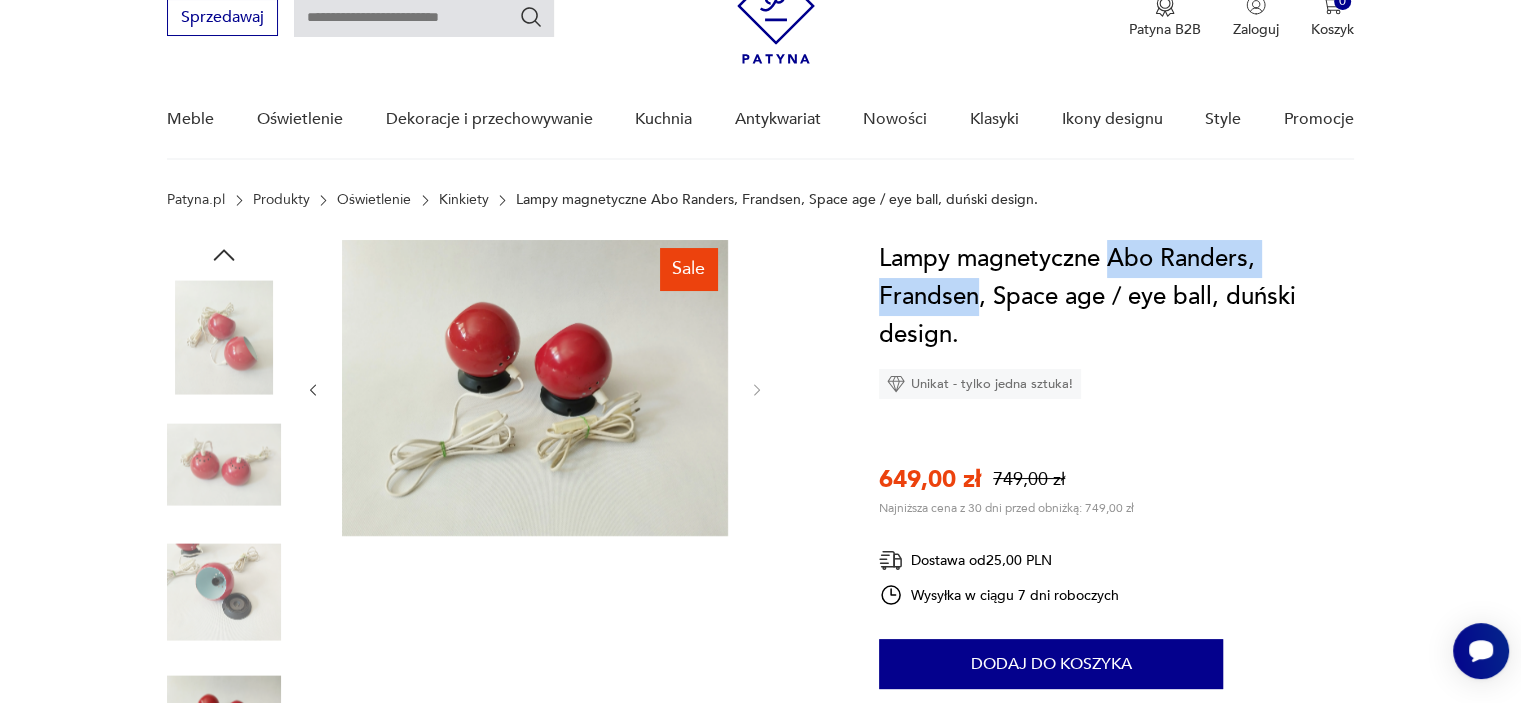 drag, startPoint x: 1110, startPoint y: 258, endPoint x: 974, endPoint y: 303, distance: 143.25153 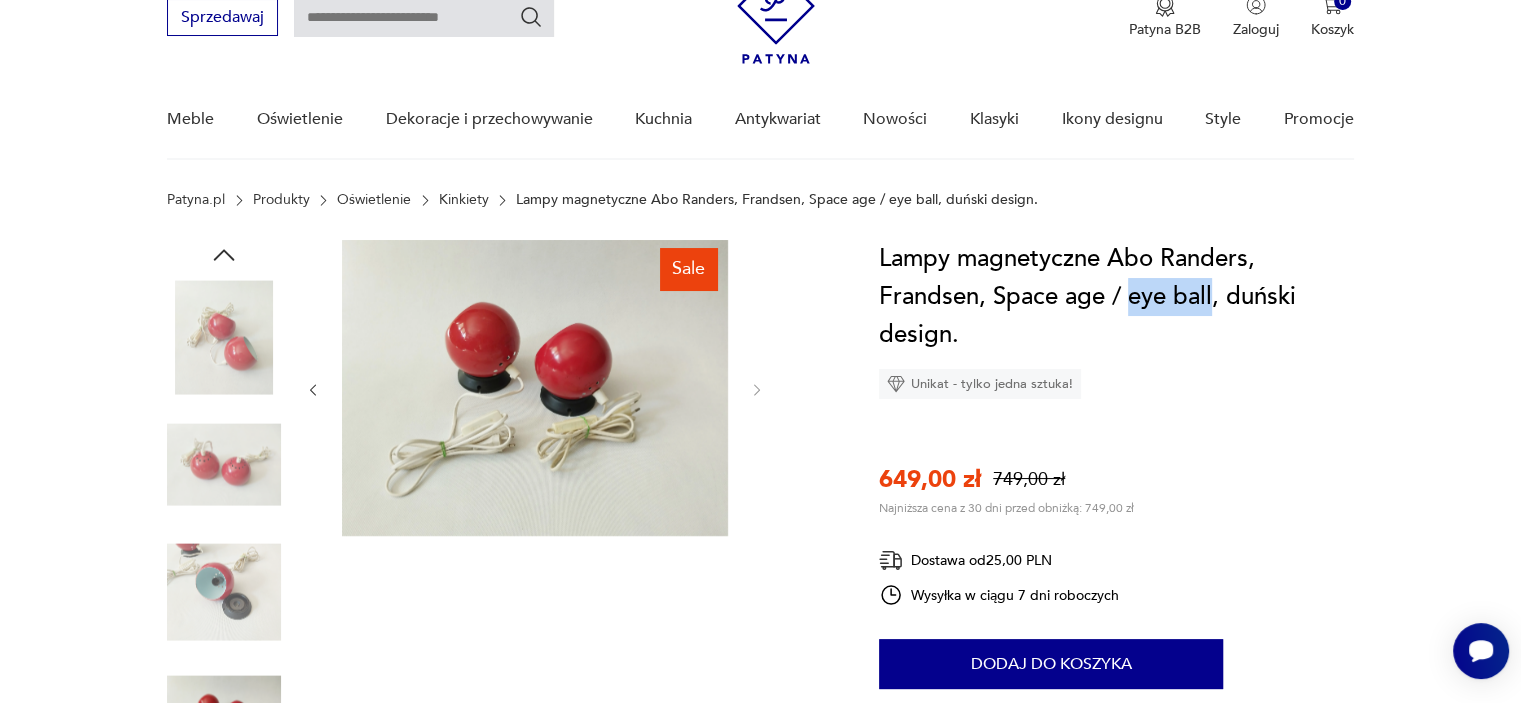 drag, startPoint x: 1132, startPoint y: 298, endPoint x: 1210, endPoint y: 307, distance: 78.51752 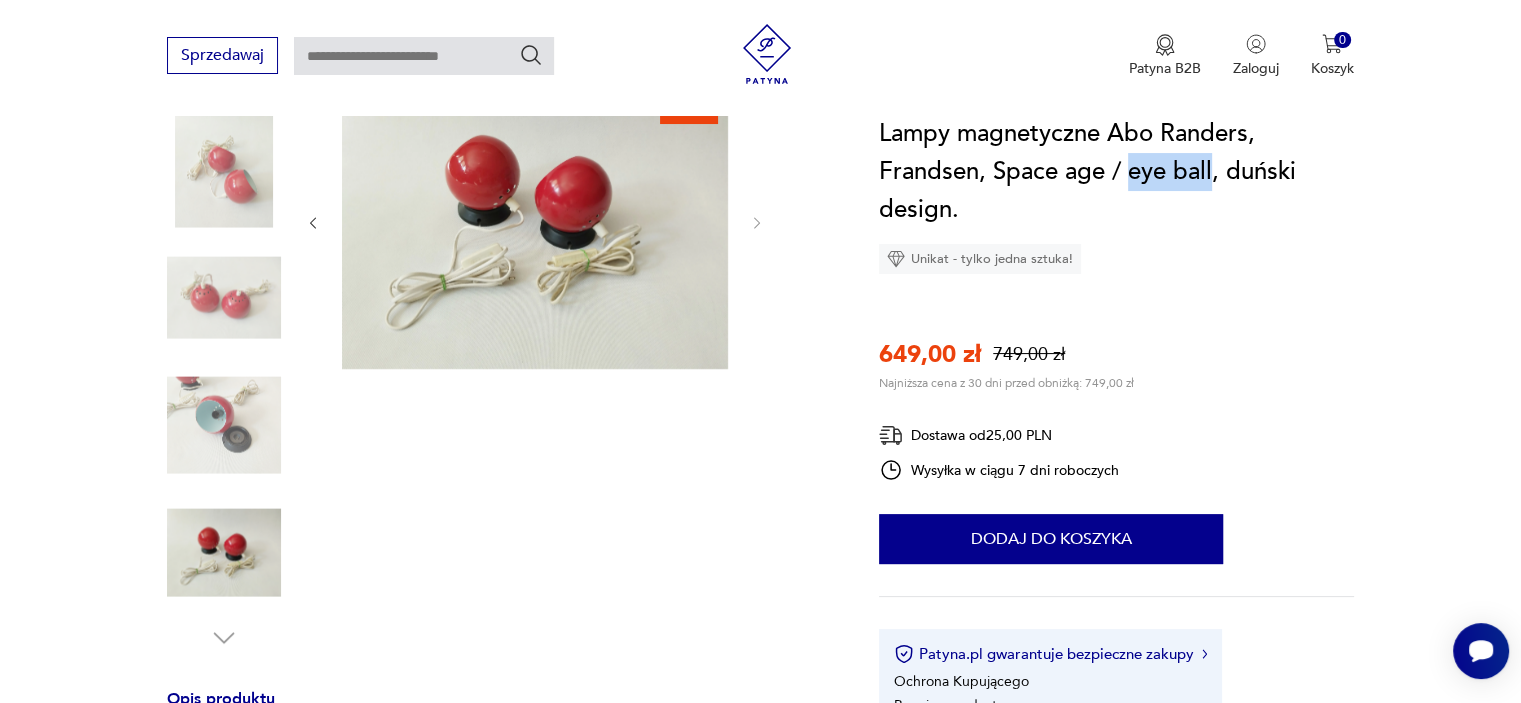 scroll, scrollTop: 247, scrollLeft: 0, axis: vertical 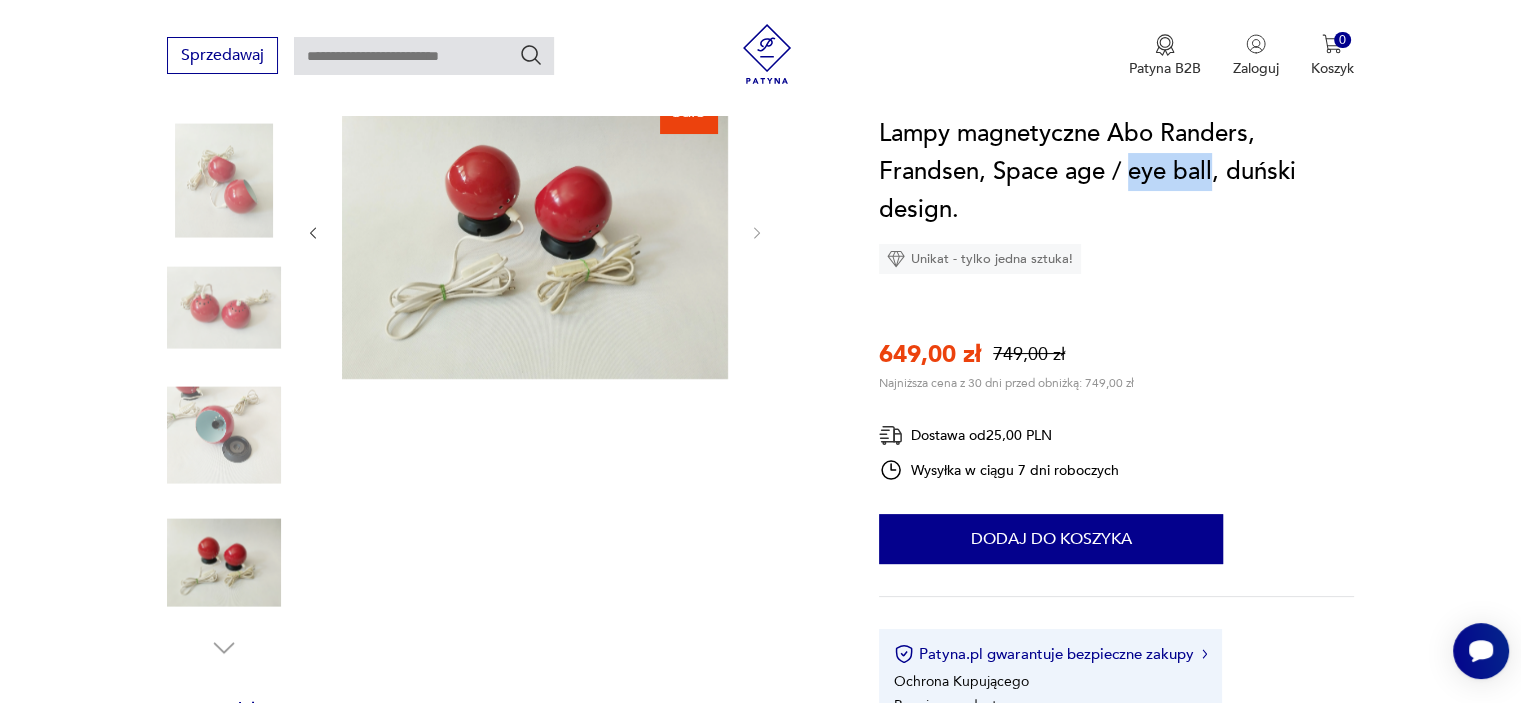 click at bounding box center [224, 563] 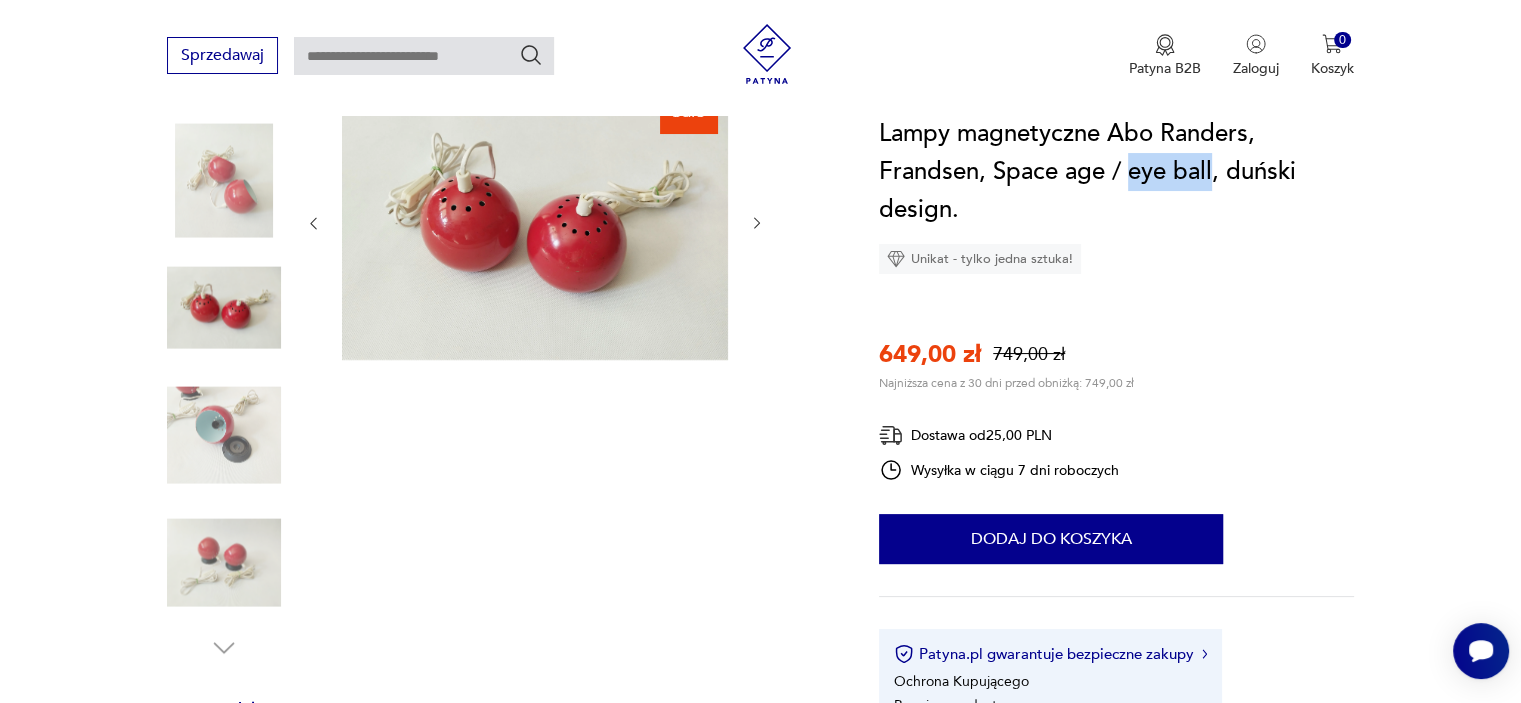 click at bounding box center [224, 180] 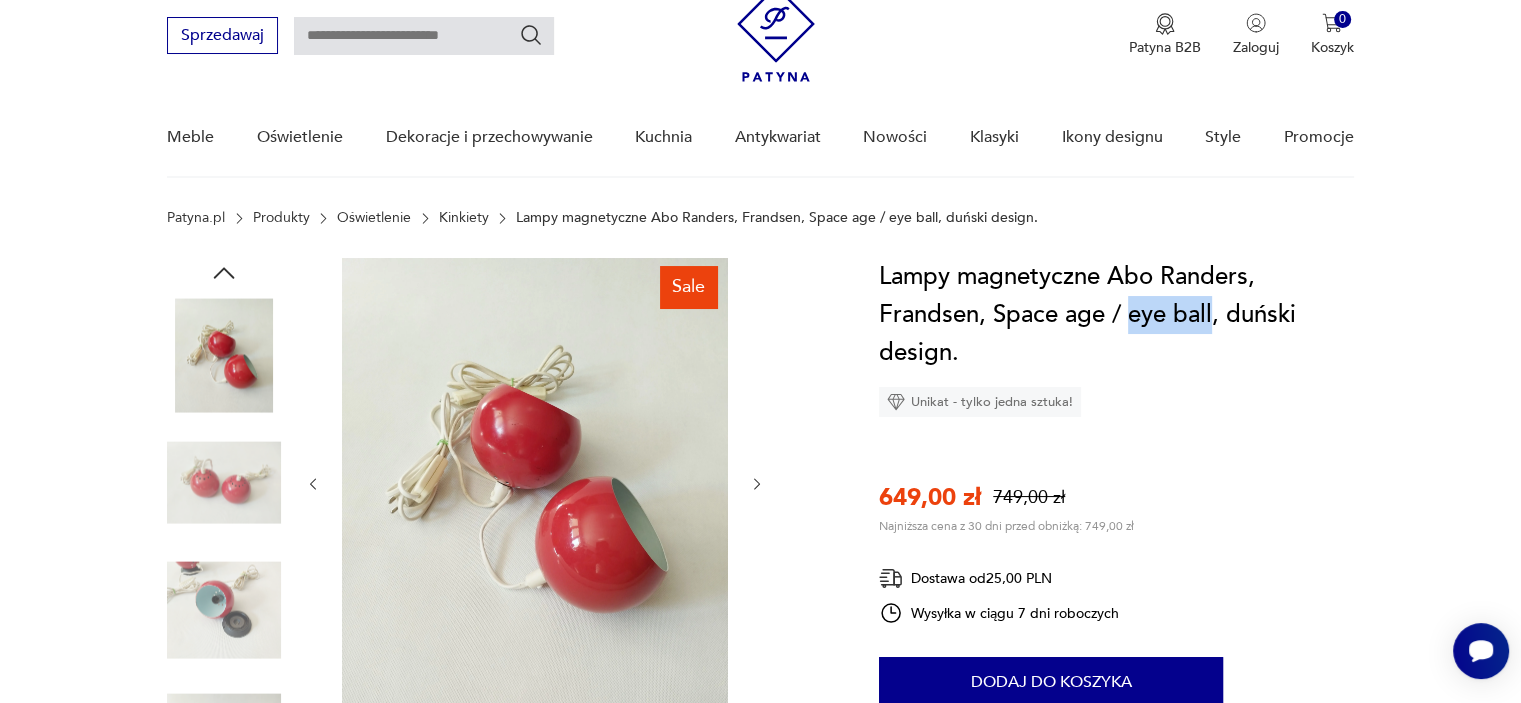 scroll, scrollTop: 78, scrollLeft: 0, axis: vertical 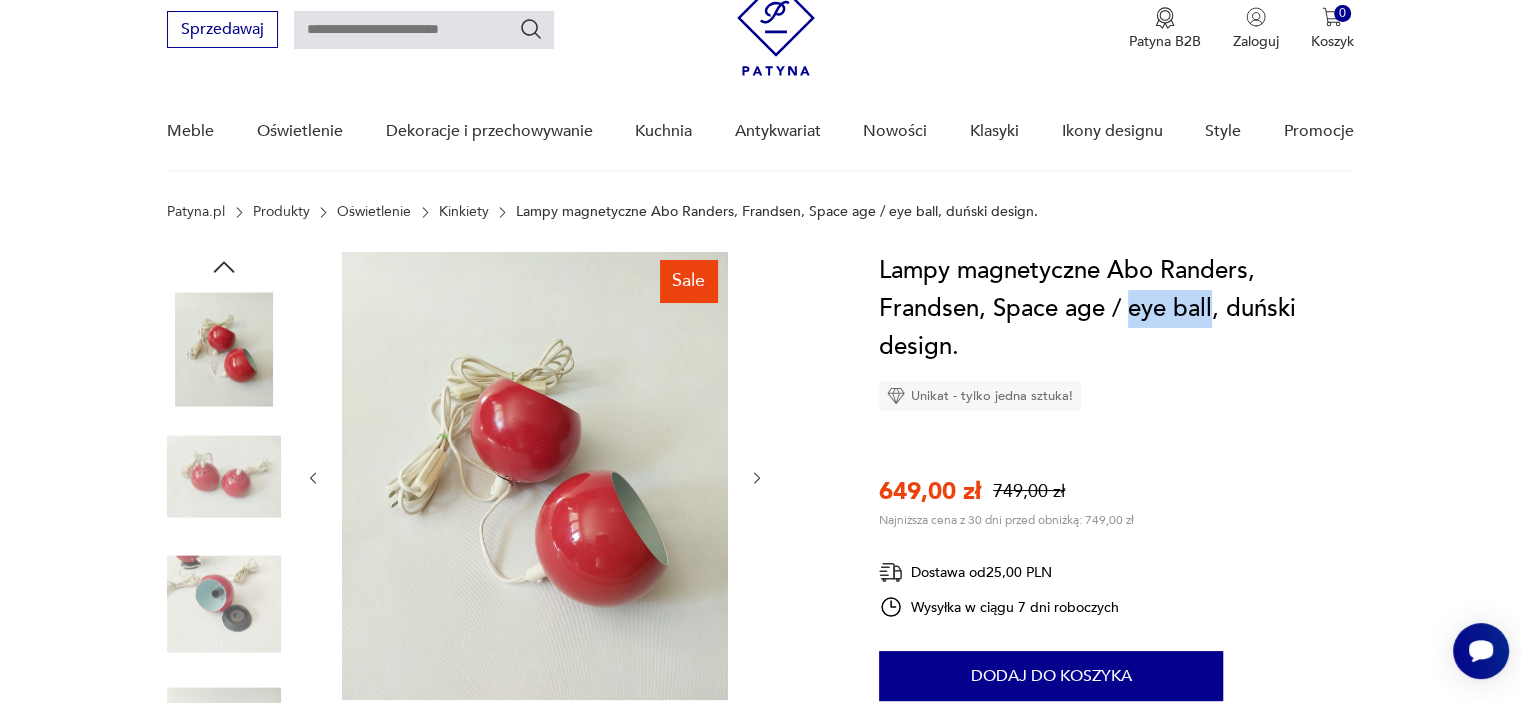 click at bounding box center [224, 604] 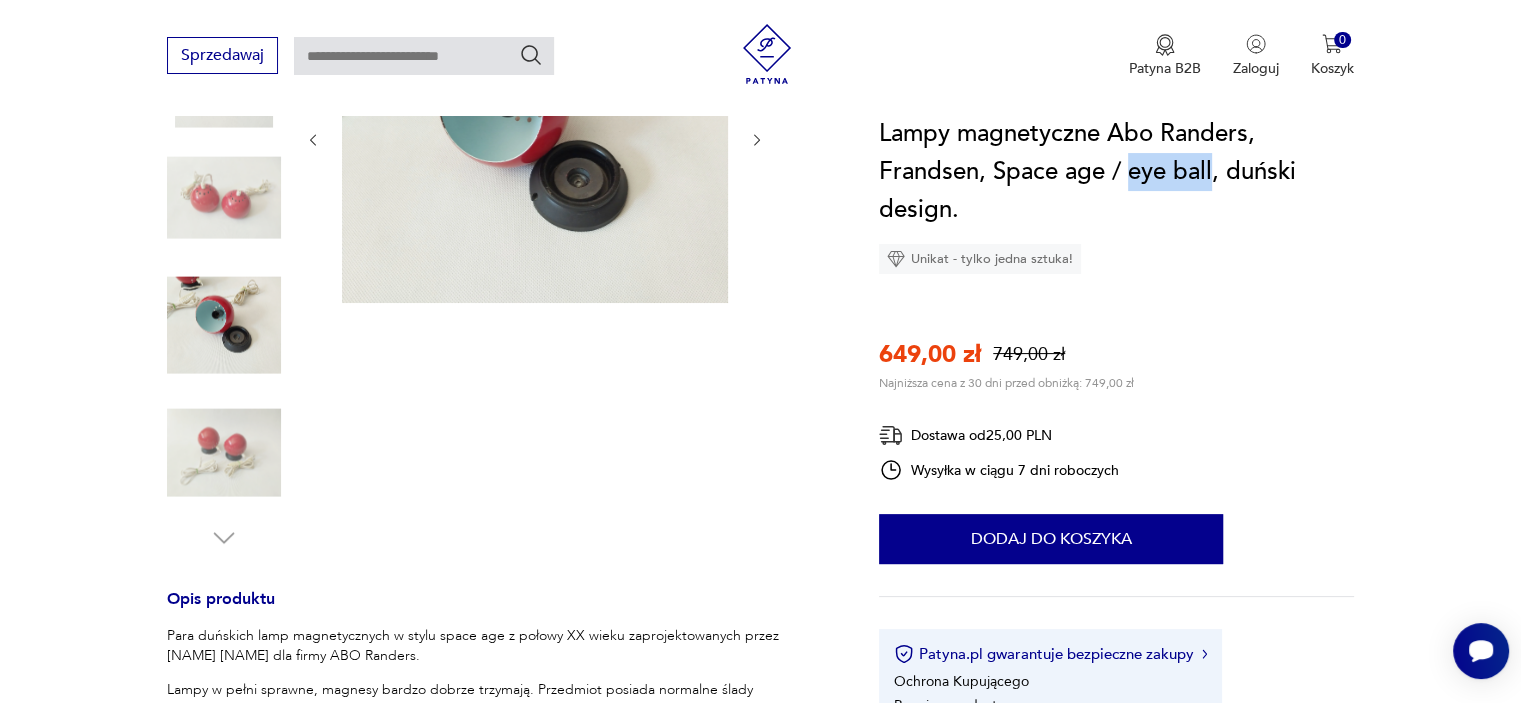 scroll, scrollTop: 367, scrollLeft: 0, axis: vertical 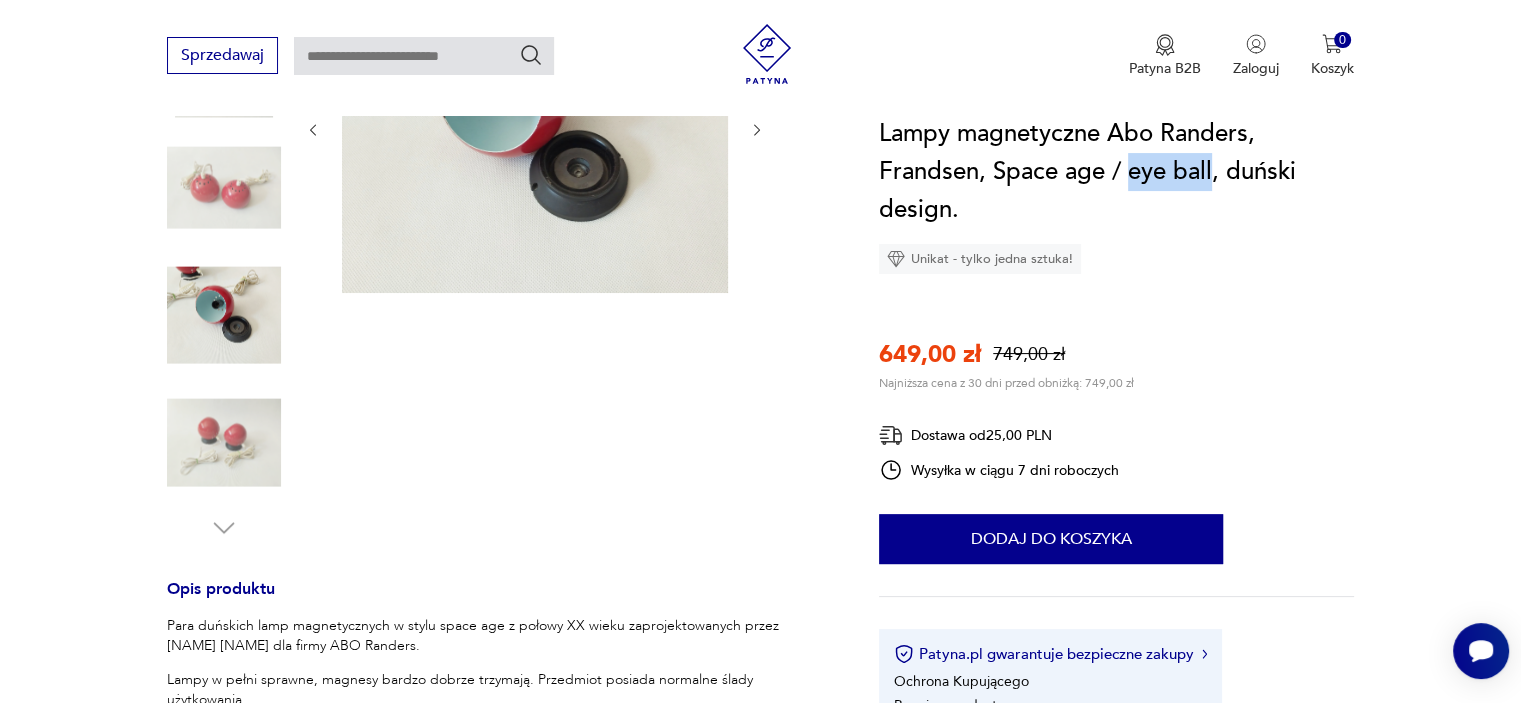 click at bounding box center (224, 443) 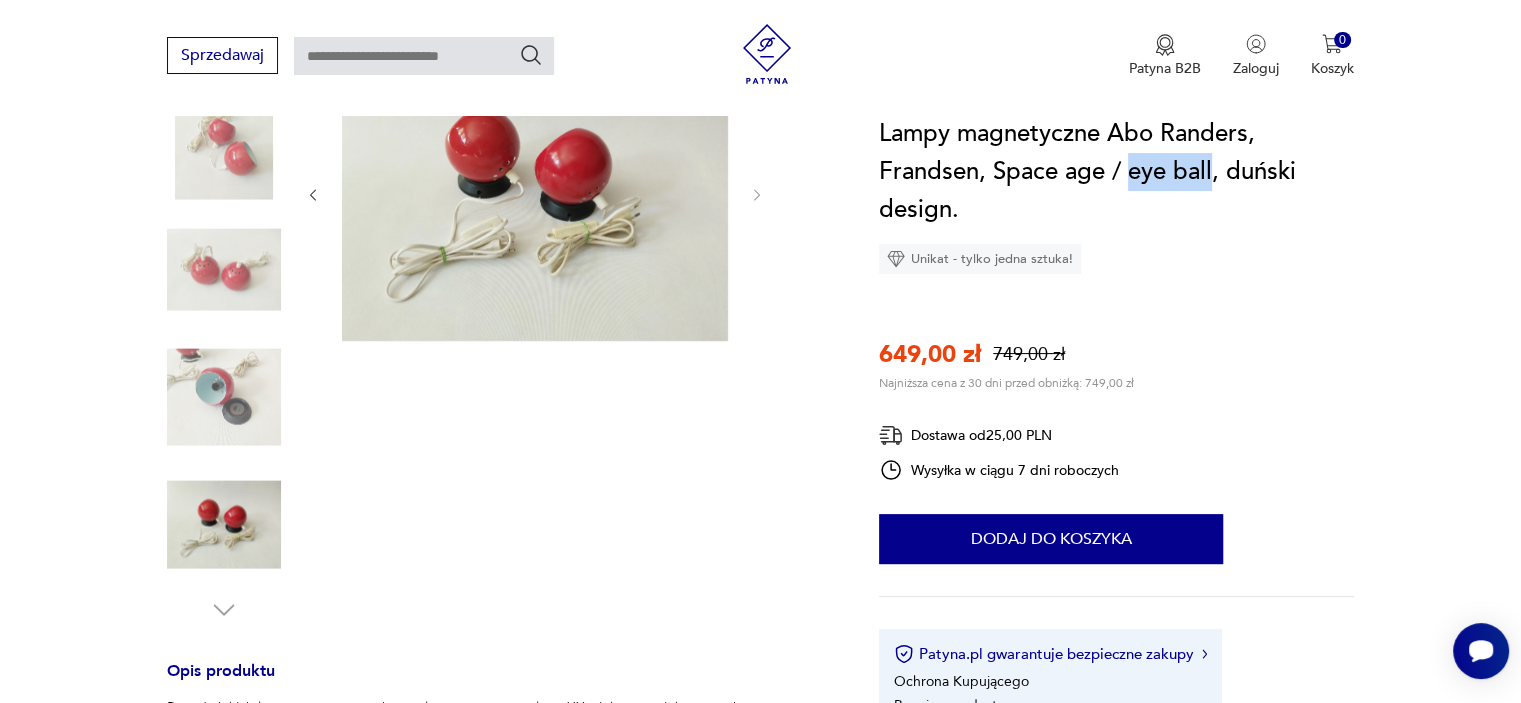 scroll, scrollTop: 270, scrollLeft: 0, axis: vertical 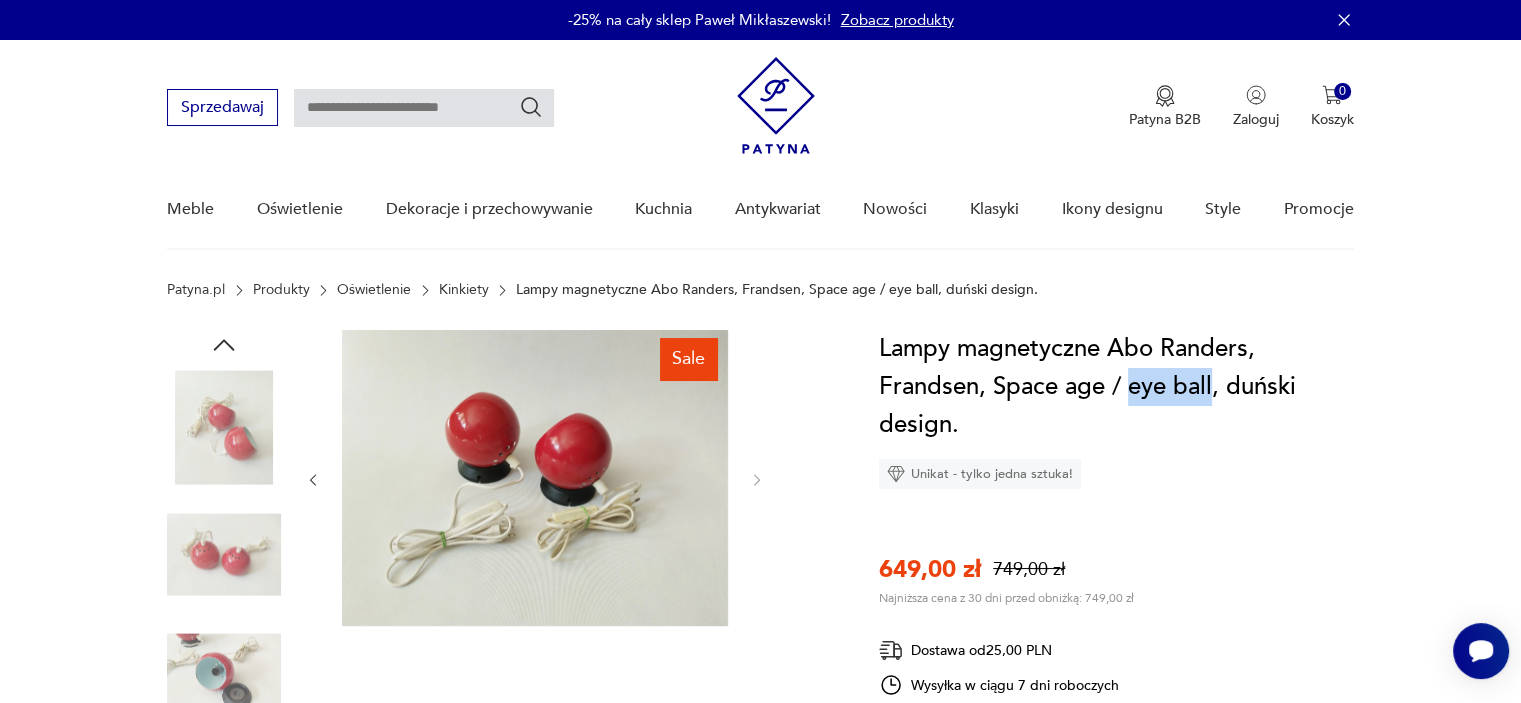 click 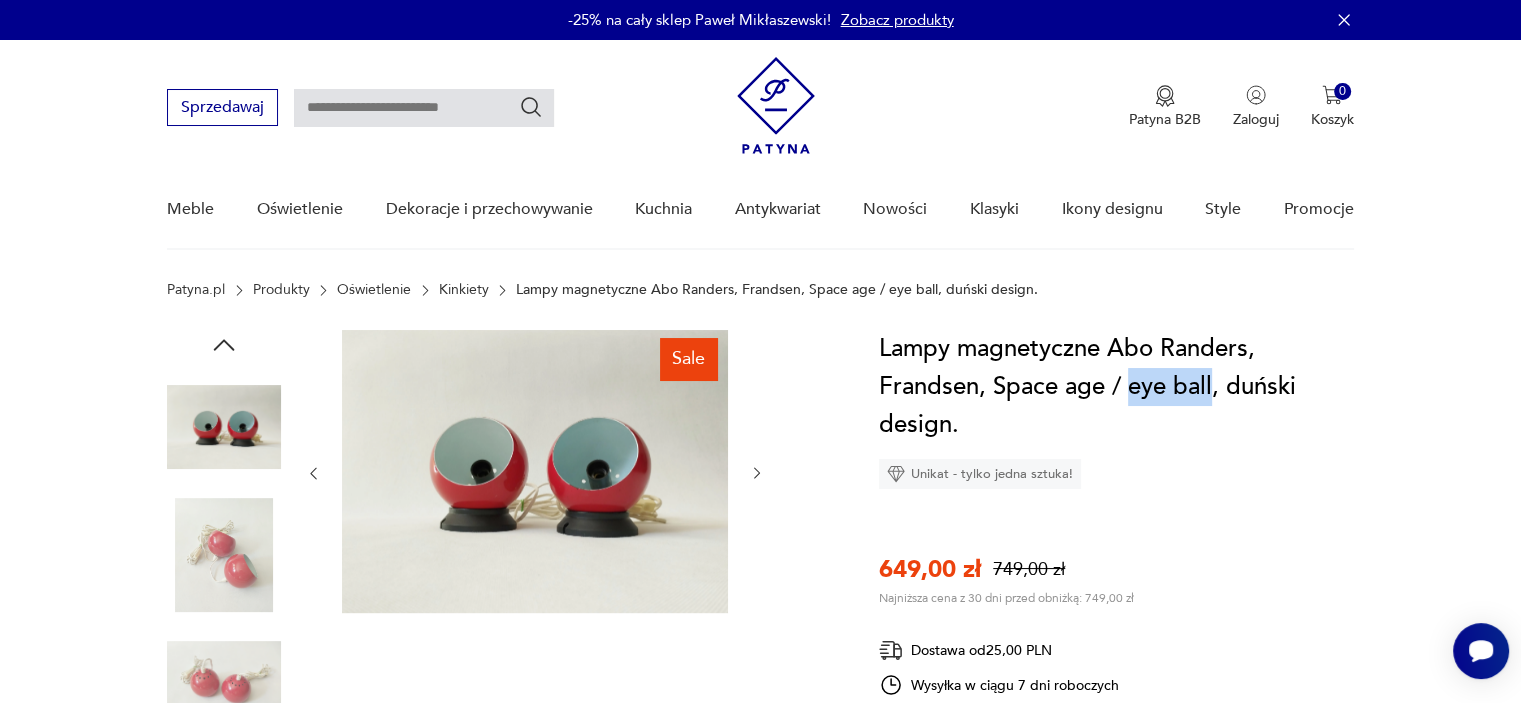 click at bounding box center (224, 427) 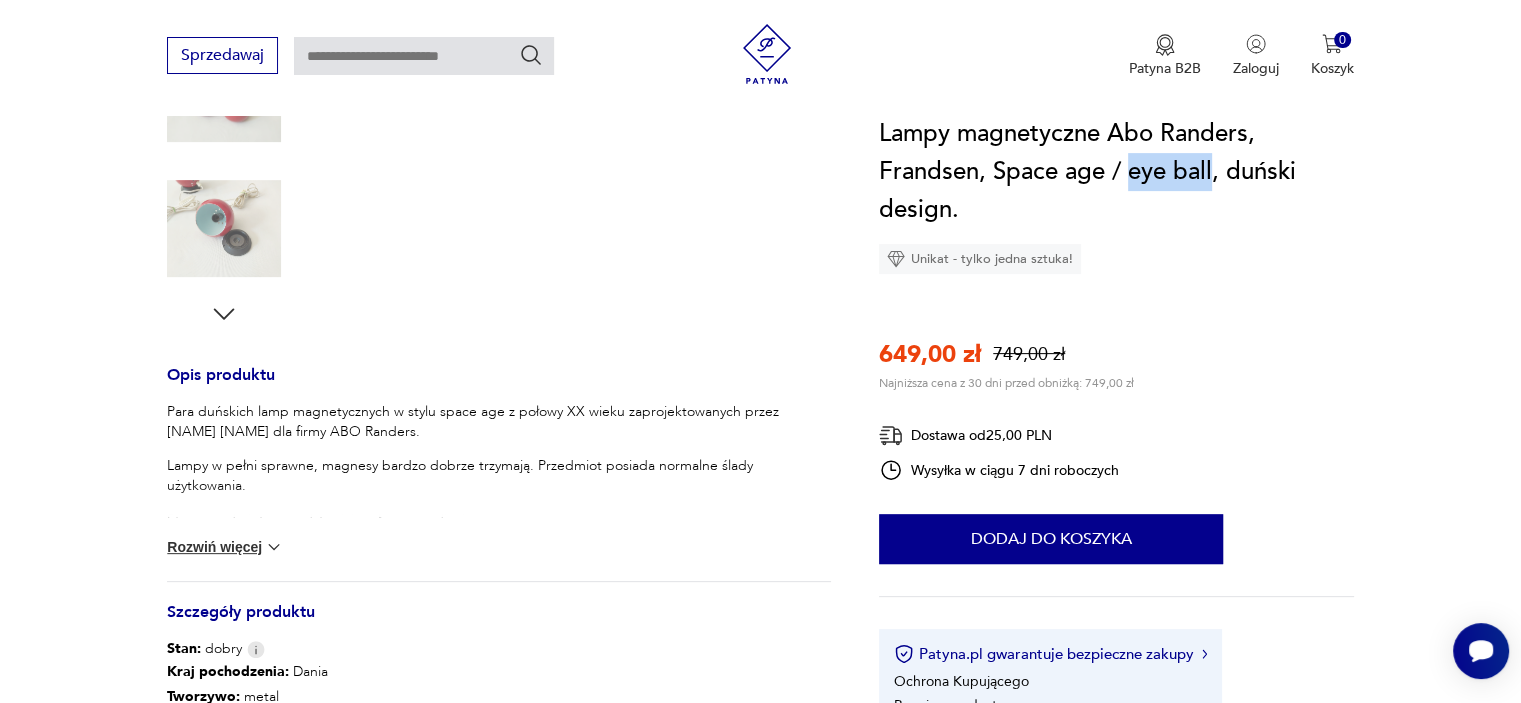 scroll, scrollTop: 596, scrollLeft: 0, axis: vertical 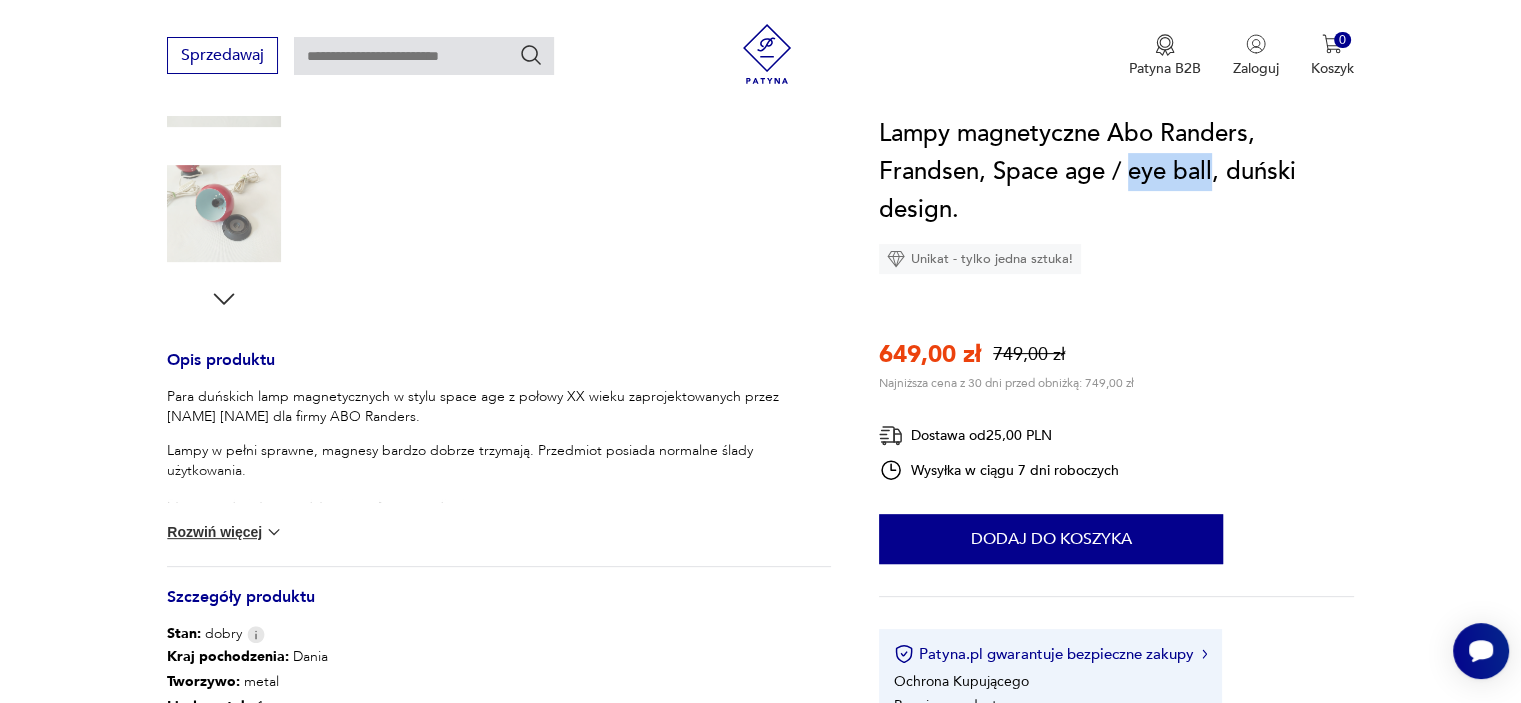 click at bounding box center (274, 532) 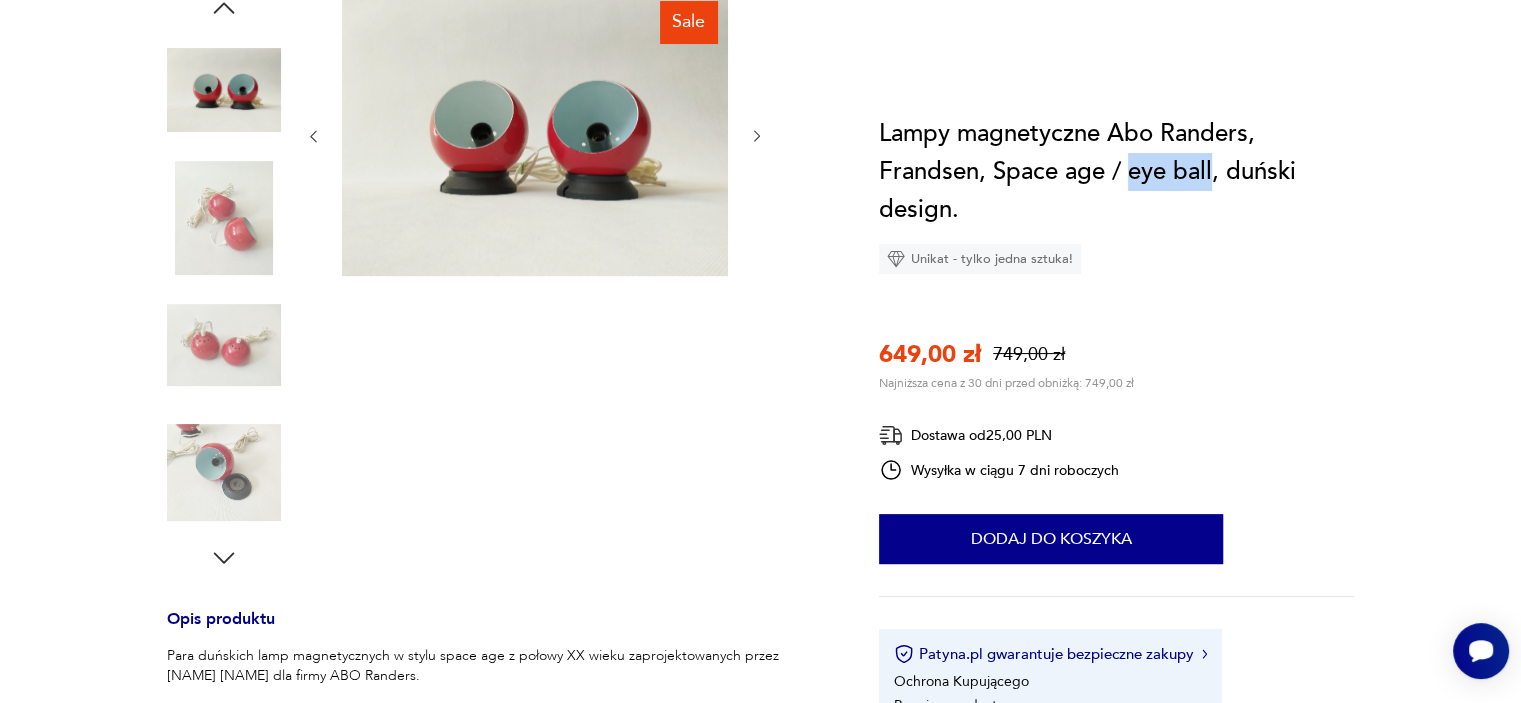 scroll, scrollTop: 145, scrollLeft: 0, axis: vertical 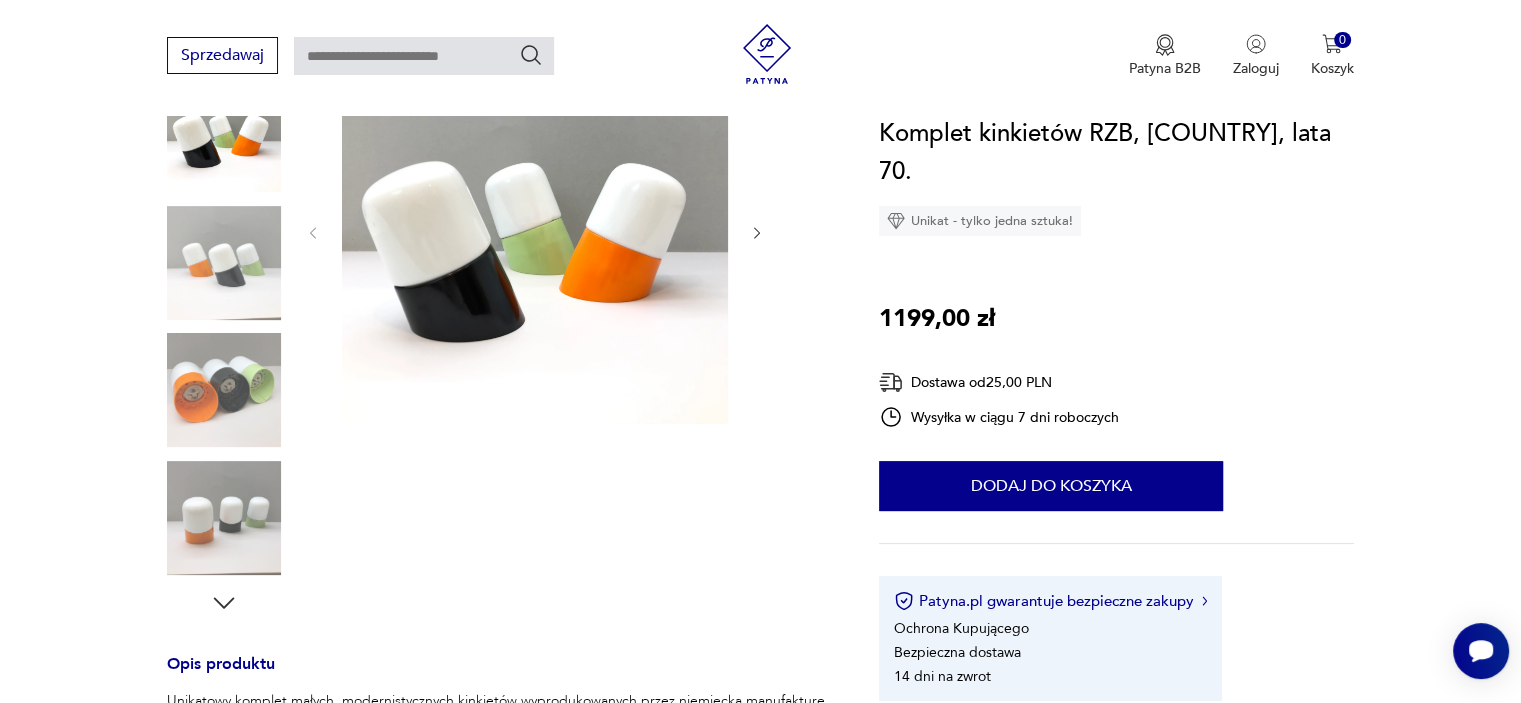 click at bounding box center (224, 390) 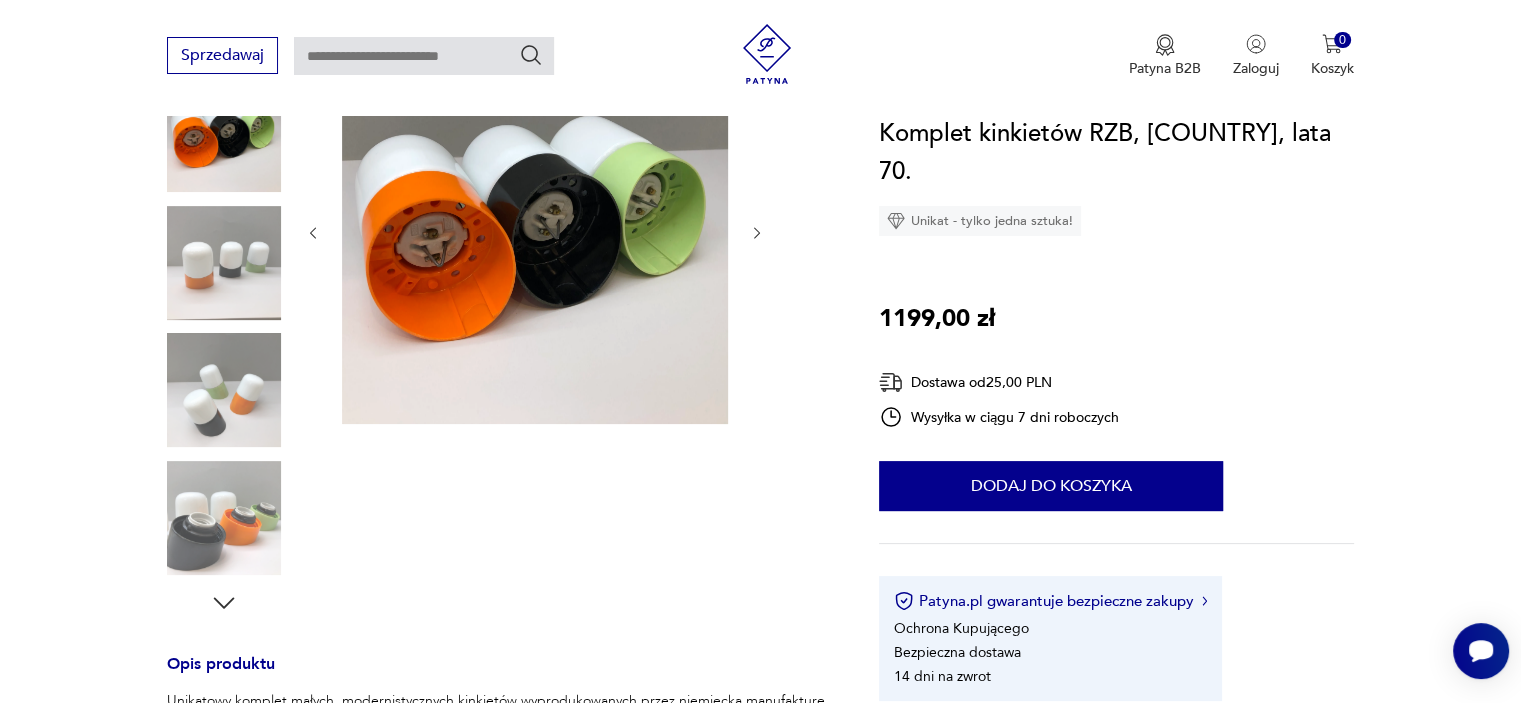 click at bounding box center [224, 263] 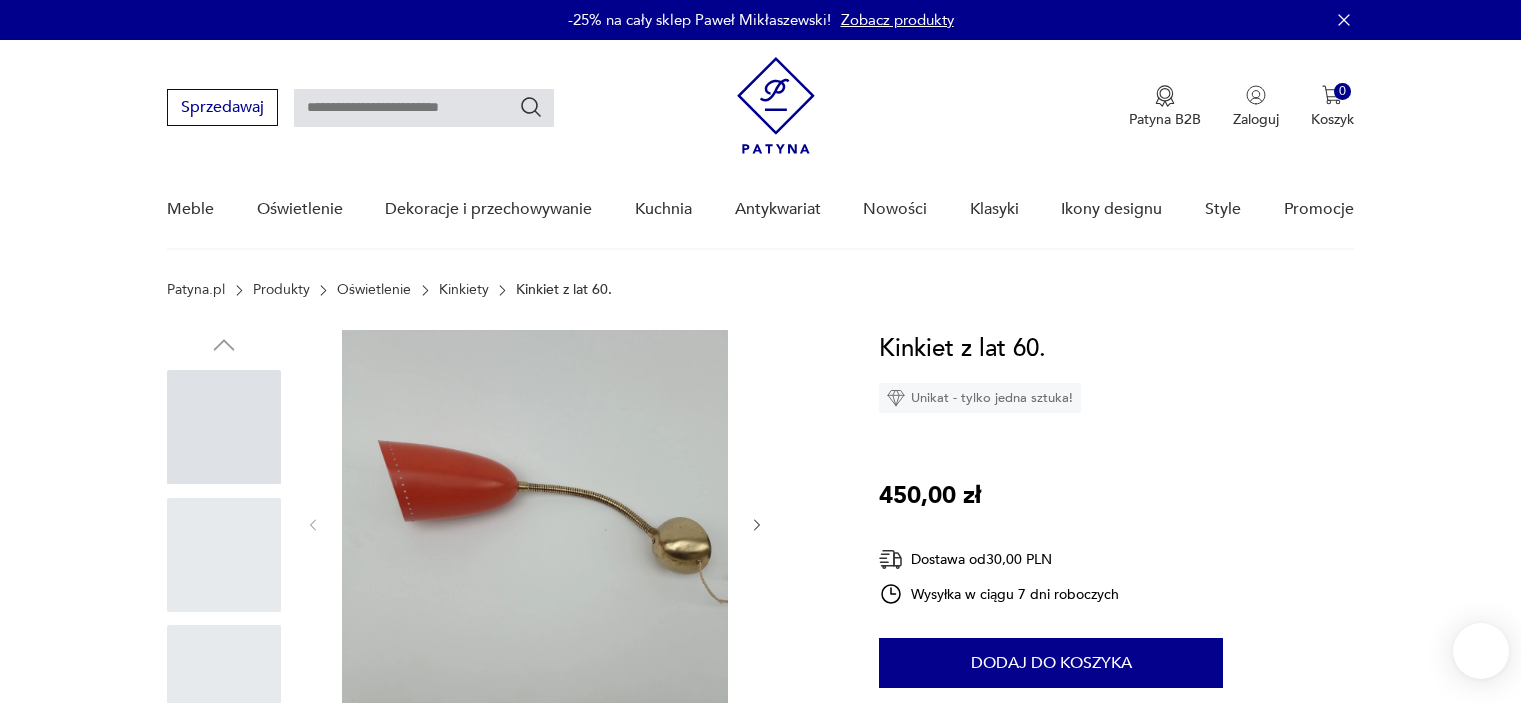 scroll, scrollTop: 0, scrollLeft: 0, axis: both 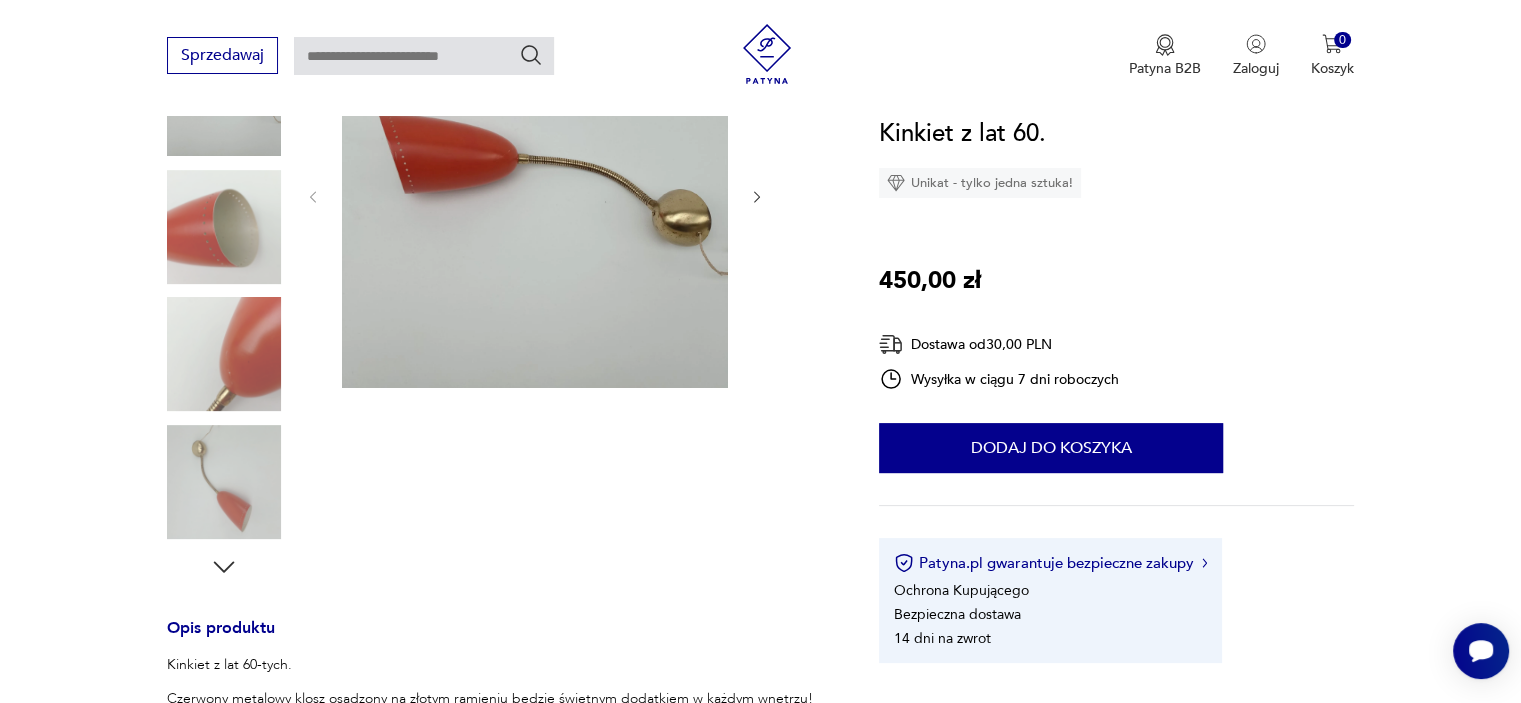 click at bounding box center [224, 227] 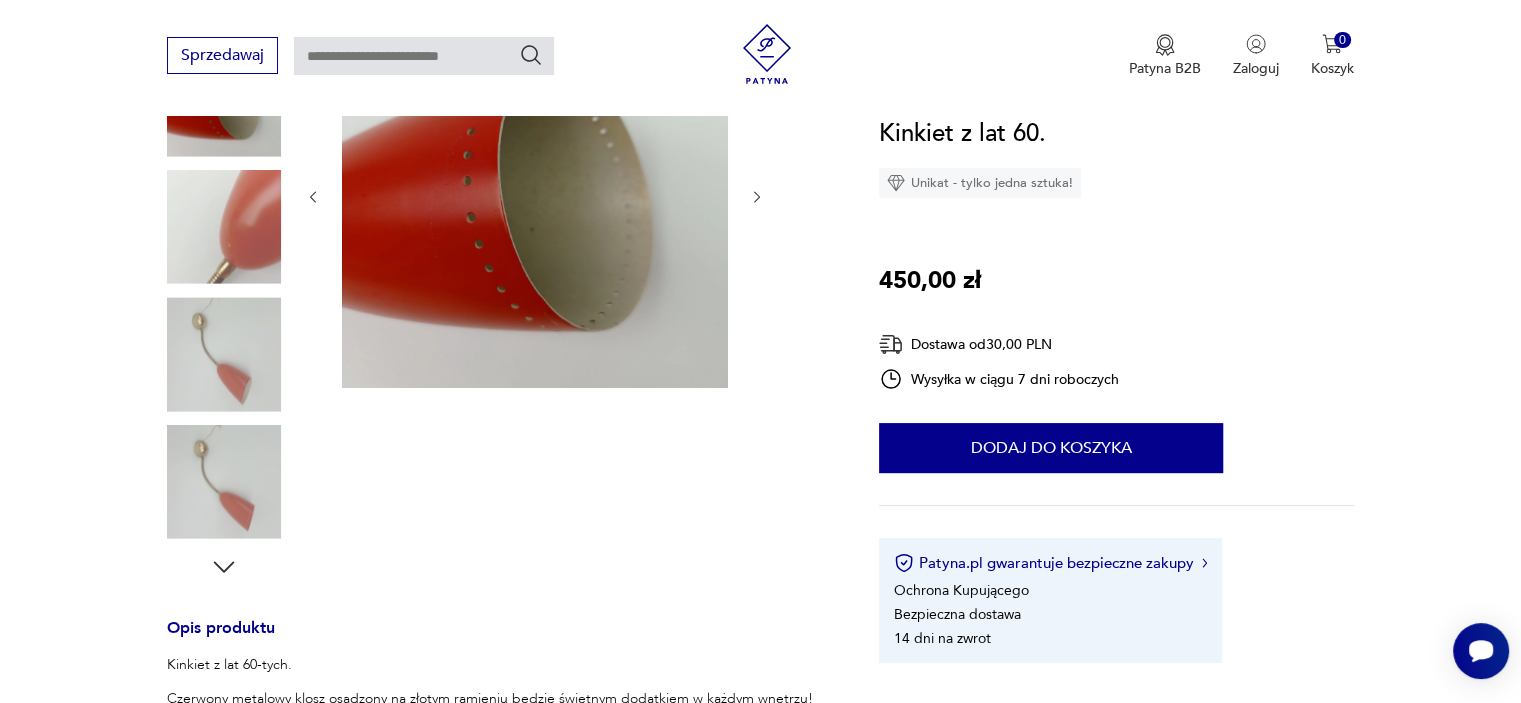 click at bounding box center (224, 354) 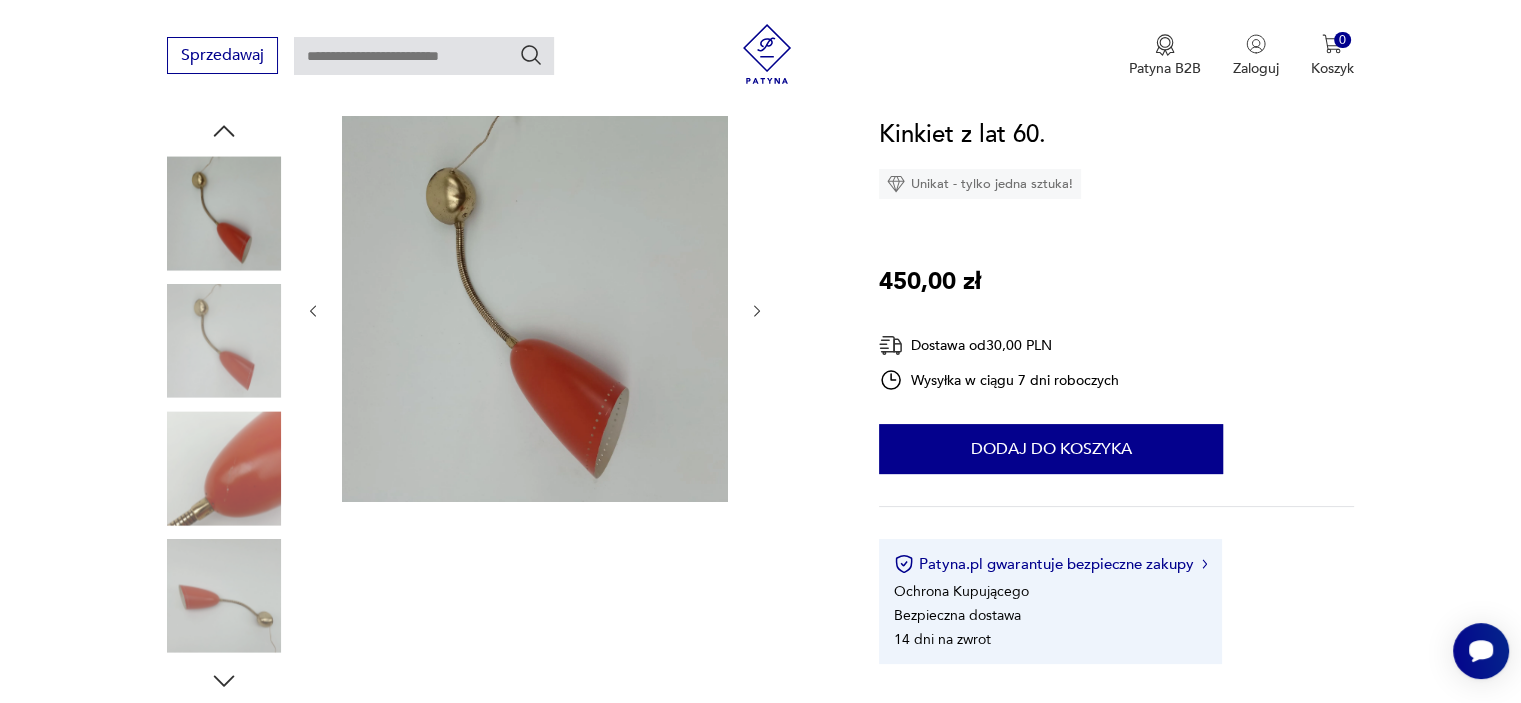 scroll, scrollTop: 219, scrollLeft: 0, axis: vertical 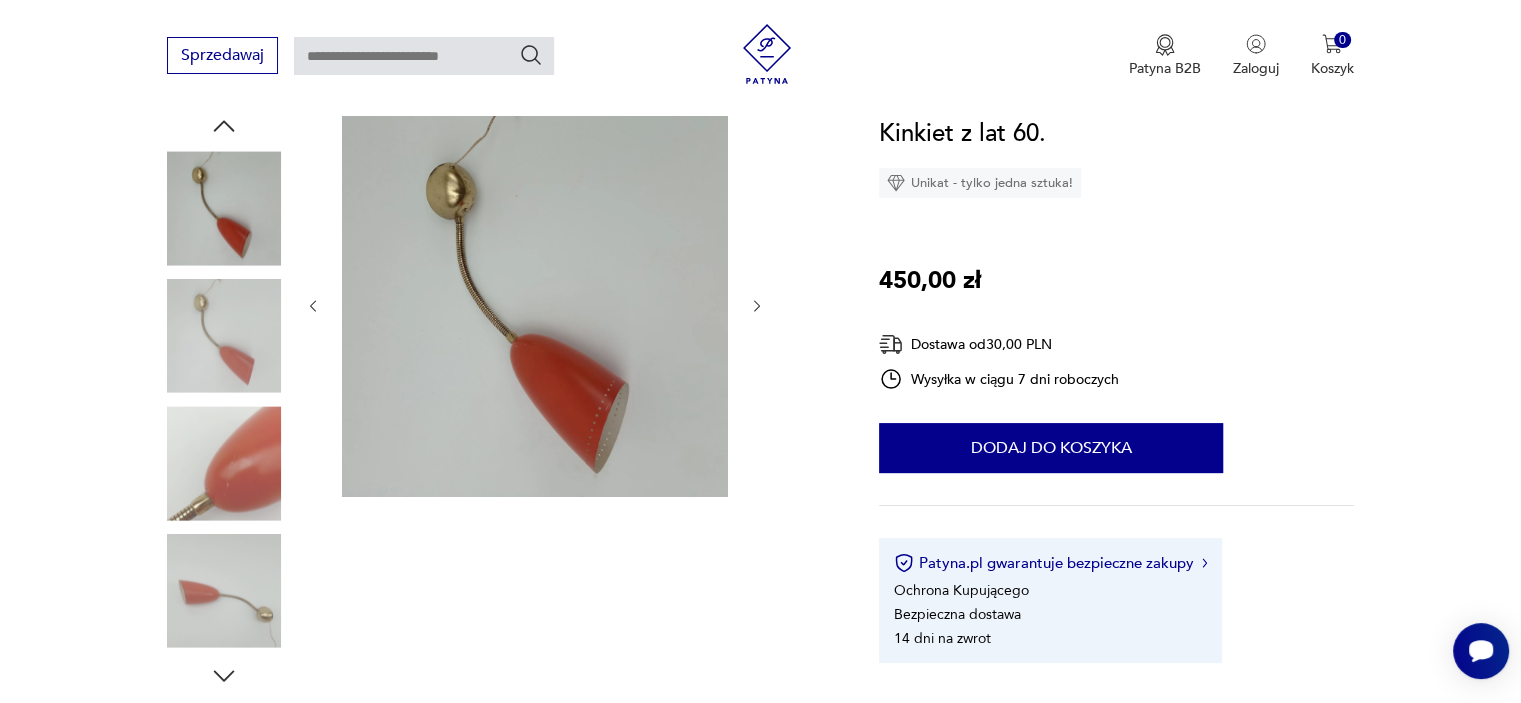 click at bounding box center [224, 591] 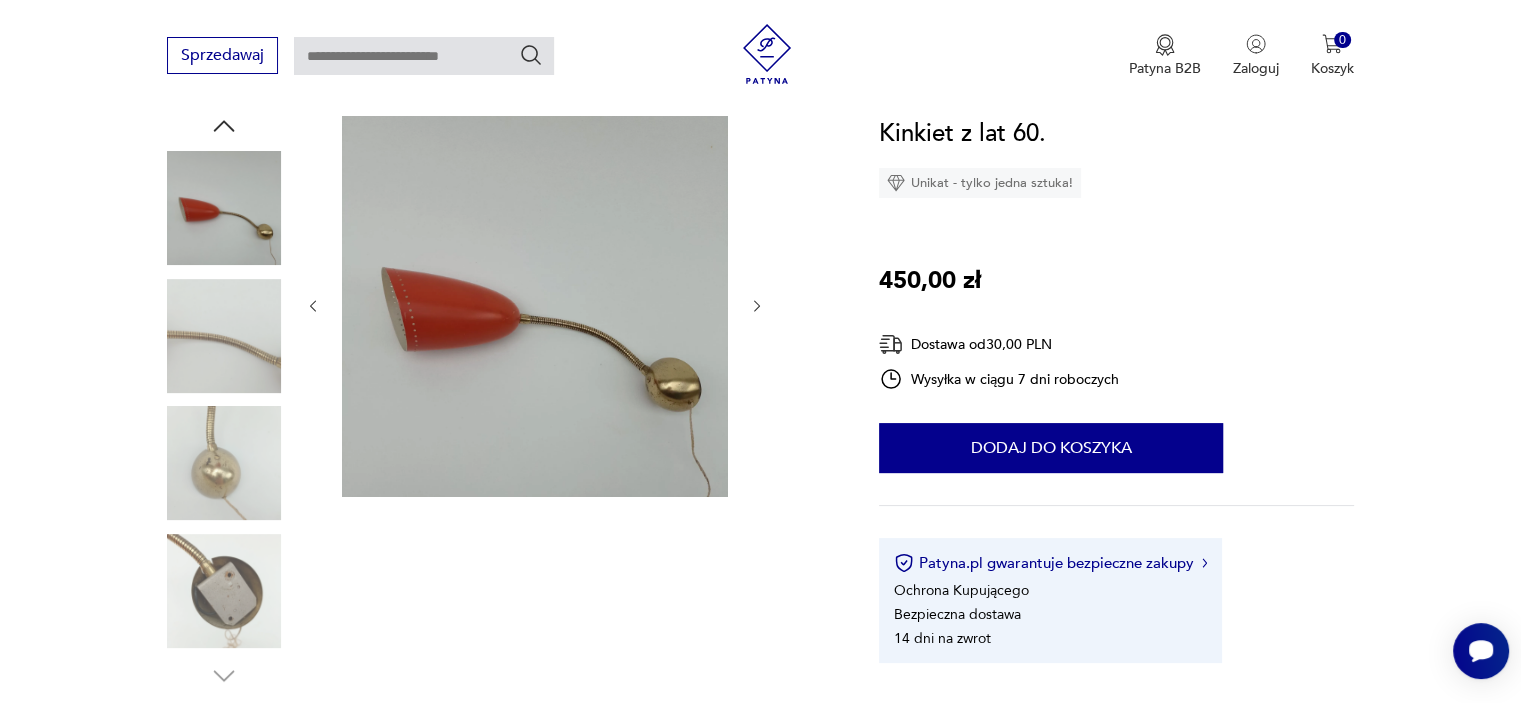 click at bounding box center [224, 463] 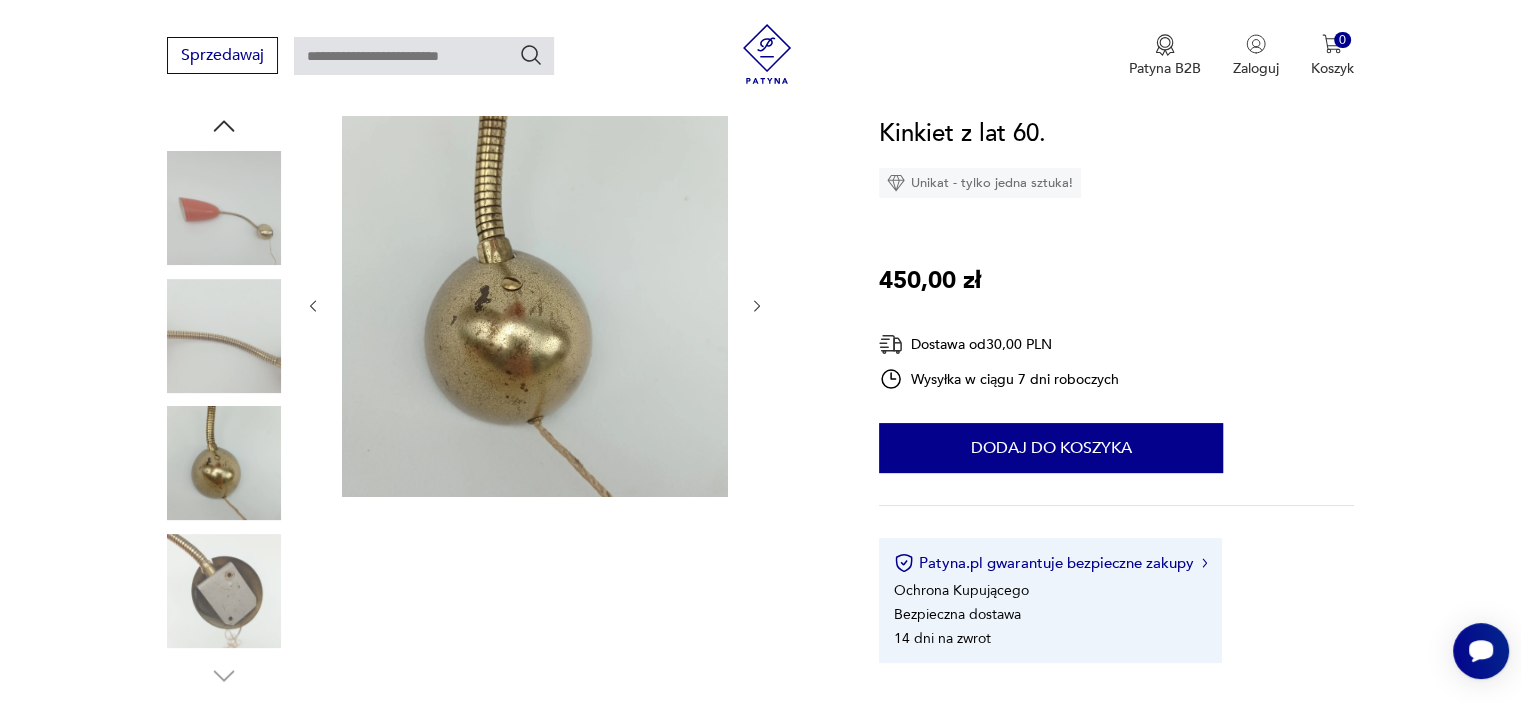 click at bounding box center [224, 336] 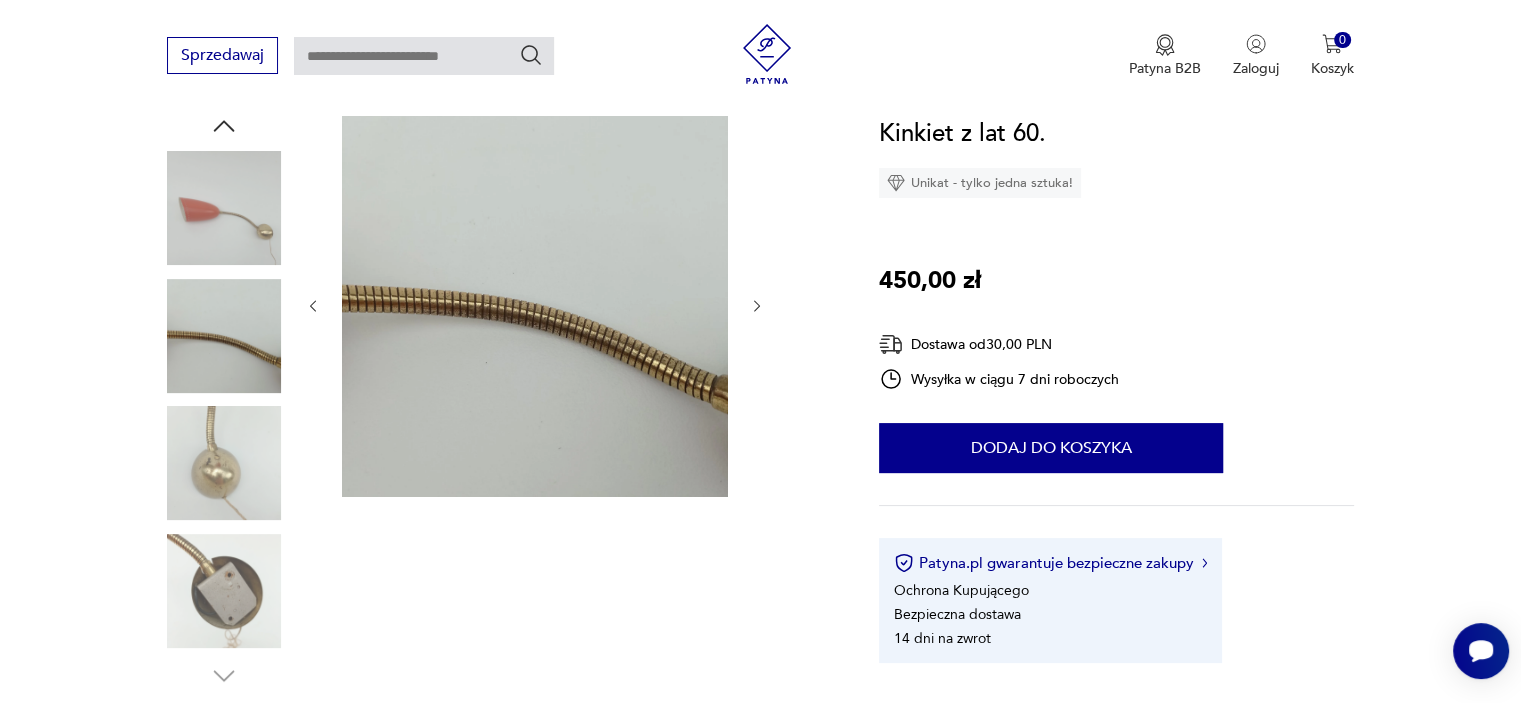 click at bounding box center (224, 208) 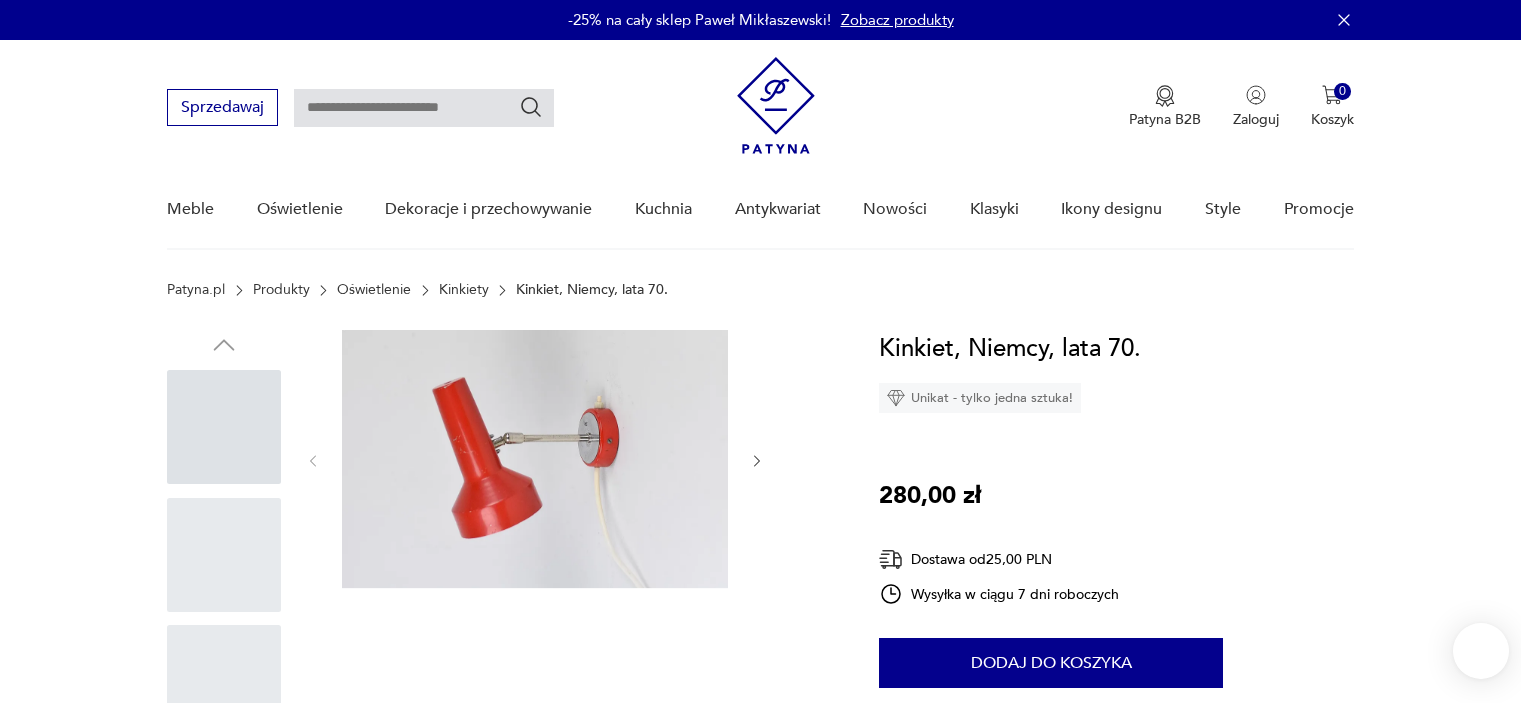 scroll, scrollTop: 0, scrollLeft: 0, axis: both 